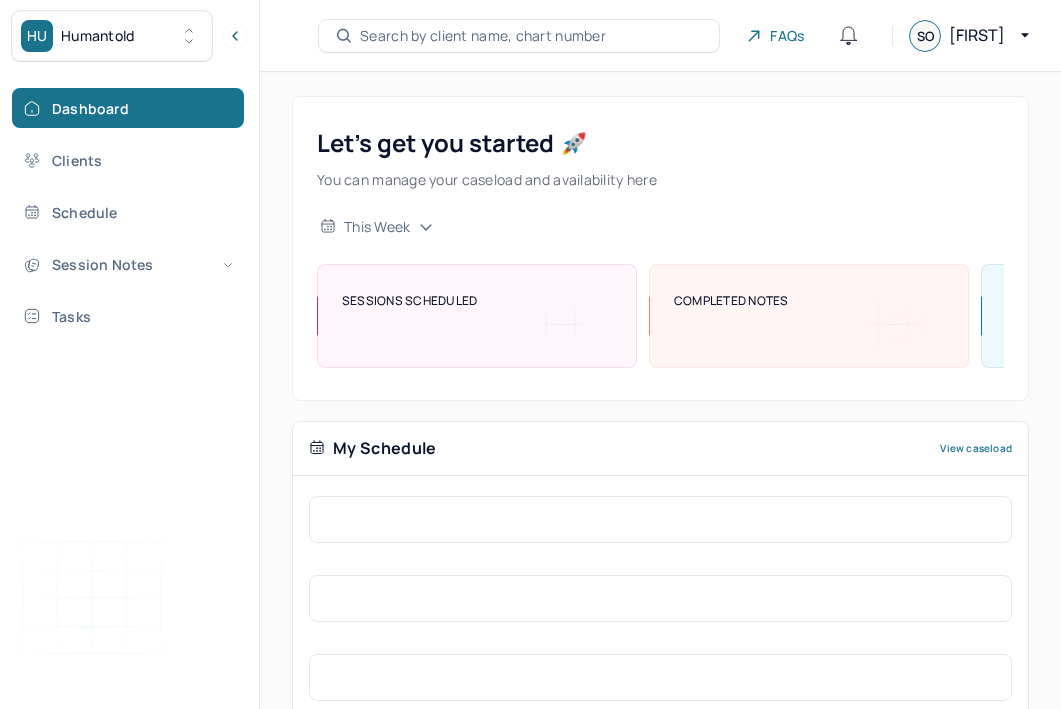 scroll, scrollTop: 0, scrollLeft: 0, axis: both 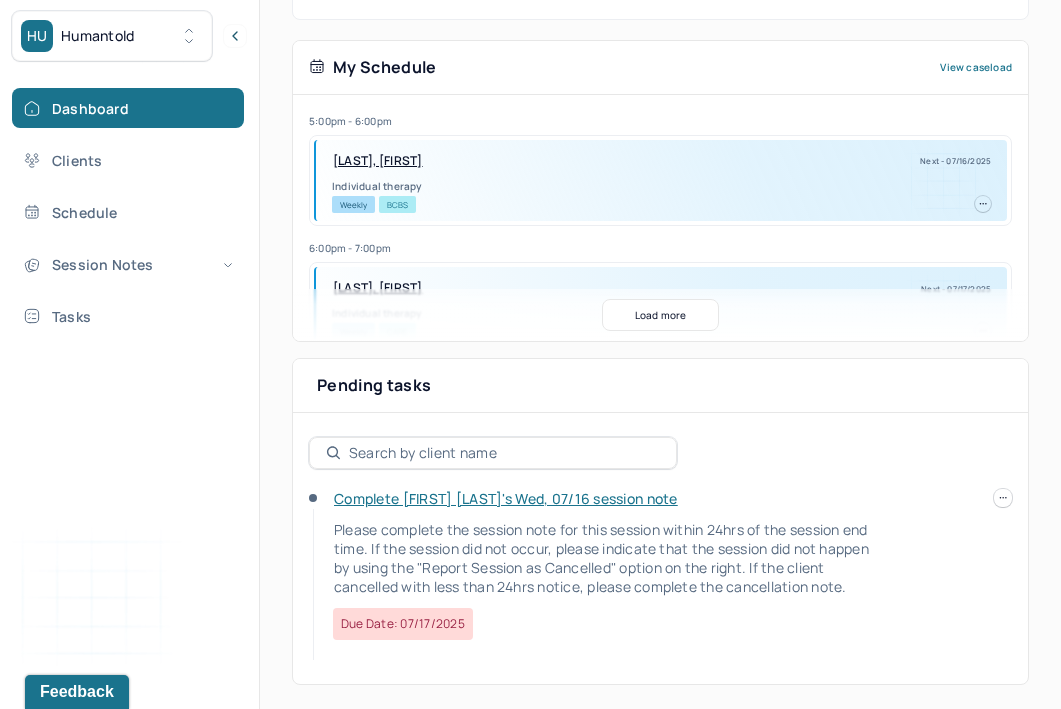 click on "Complete [FIRST] [LAST]'s Wed, 07/16 session note" at bounding box center [506, 498] 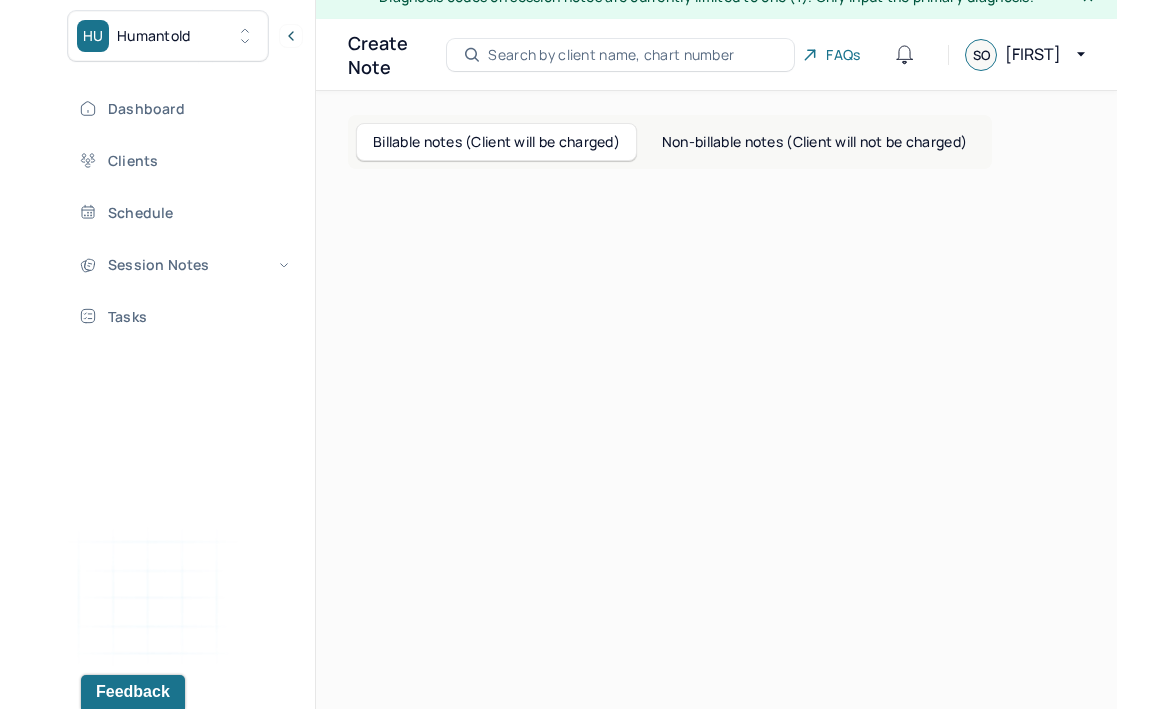 scroll, scrollTop: 62, scrollLeft: 0, axis: vertical 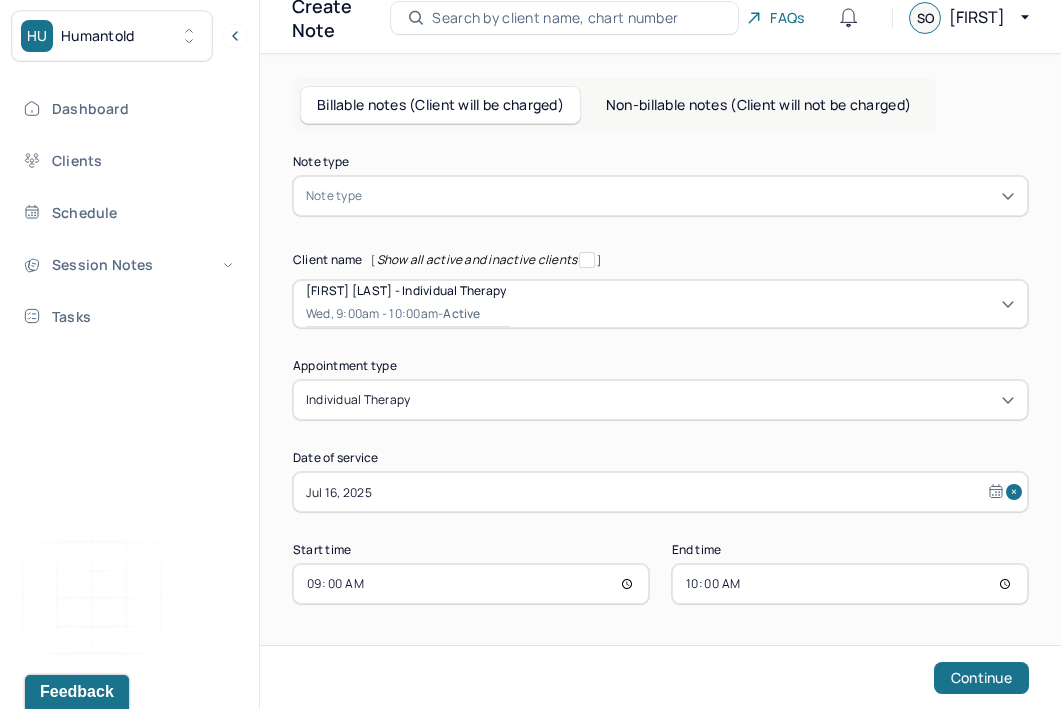 click at bounding box center (690, 196) 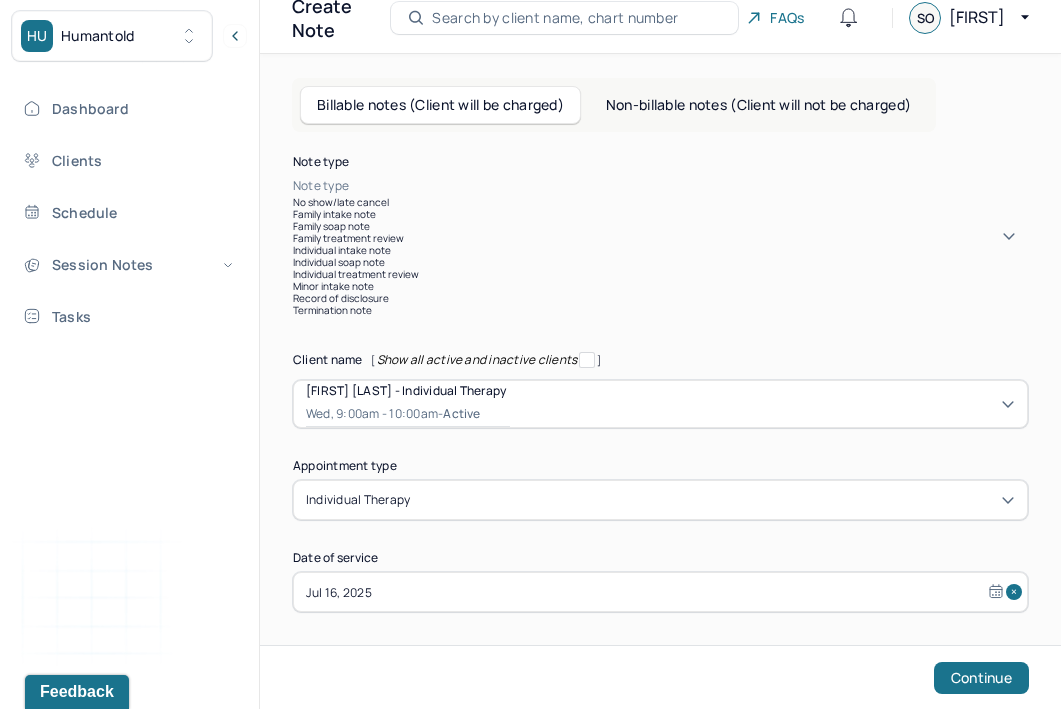 click on "Individual intake note" at bounding box center [660, 250] 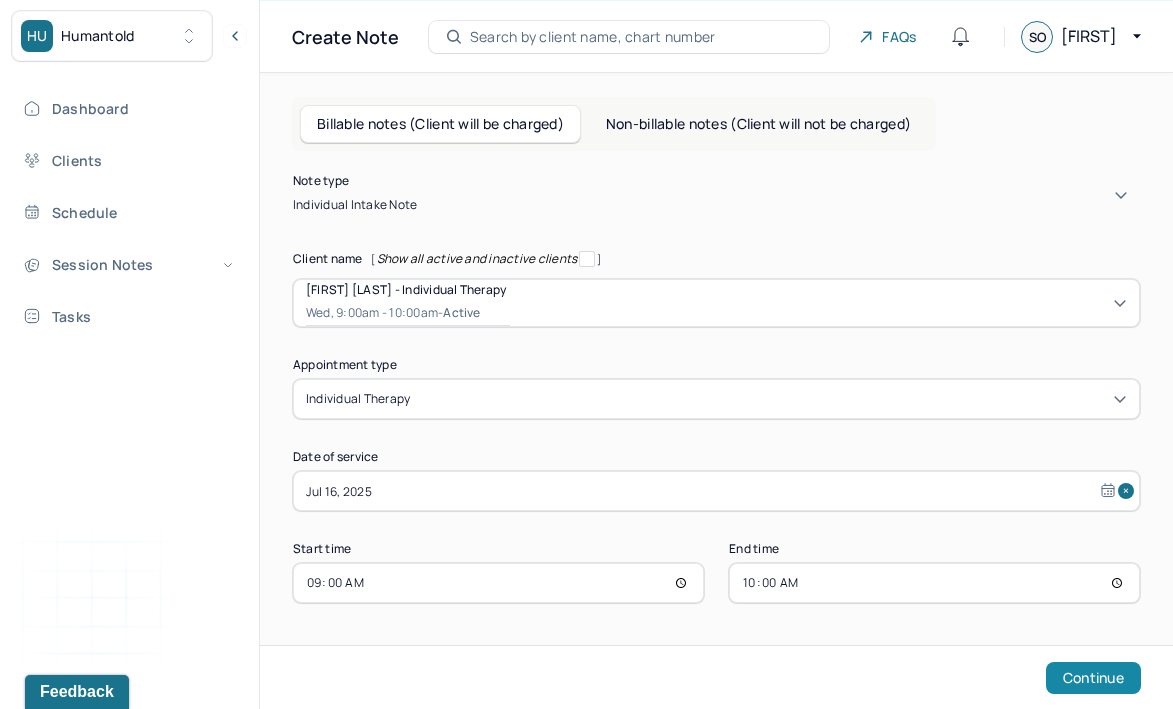 click on "Continue" at bounding box center (1093, 678) 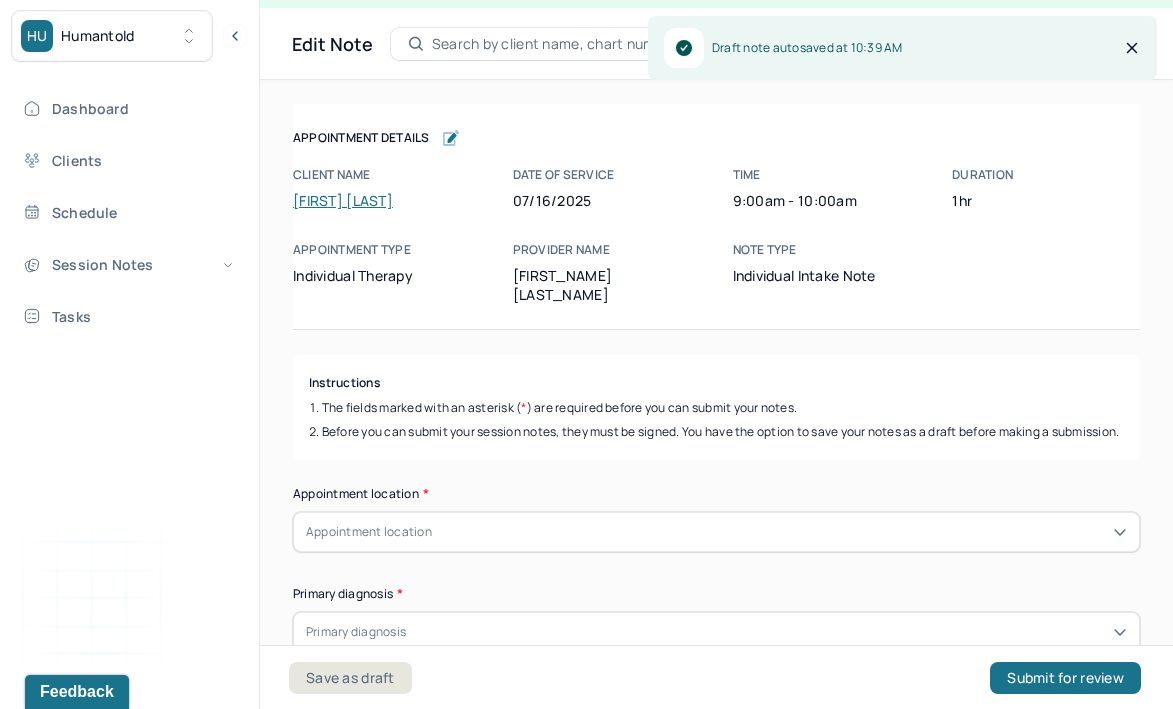 scroll, scrollTop: 36, scrollLeft: 0, axis: vertical 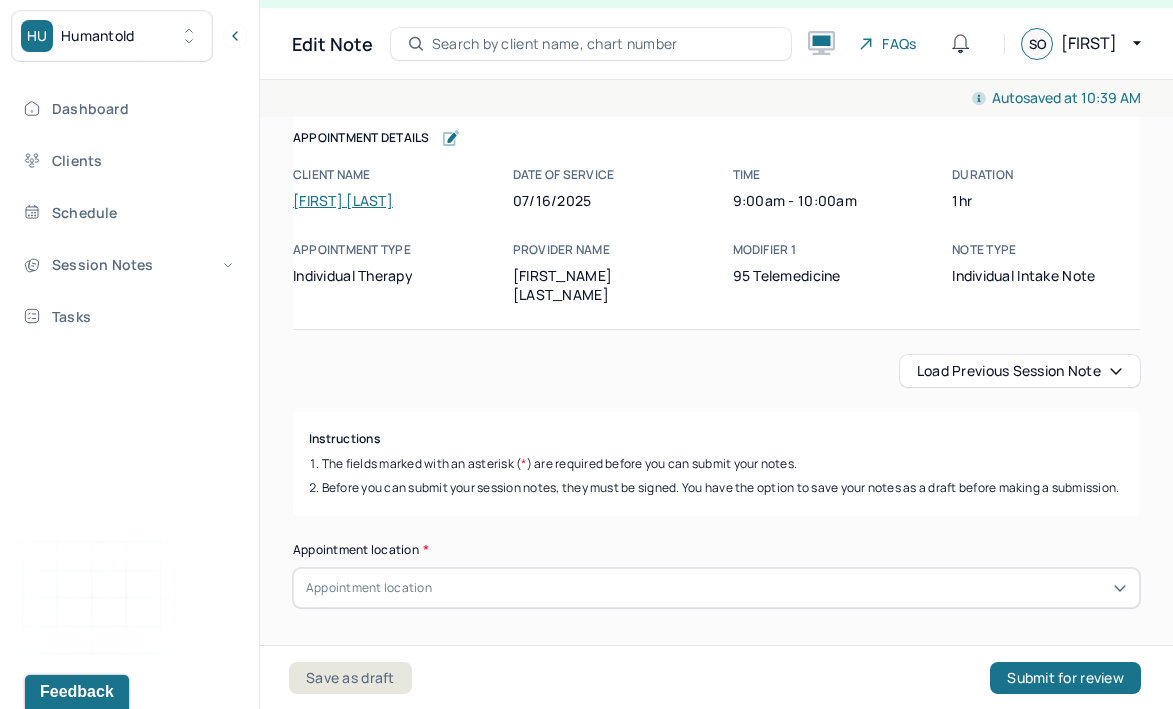 click on "Load previous session note" at bounding box center [1020, 371] 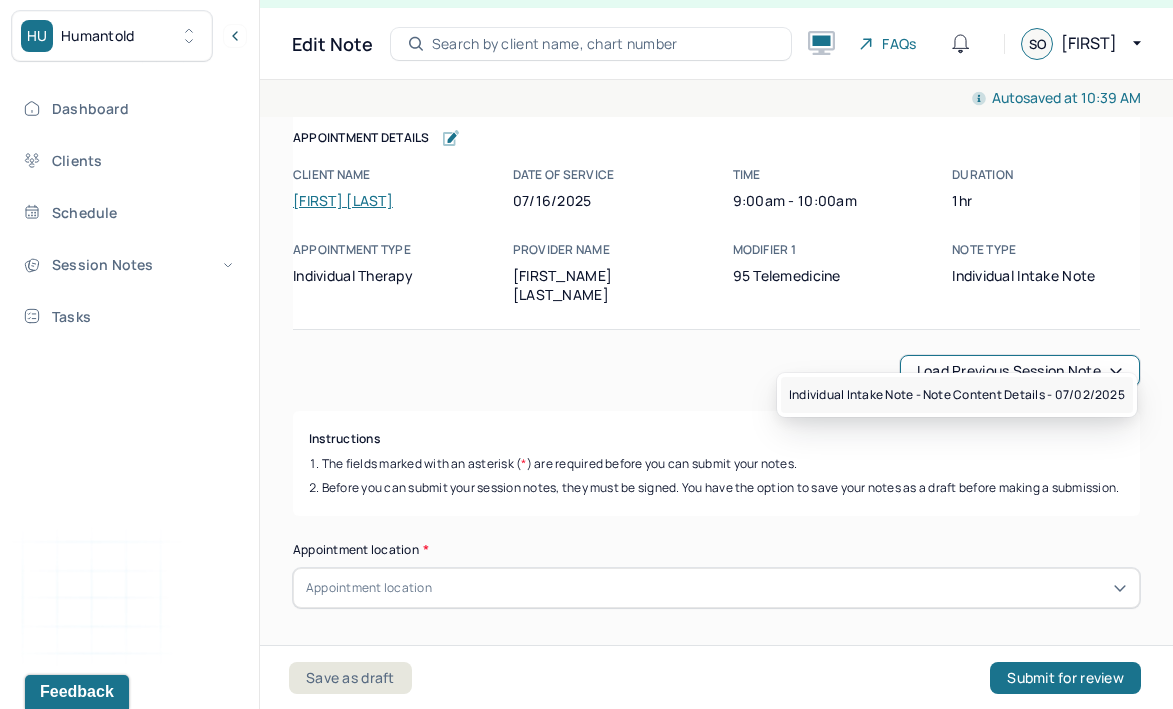 click on "Individual intake note   - Note content Details -   07/02/2025" at bounding box center [957, 395] 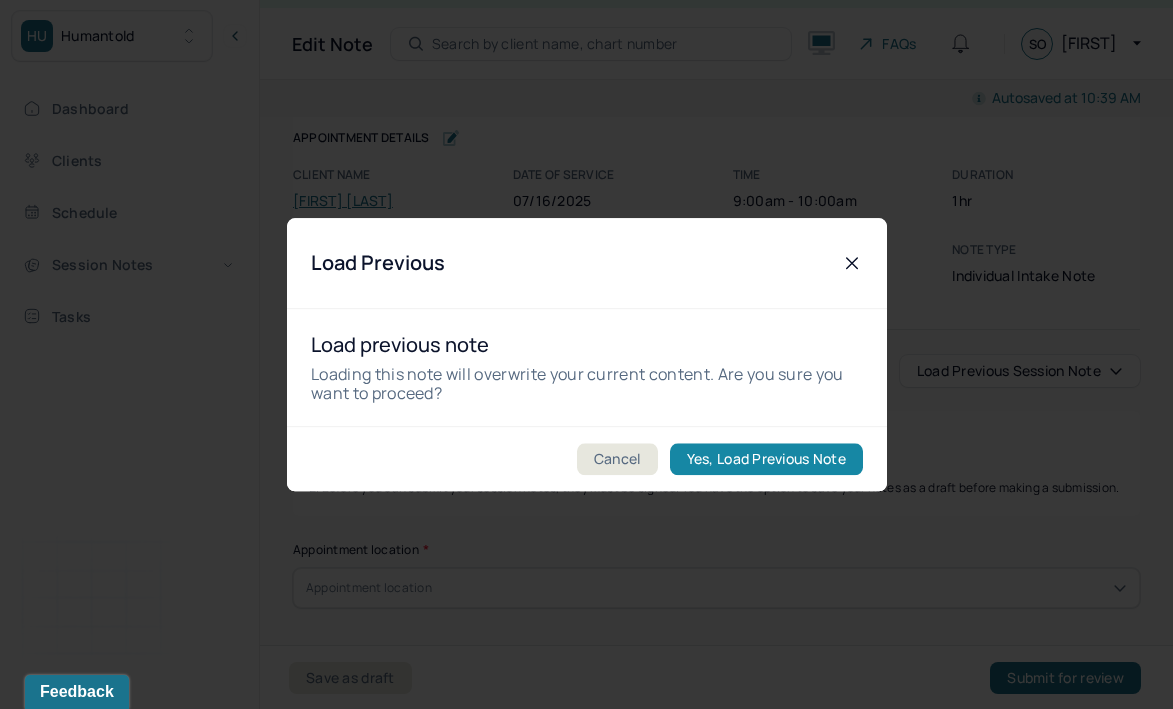 click on "Yes, Load Previous Note" at bounding box center (765, 459) 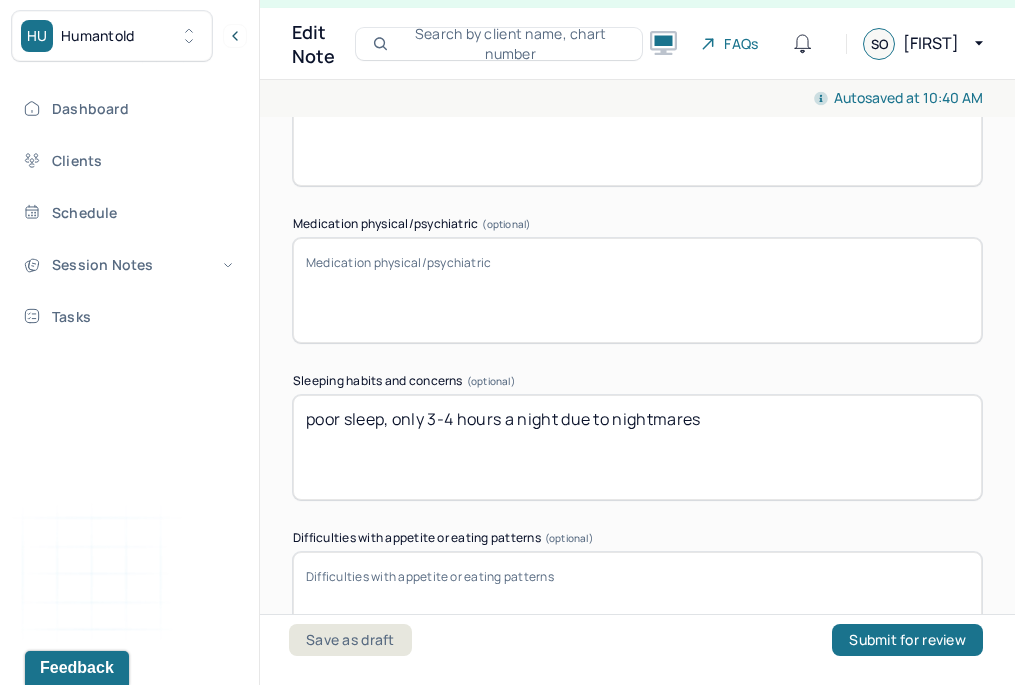 scroll, scrollTop: 3552, scrollLeft: 0, axis: vertical 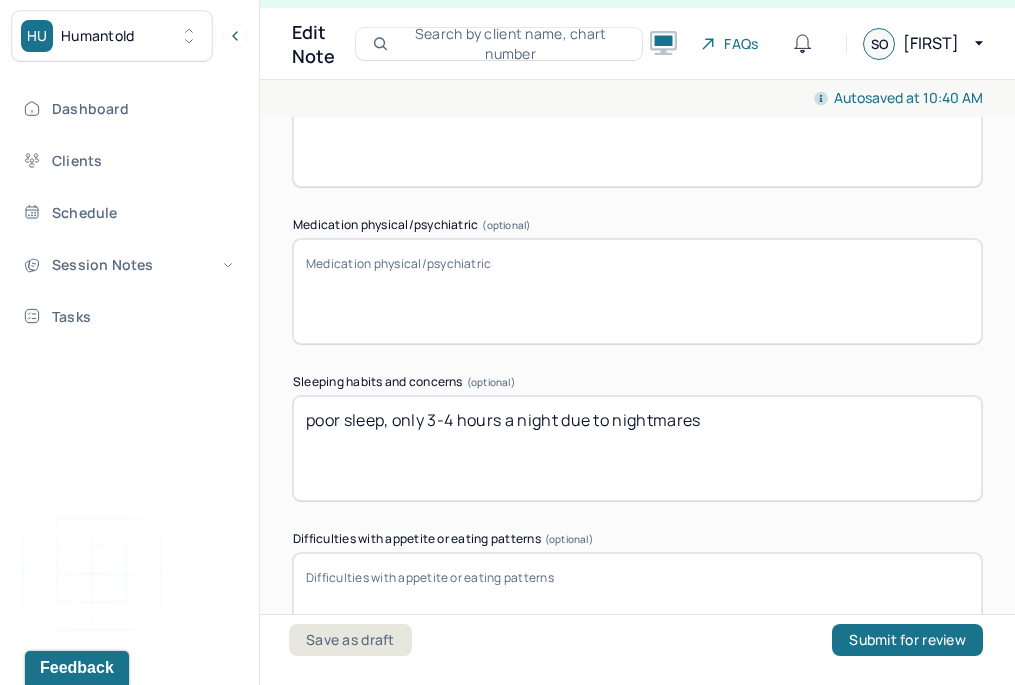 click on "Medication physical/psychiatric (optional)" at bounding box center [637, 291] 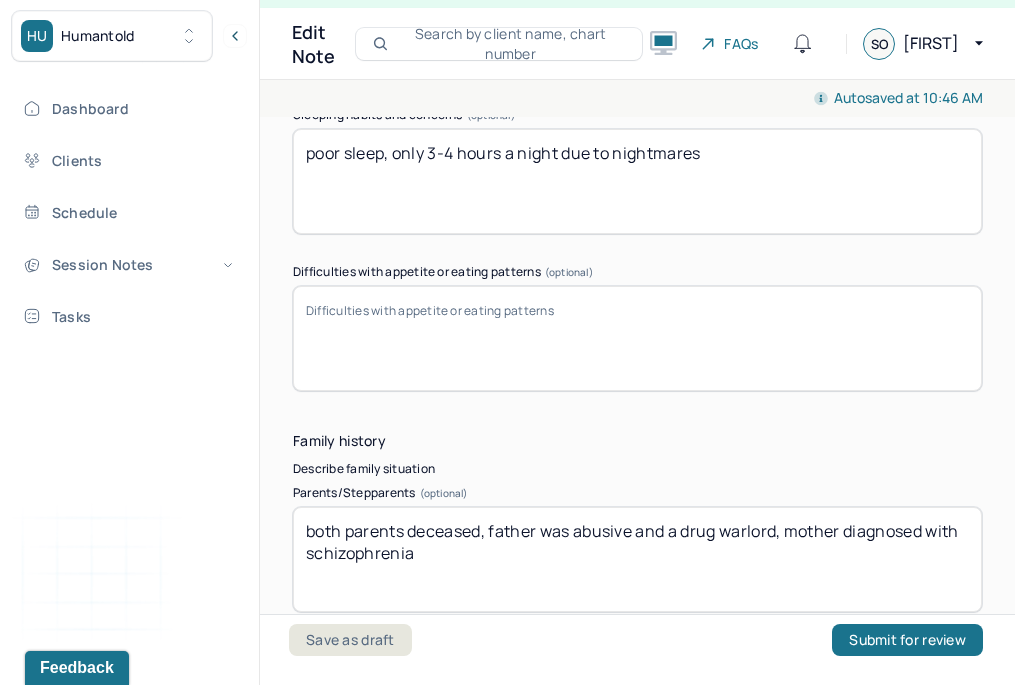 scroll, scrollTop: 3823, scrollLeft: 0, axis: vertical 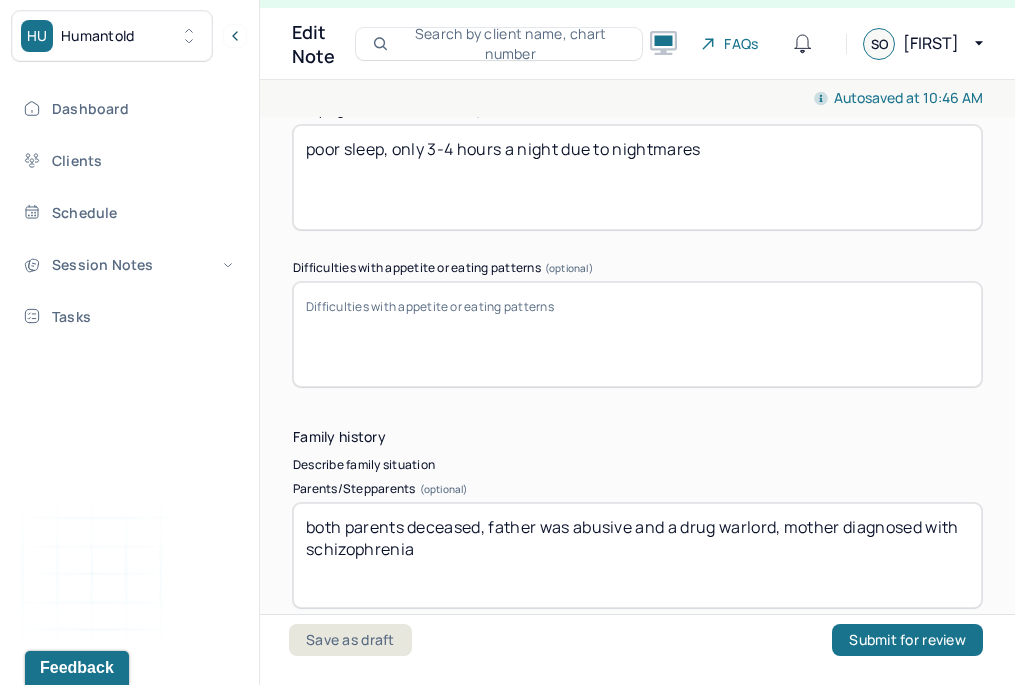 type on "currently compliant with medications for depression and anxiety" 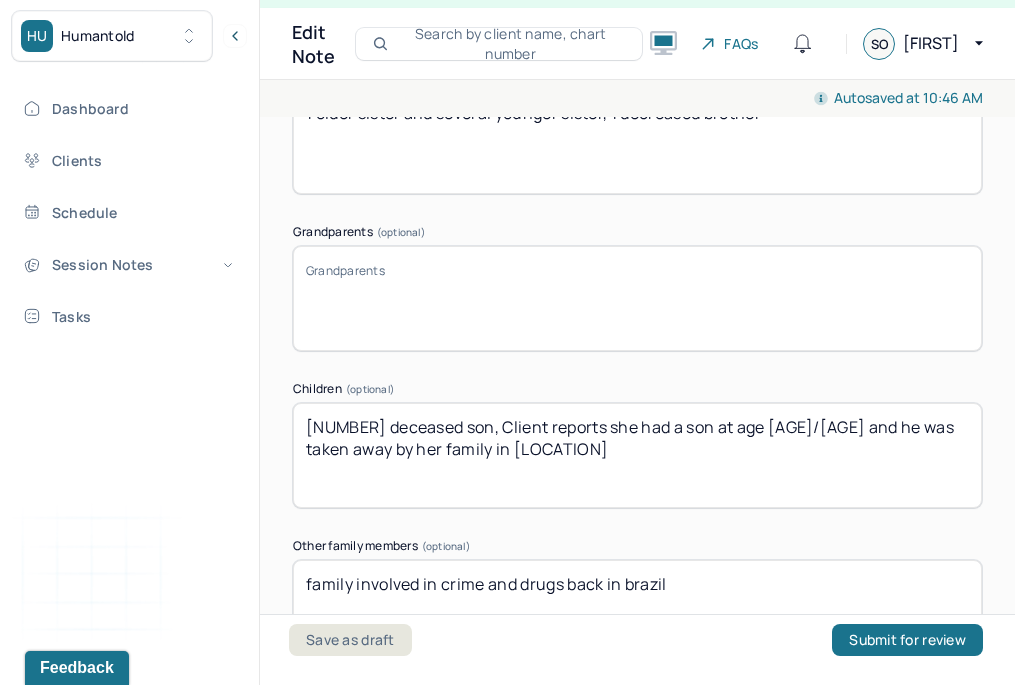 scroll, scrollTop: 4425, scrollLeft: 0, axis: vertical 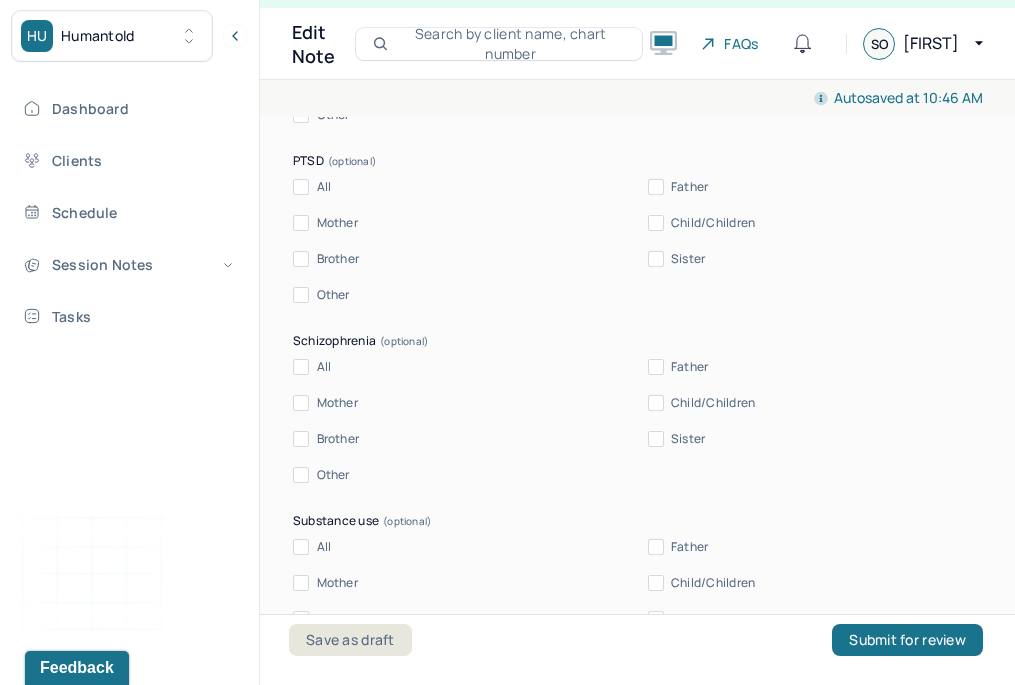 type on "poor appetite when triggered" 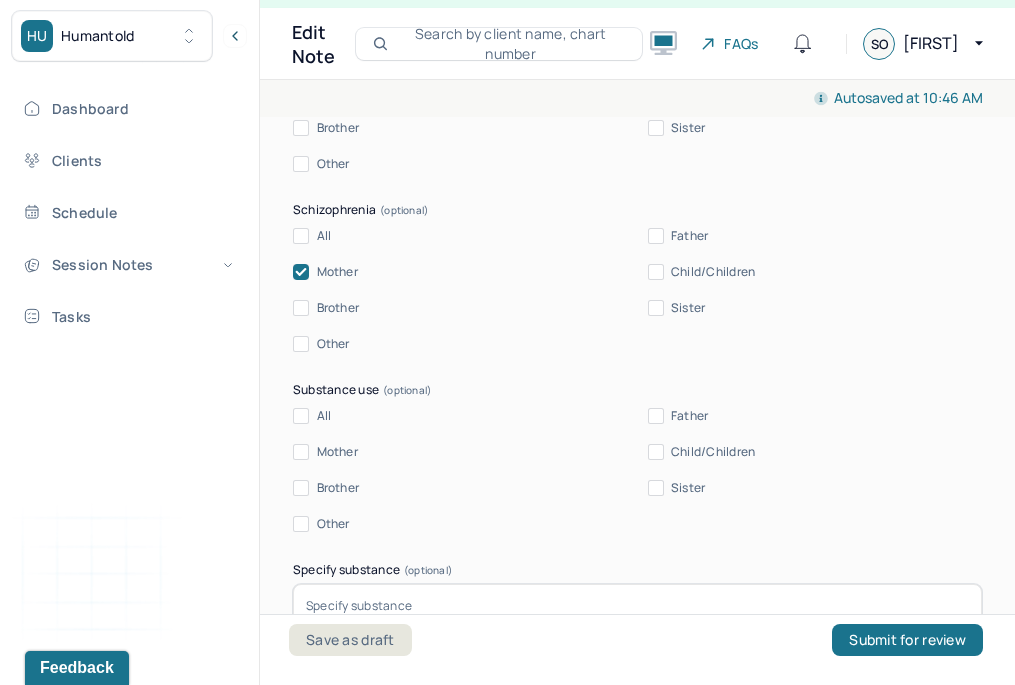 scroll, scrollTop: 5860, scrollLeft: 0, axis: vertical 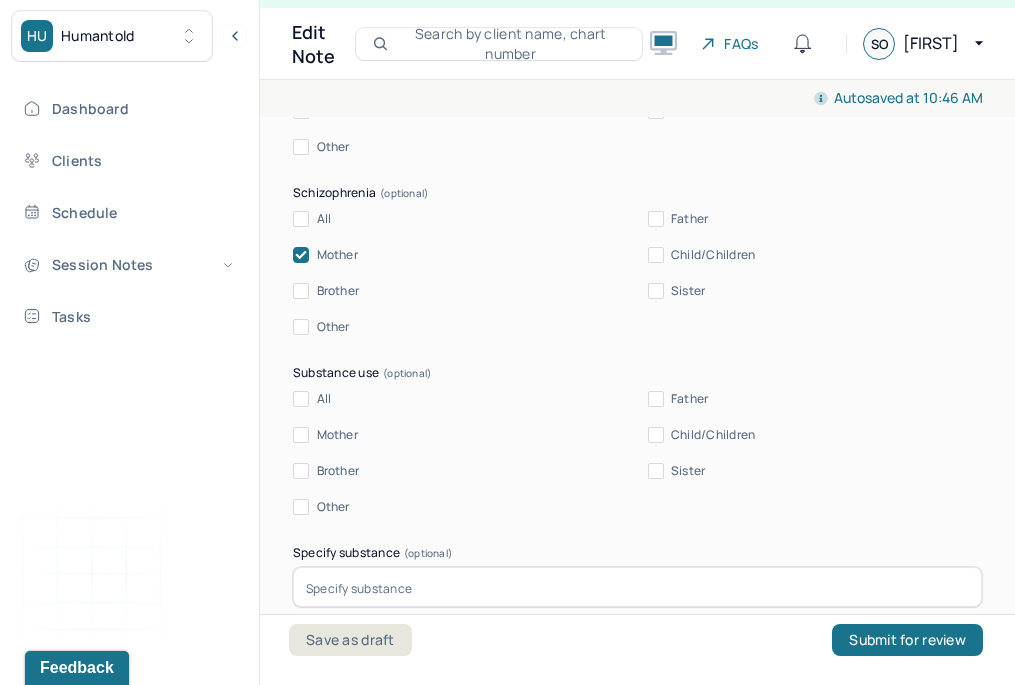 click on "Father" at bounding box center [656, 399] 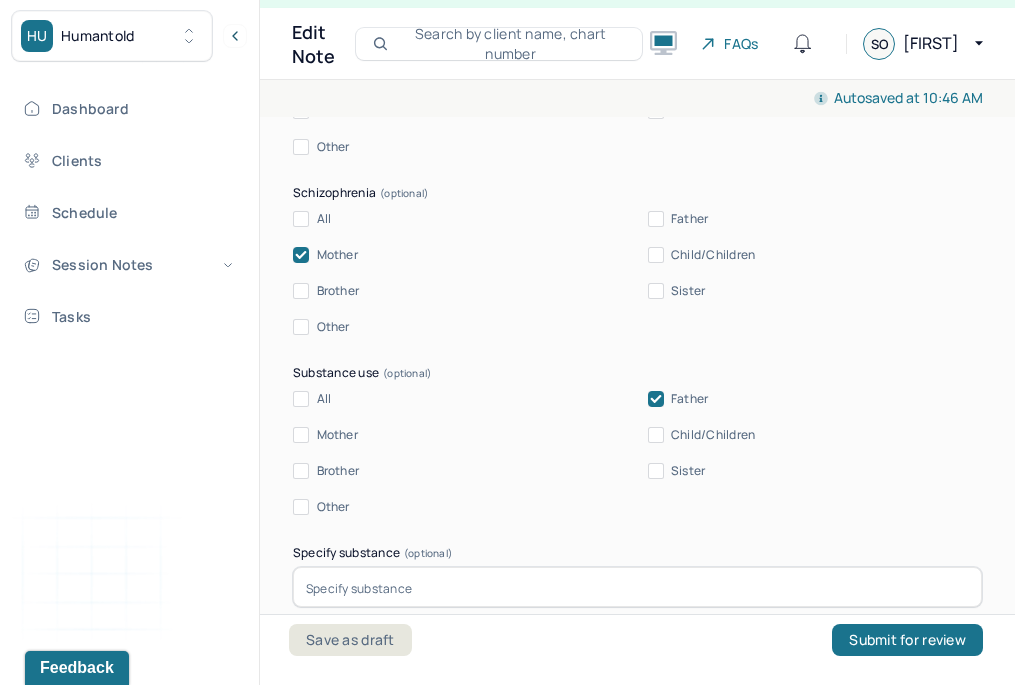 click on "Sister" at bounding box center [656, 471] 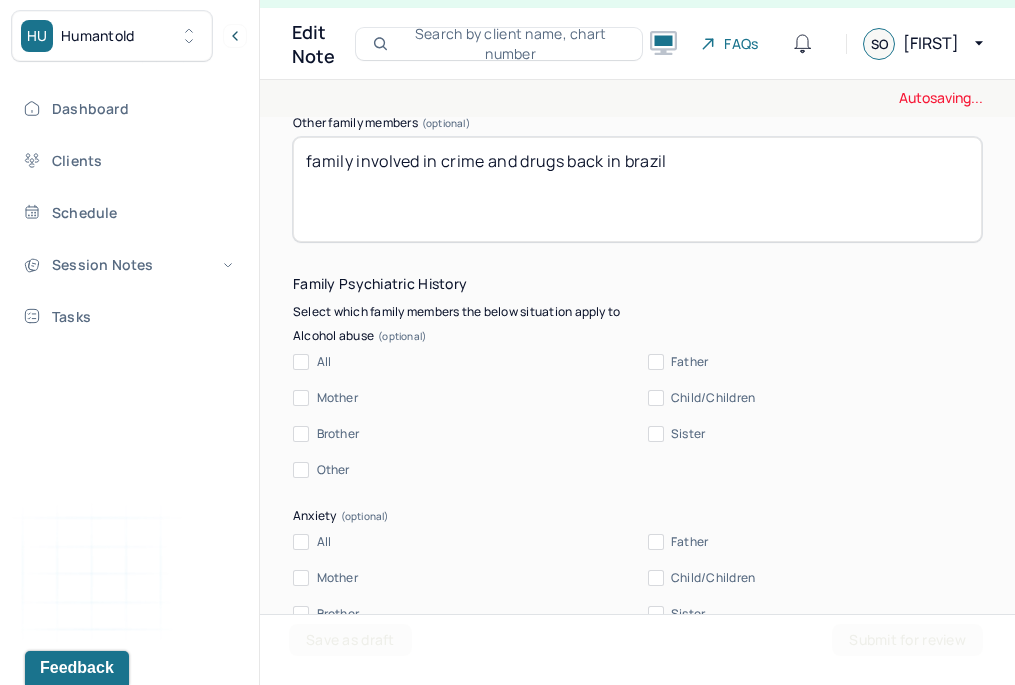 scroll, scrollTop: 4818, scrollLeft: 0, axis: vertical 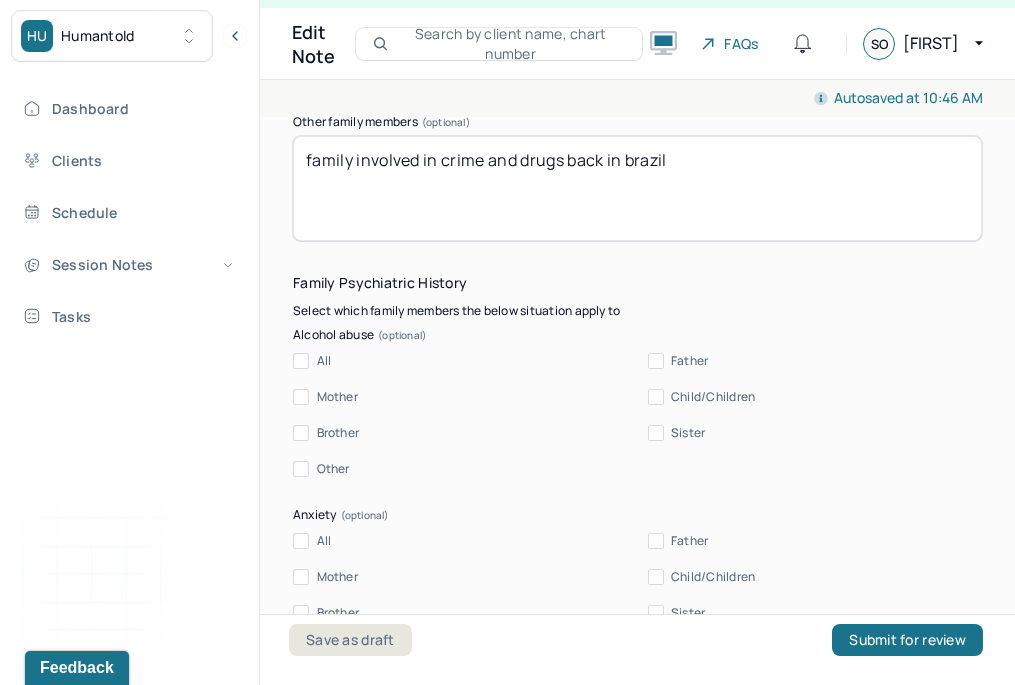 click on "Sister" at bounding box center [656, 433] 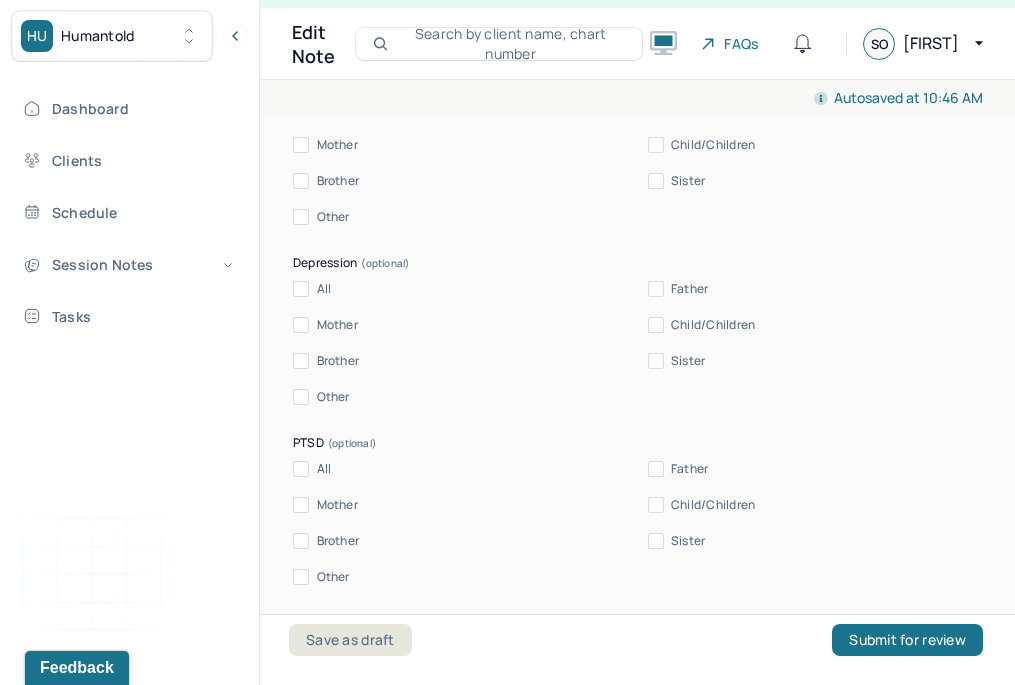 scroll, scrollTop: 5434, scrollLeft: 0, axis: vertical 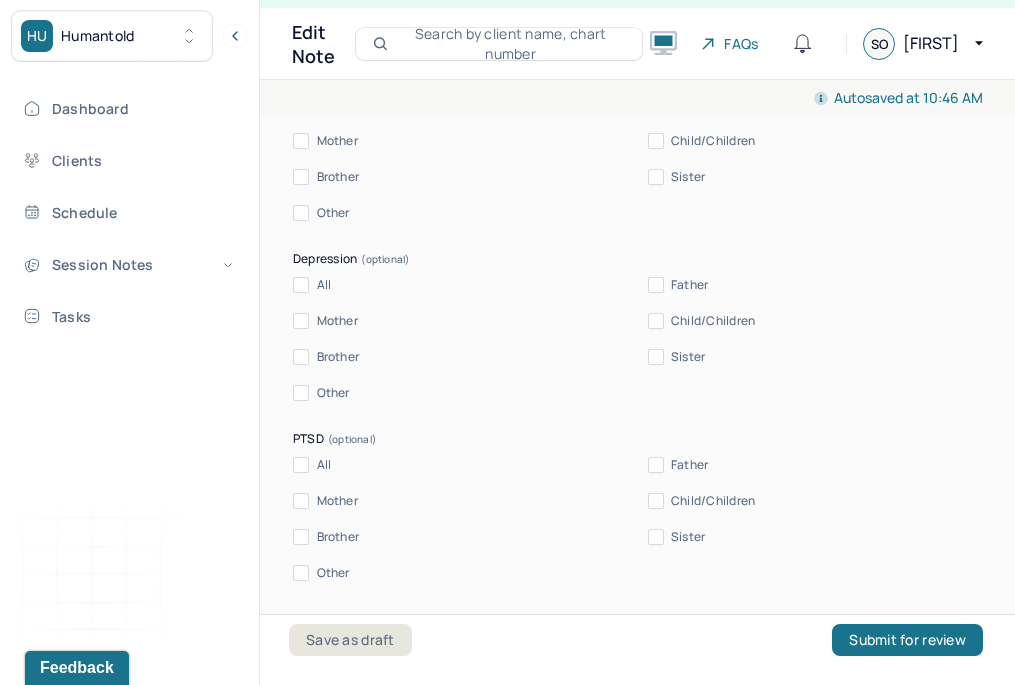 click on "Brother" at bounding box center [301, 357] 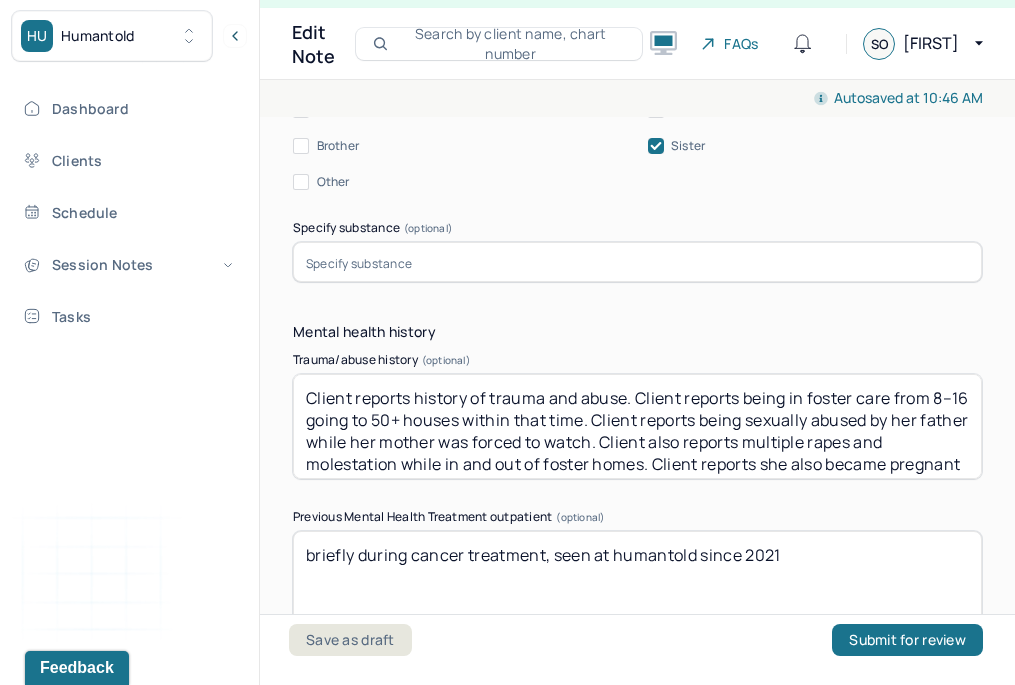scroll, scrollTop: 6191, scrollLeft: 0, axis: vertical 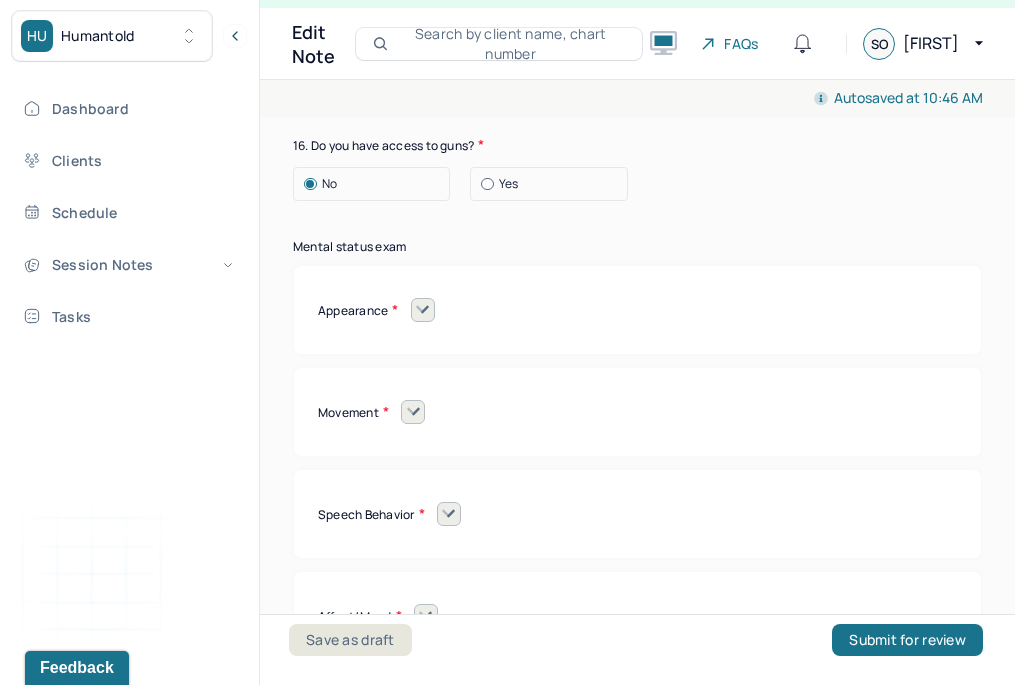 click at bounding box center (423, 310) 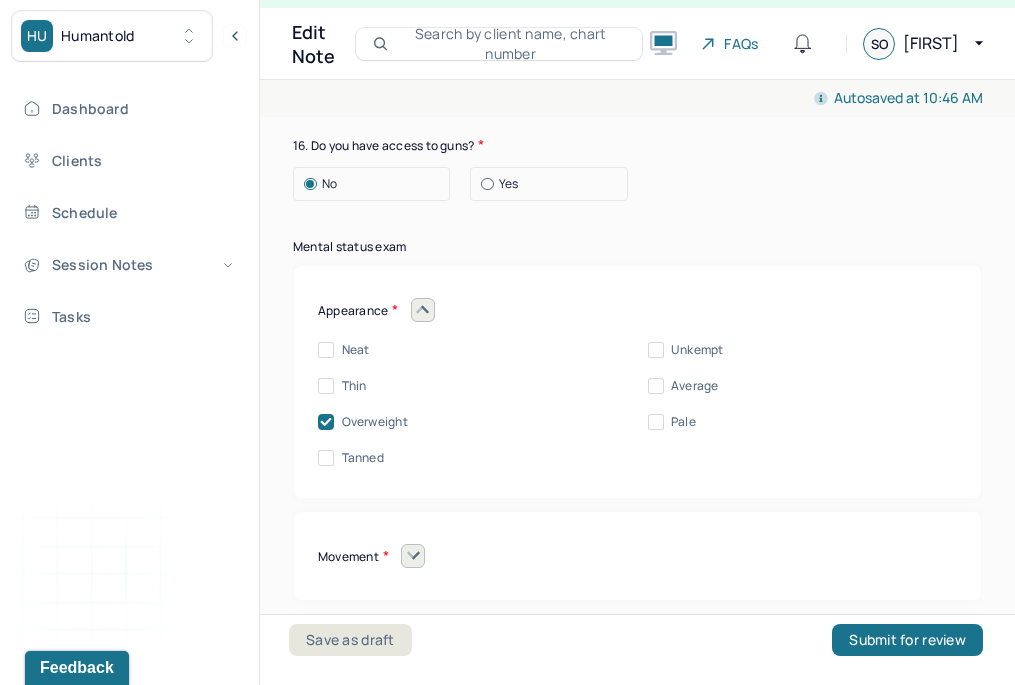 click at bounding box center [423, 310] 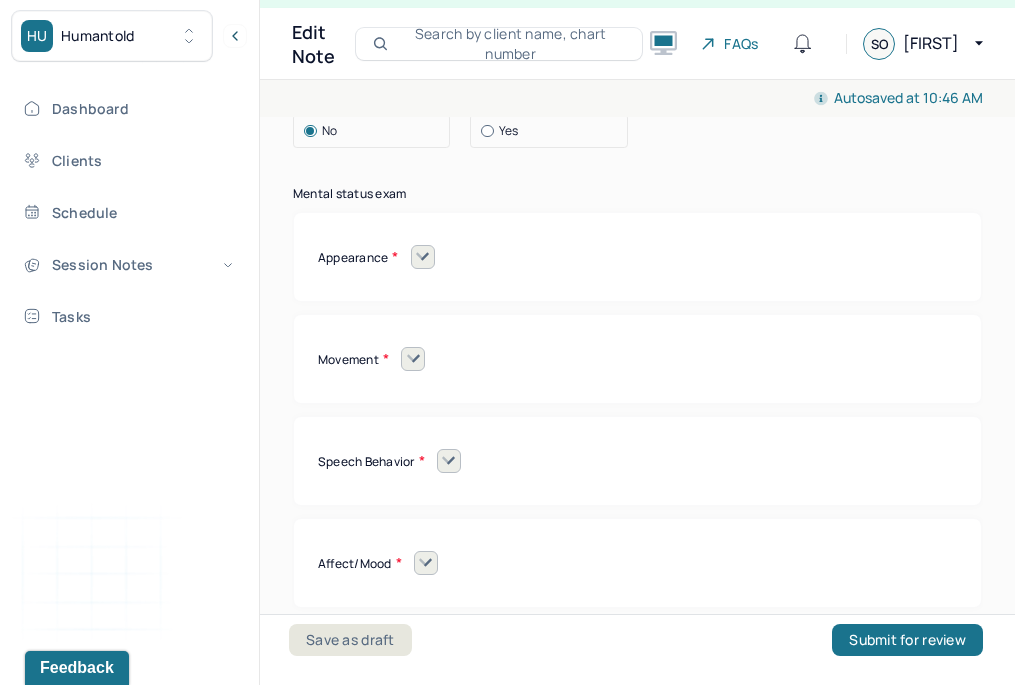 scroll, scrollTop: 8934, scrollLeft: 0, axis: vertical 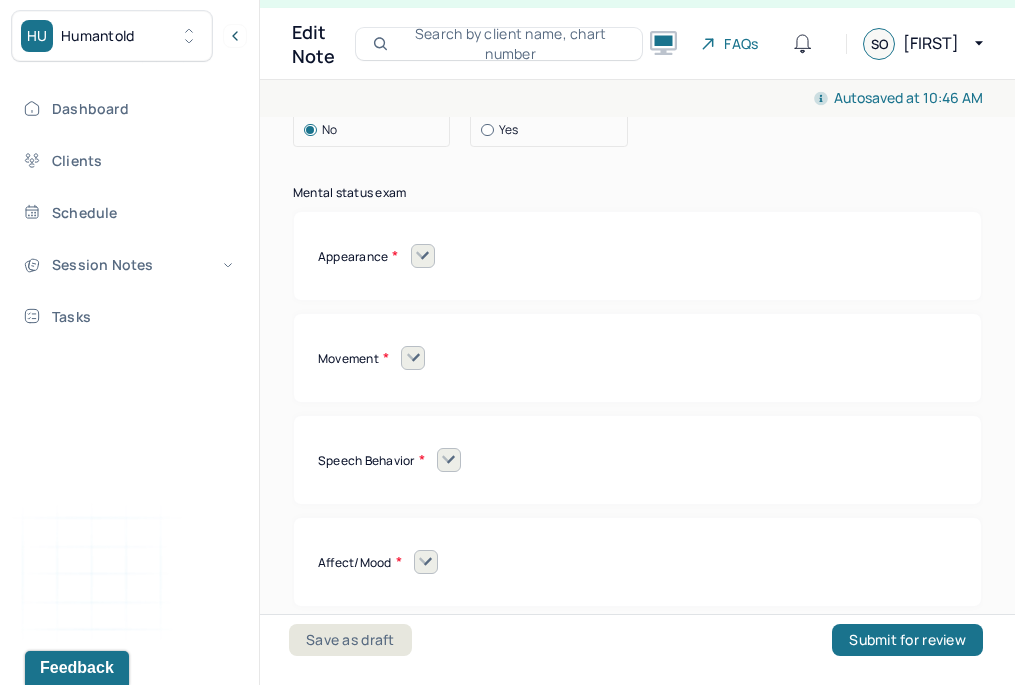 click at bounding box center [413, 358] 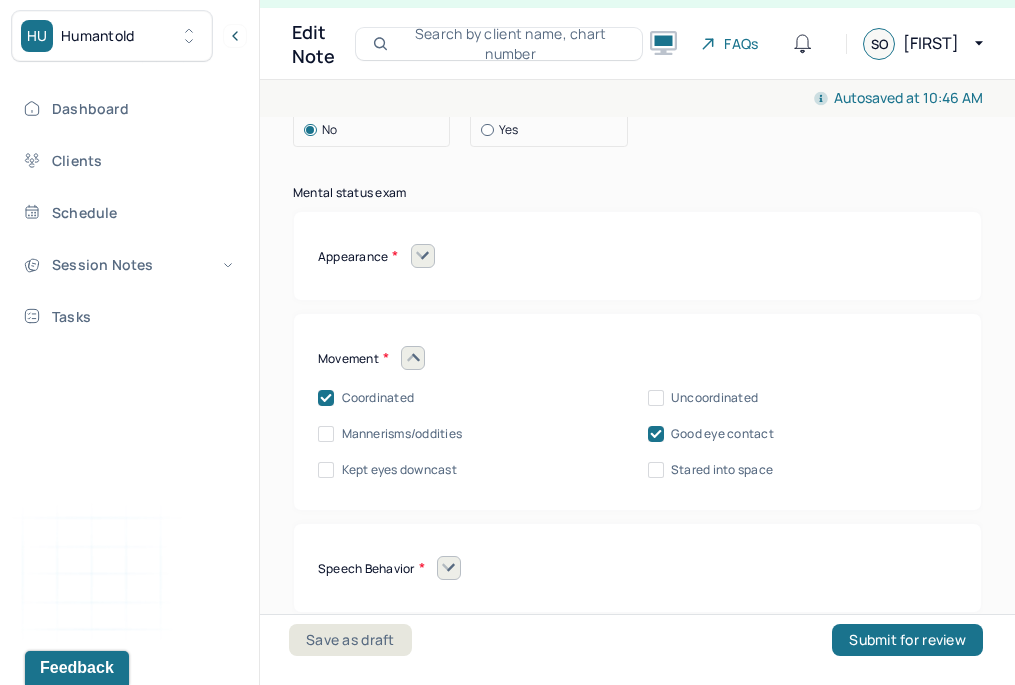 click at bounding box center (413, 358) 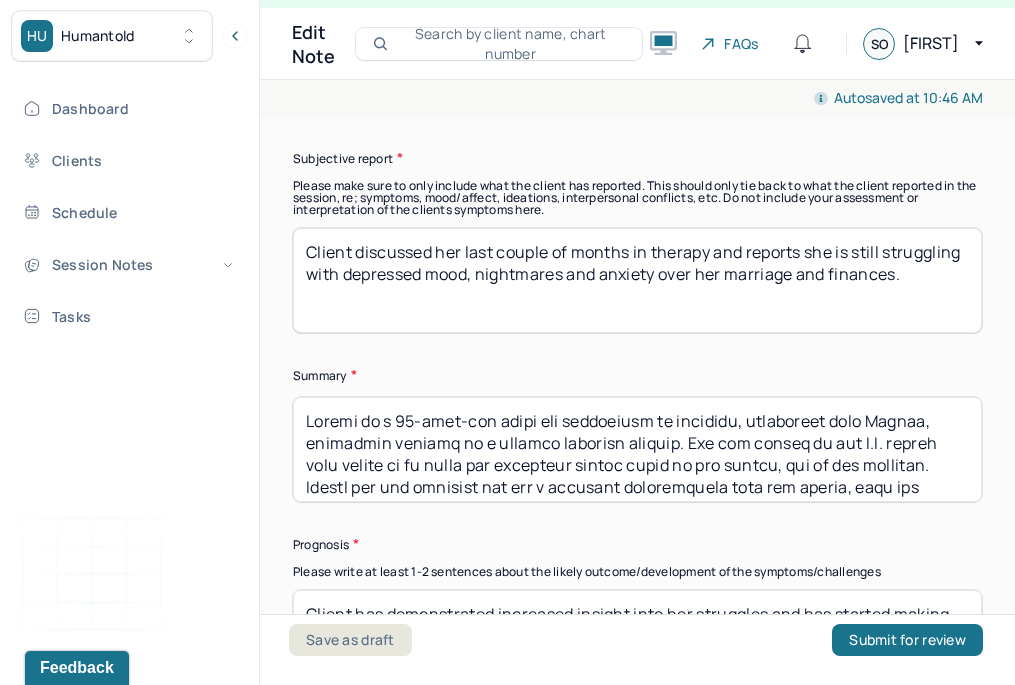 scroll, scrollTop: 11119, scrollLeft: 0, axis: vertical 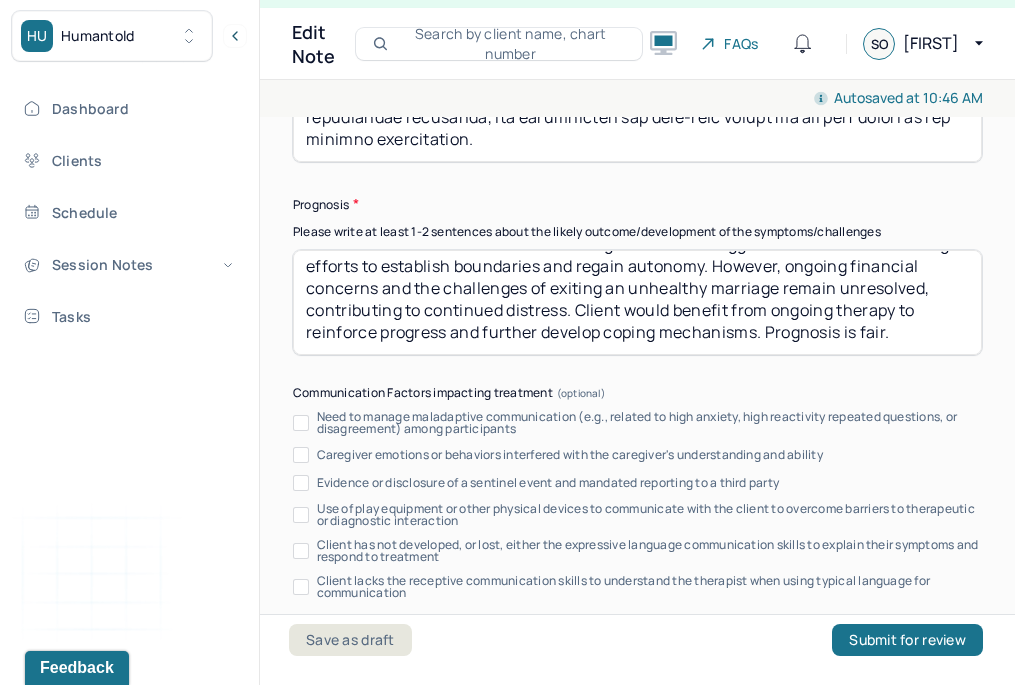 drag, startPoint x: 573, startPoint y: 255, endPoint x: 755, endPoint y: 270, distance: 182.61708 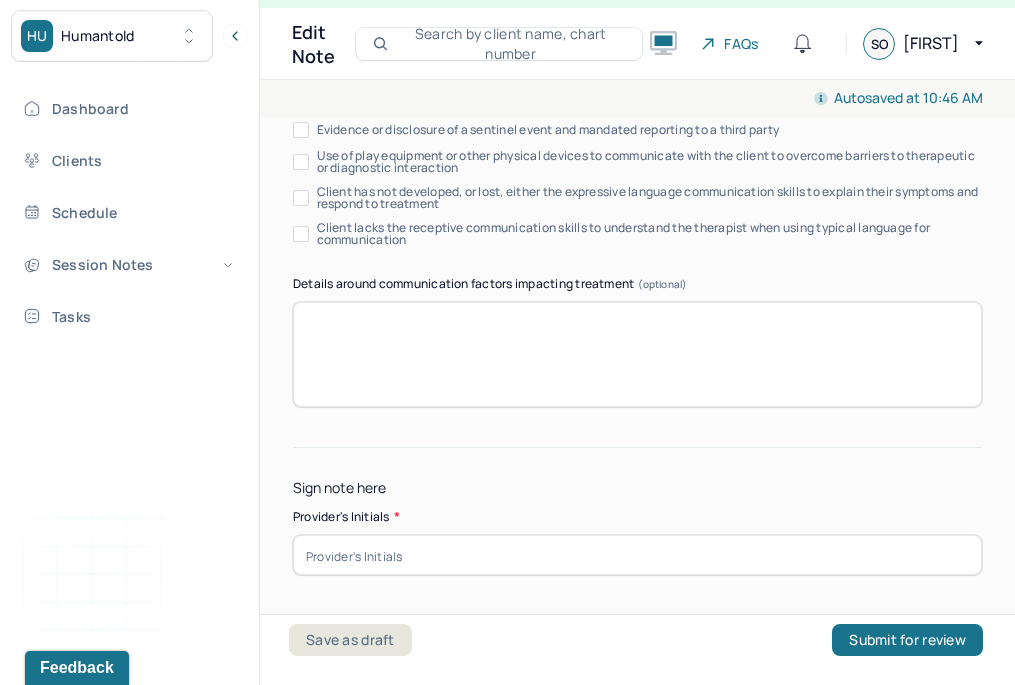 scroll, scrollTop: 11817, scrollLeft: 0, axis: vertical 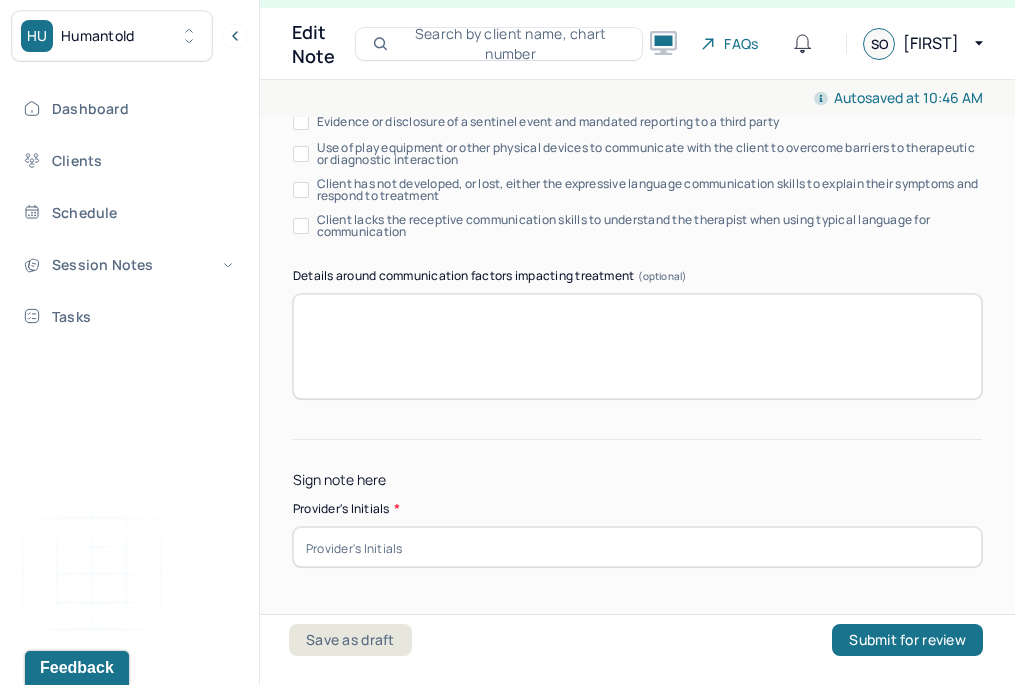 click at bounding box center (637, 547) 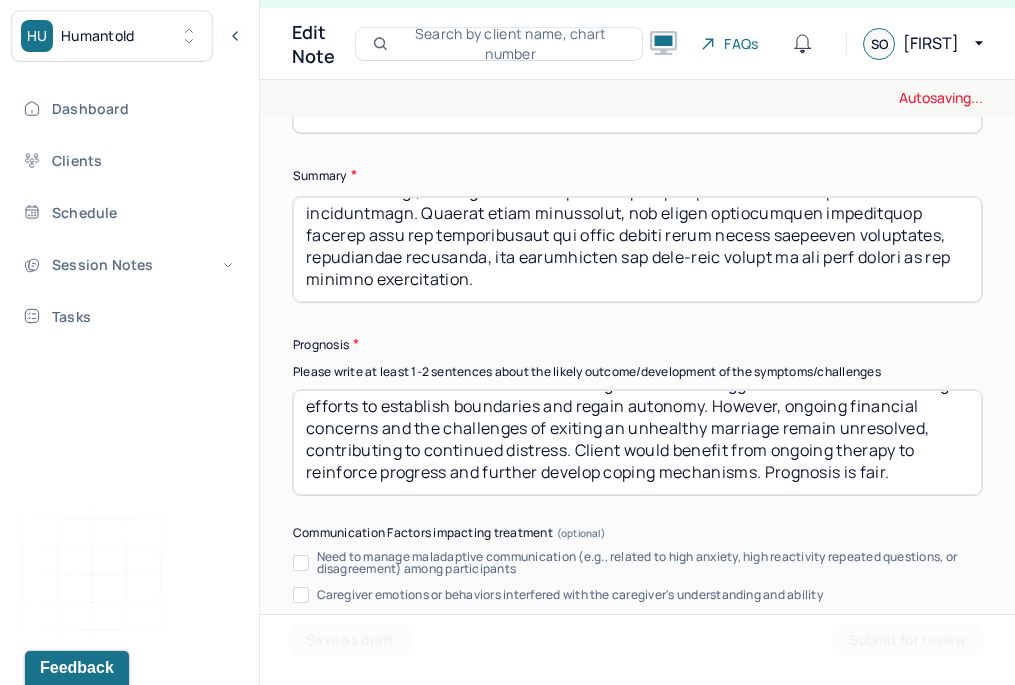 scroll, scrollTop: 11271, scrollLeft: 0, axis: vertical 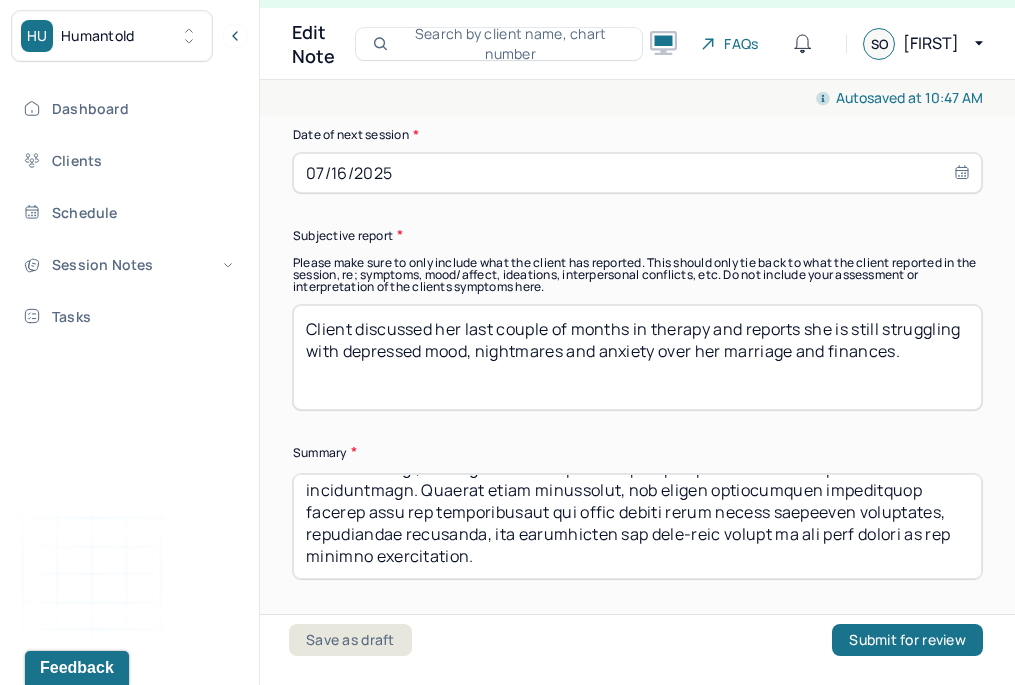 type on "so" 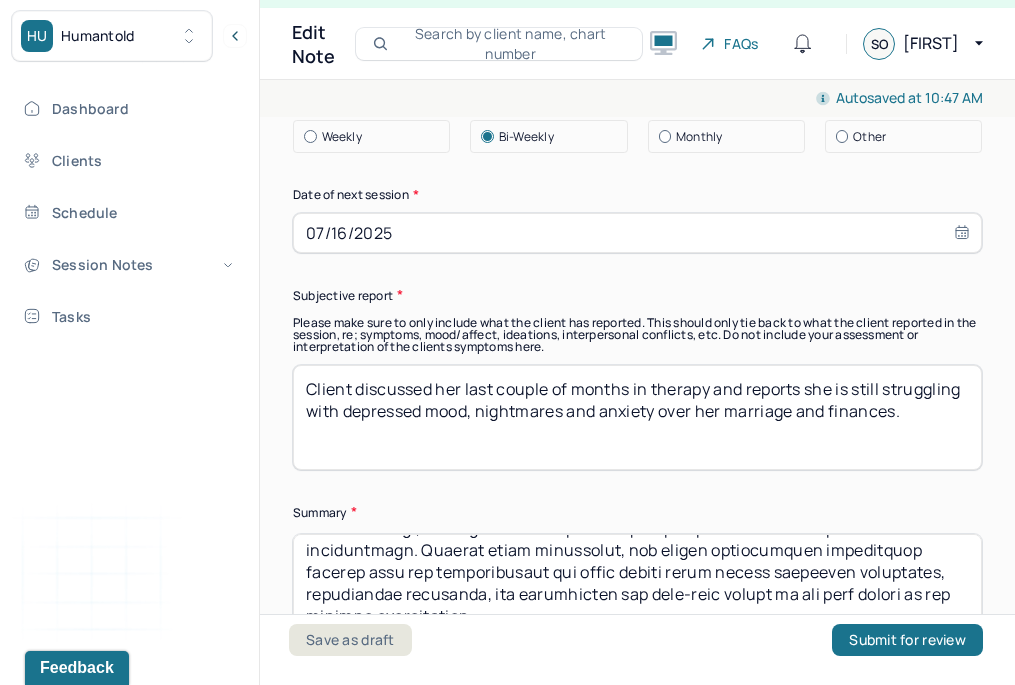 scroll, scrollTop: 10974, scrollLeft: 0, axis: vertical 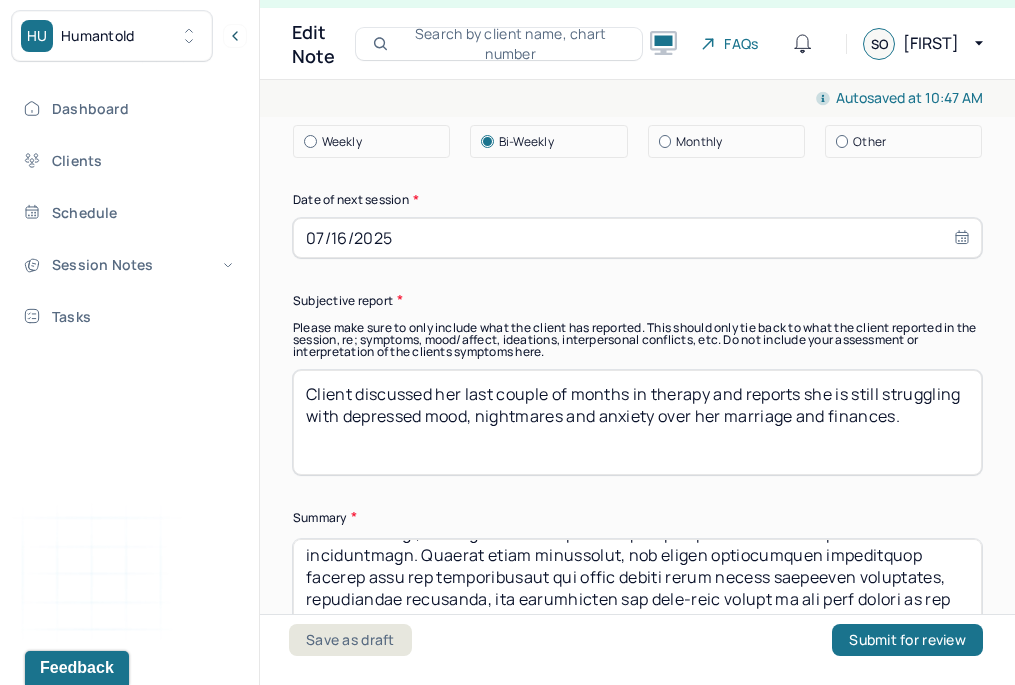 click on "Client discussed her last couple of months in therapy and reports she is still struggling with depressed mood, nightmares and anxiety over her marriage and finances." at bounding box center (637, 422) 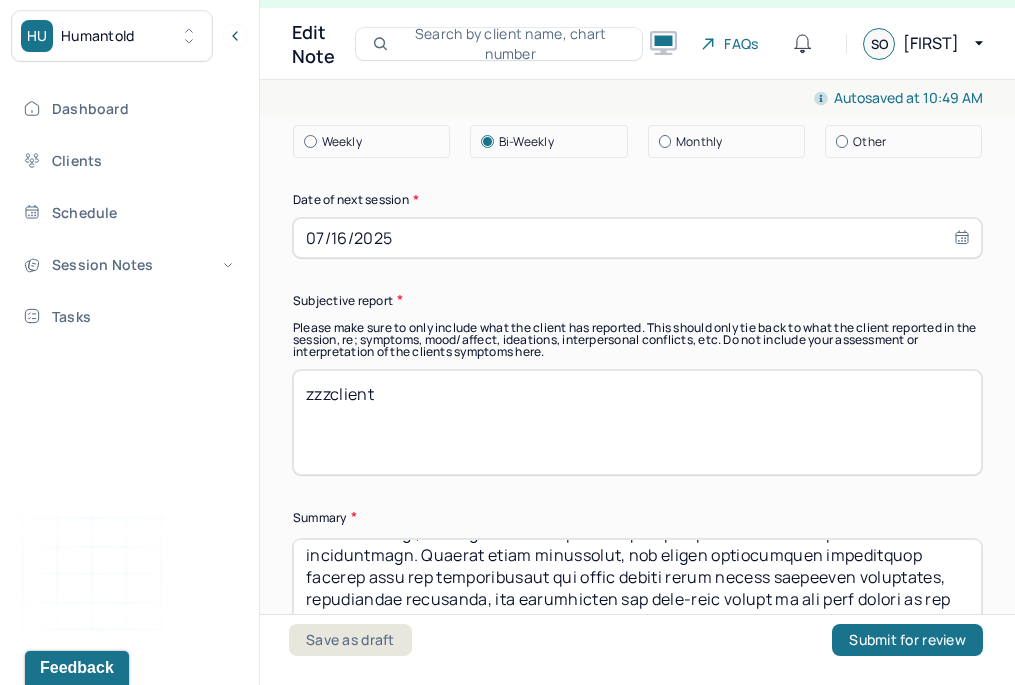 click on "zzzclient" at bounding box center [637, 422] 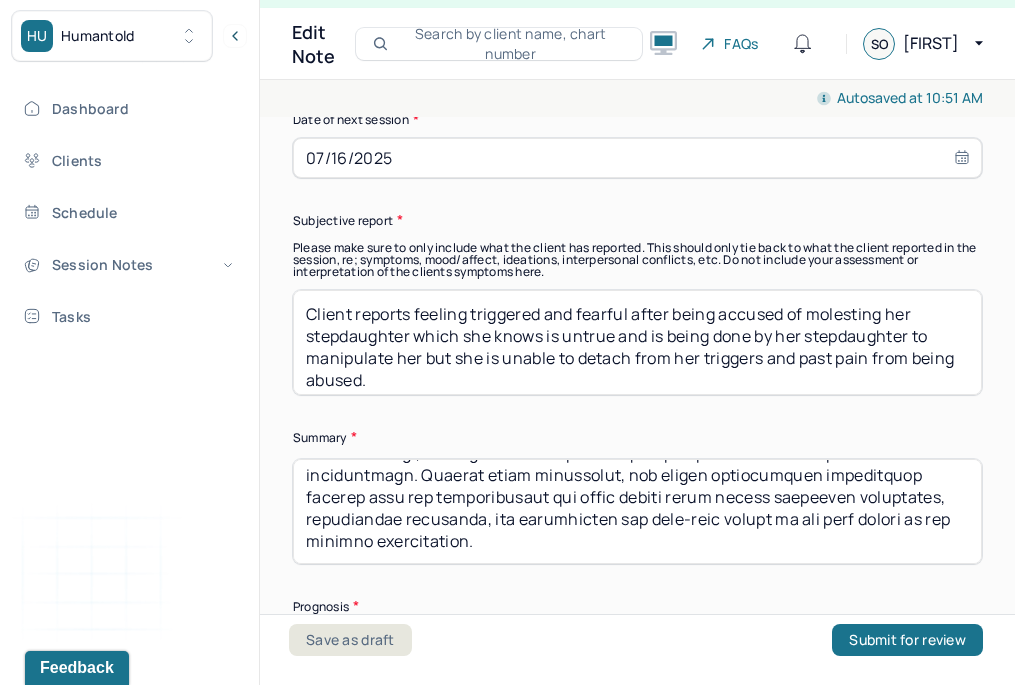 scroll, scrollTop: 11071, scrollLeft: 0, axis: vertical 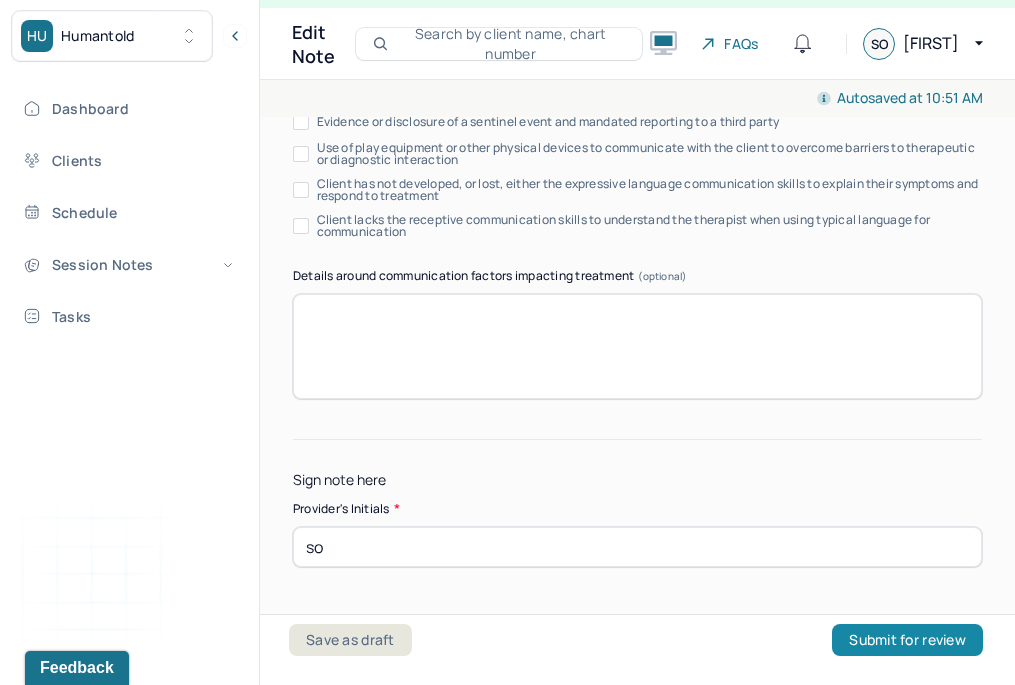 type on "Client reports feeling triggered and fearful after being accused of molesting her stepdaughter which she knows is untrue and is being done by her stepdaughter to manipulate her but she is unable to detach from her triggers and past pain from being abused." 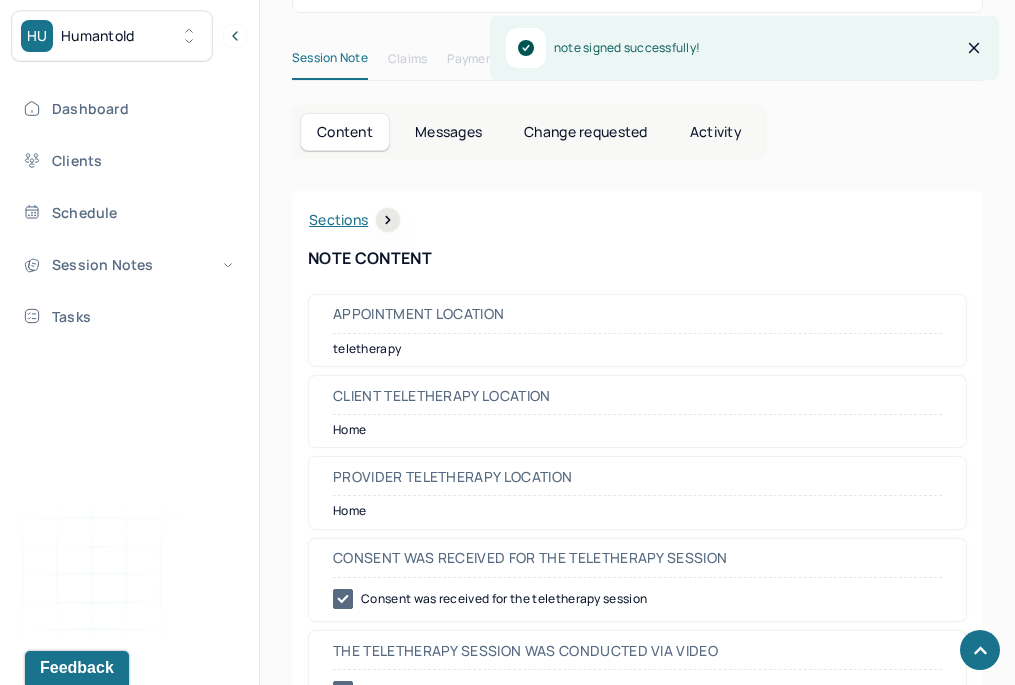 scroll, scrollTop: 0, scrollLeft: 0, axis: both 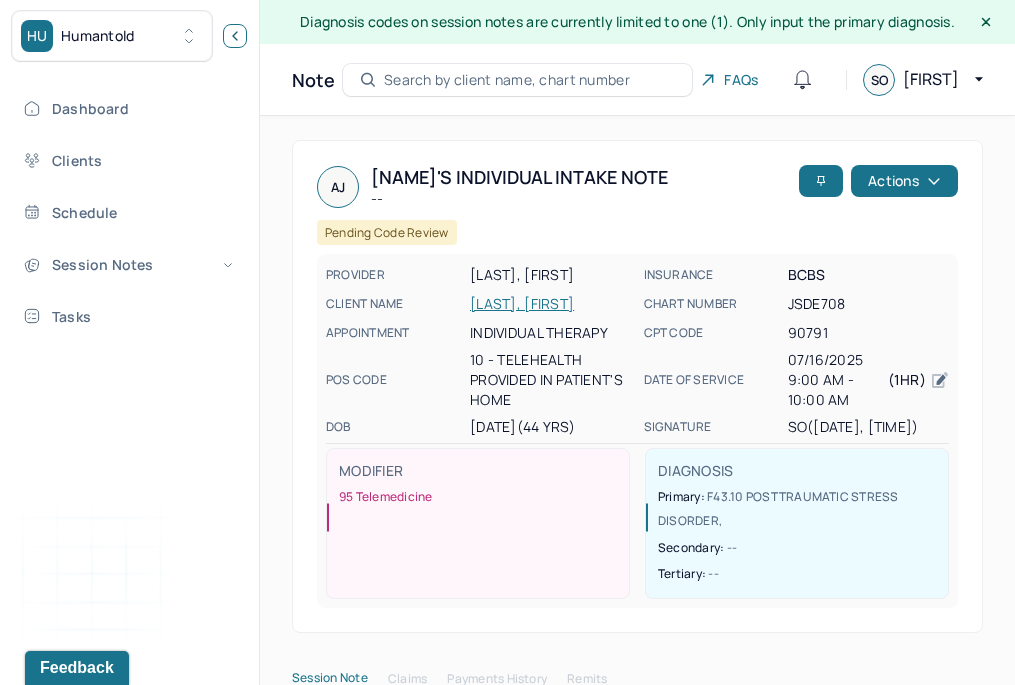 click 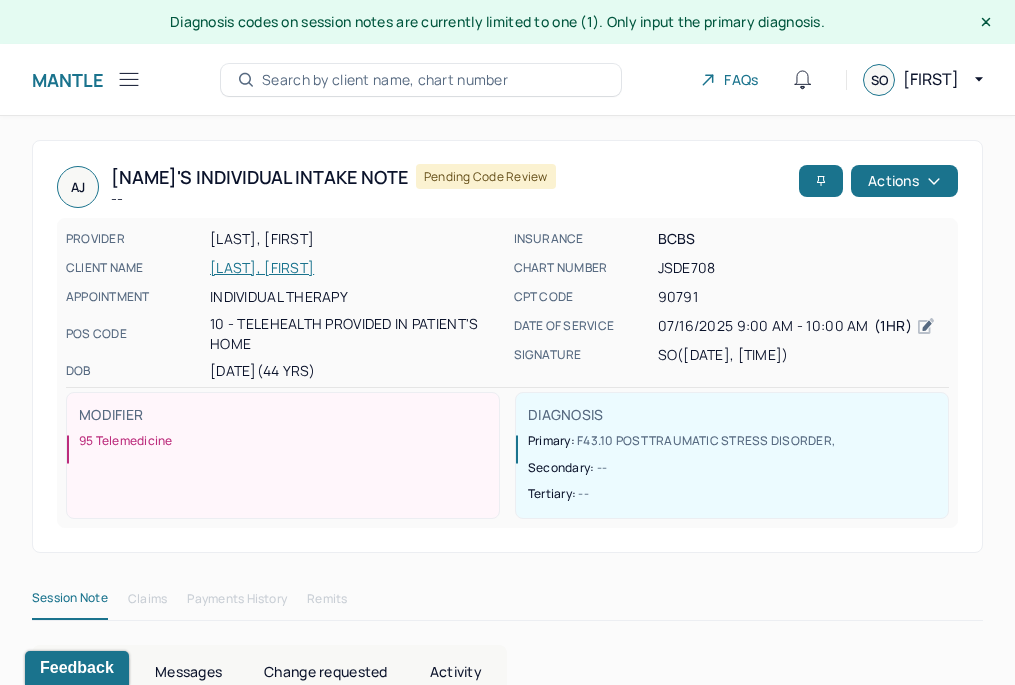 click 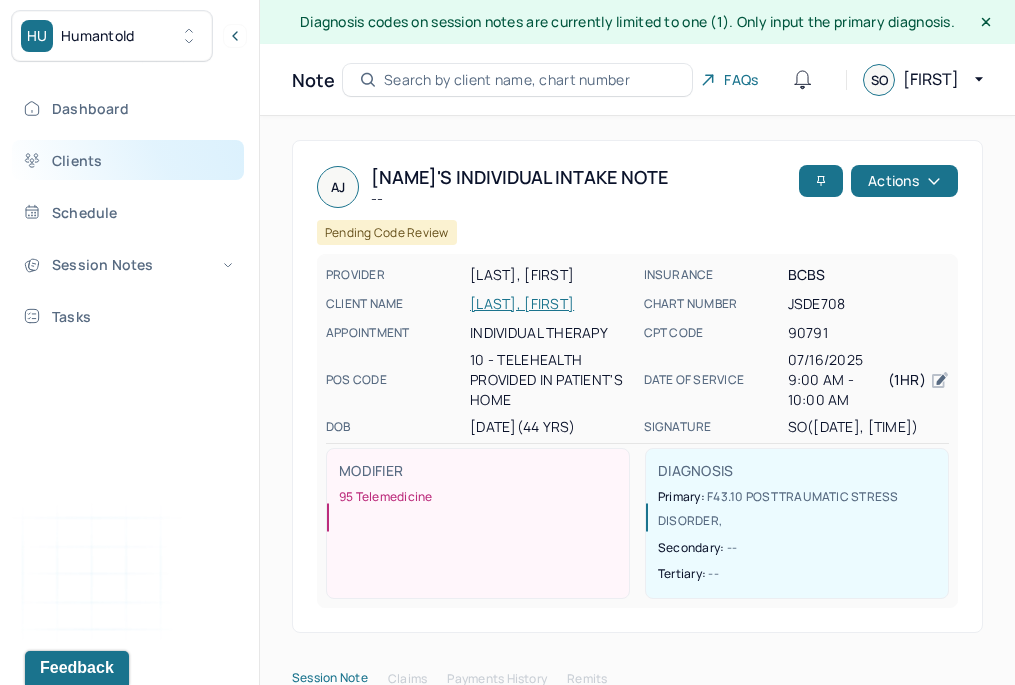 click on "Clients" at bounding box center [128, 160] 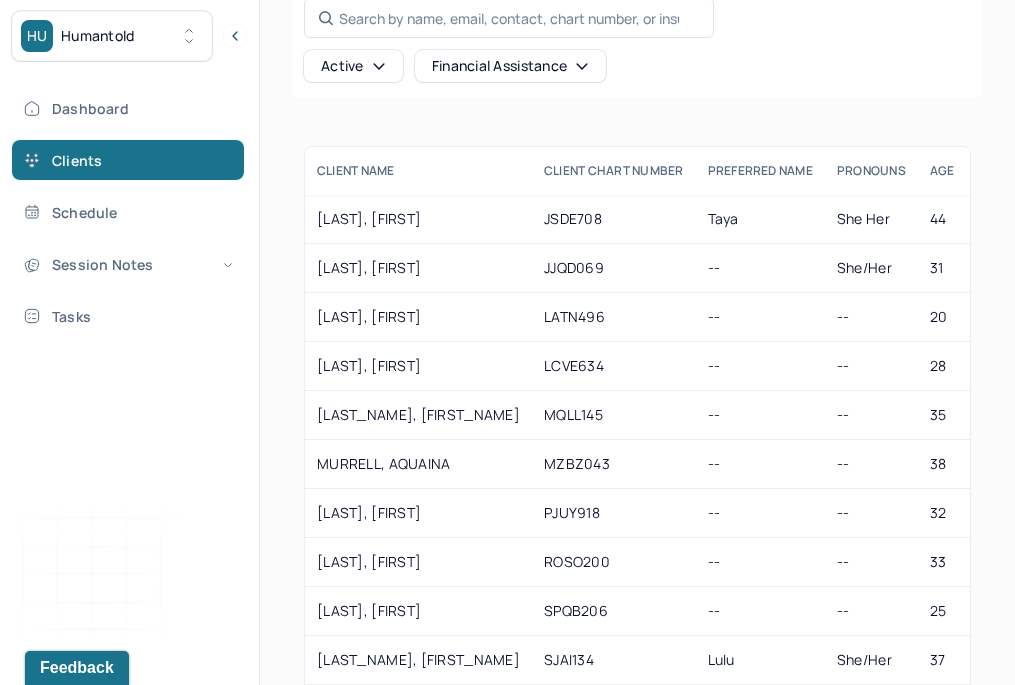 scroll, scrollTop: 163, scrollLeft: 0, axis: vertical 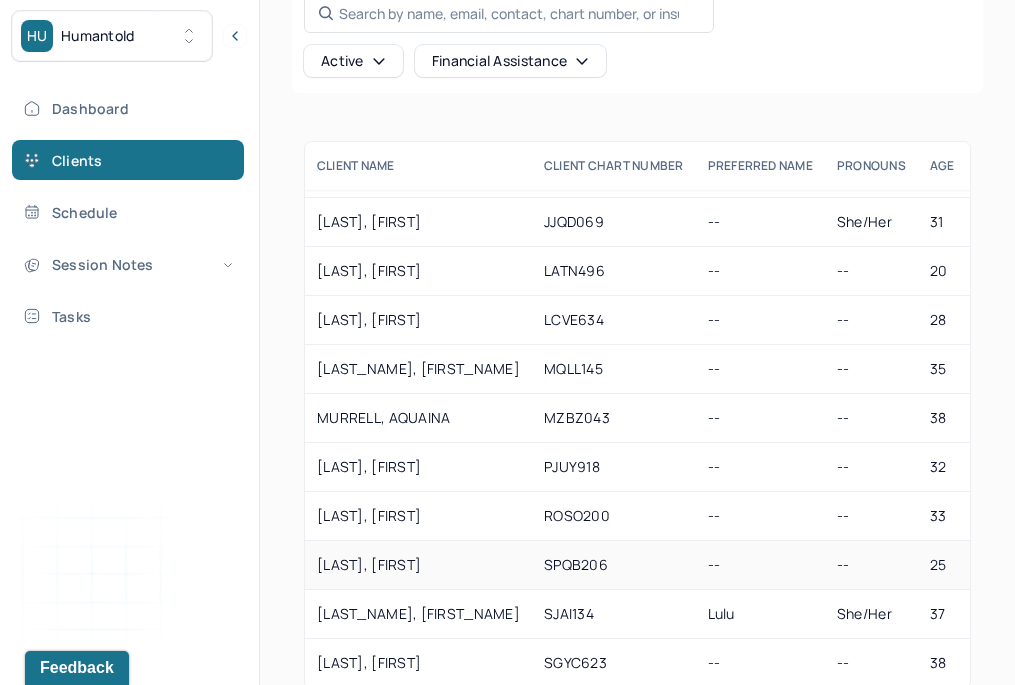 click on "[LAST], [FIRST]" at bounding box center (418, 565) 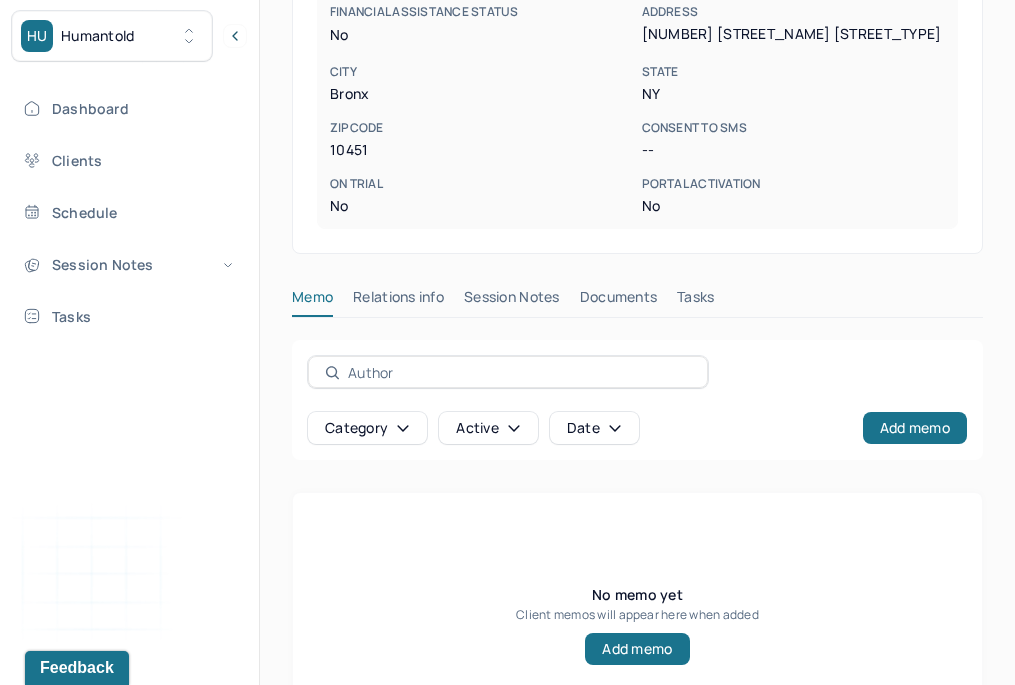 scroll, scrollTop: 696, scrollLeft: 0, axis: vertical 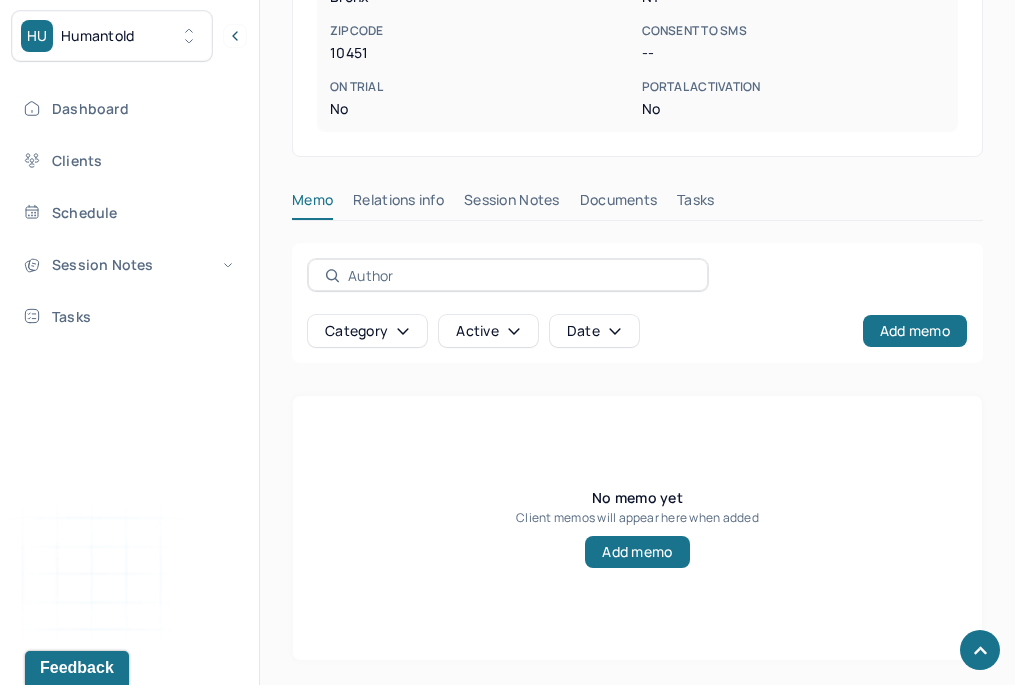 click on "Session Notes" at bounding box center (512, 204) 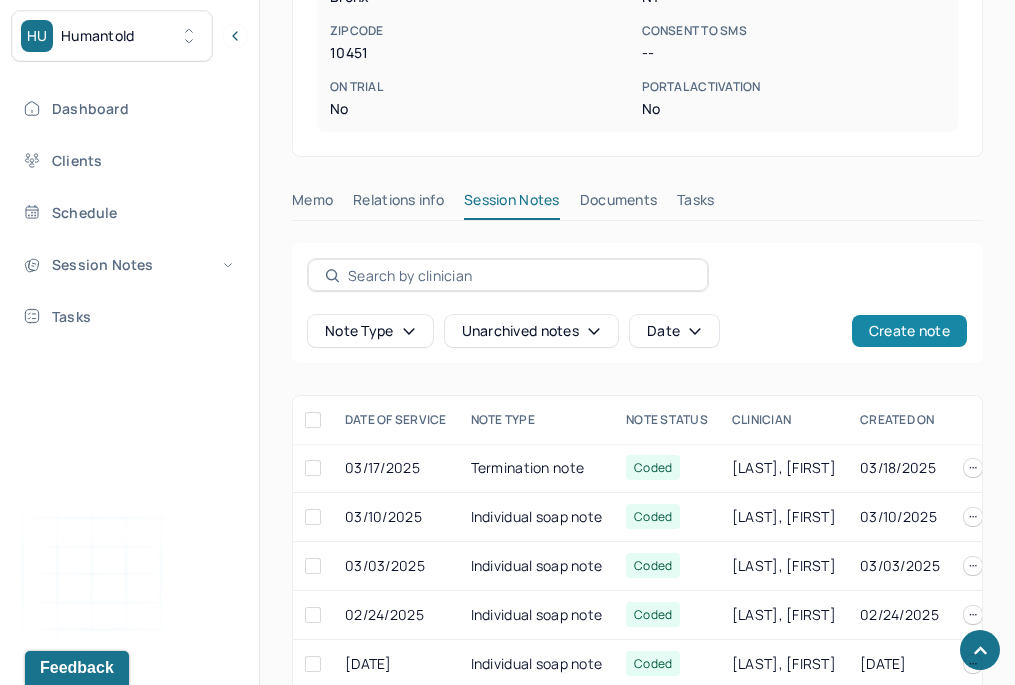 click on "Create note" at bounding box center (909, 331) 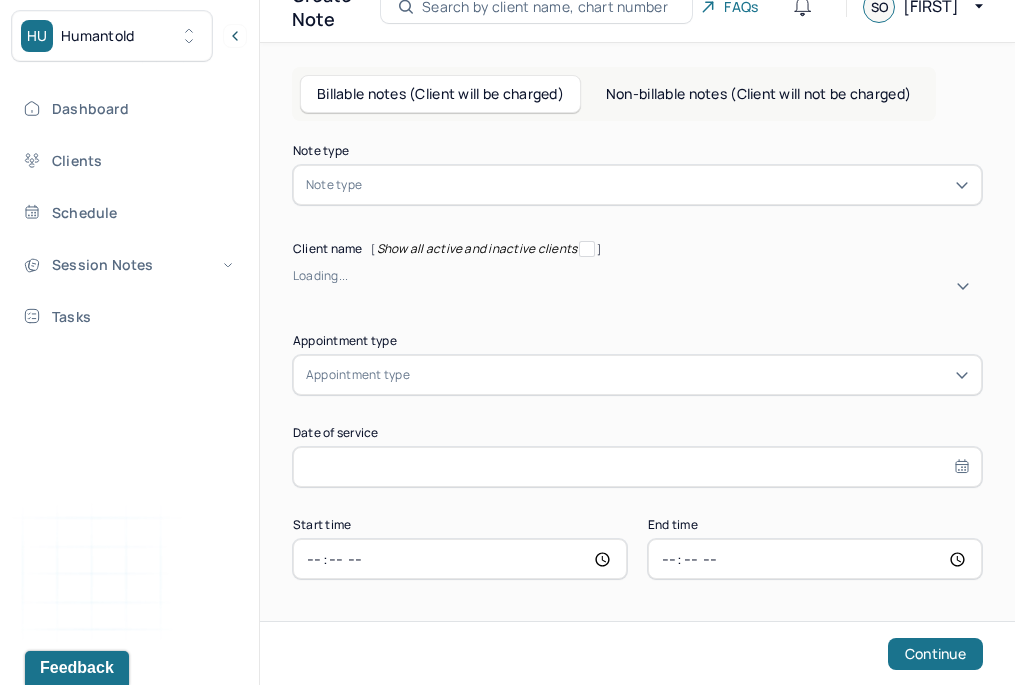 click at bounding box center (667, 185) 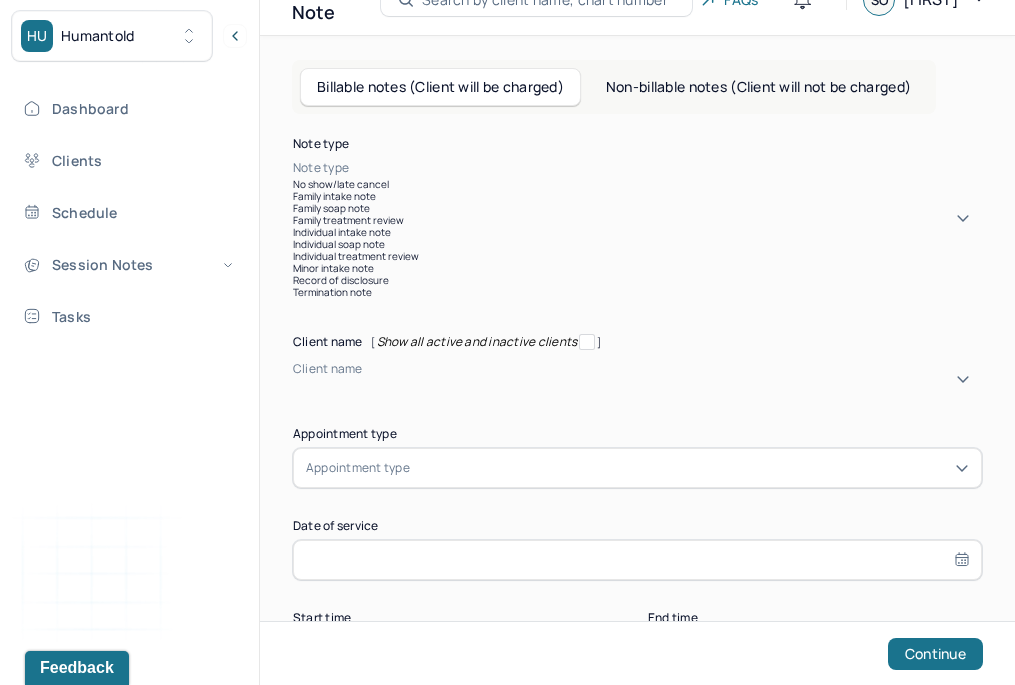 click on "Individual intake note" at bounding box center (637, 232) 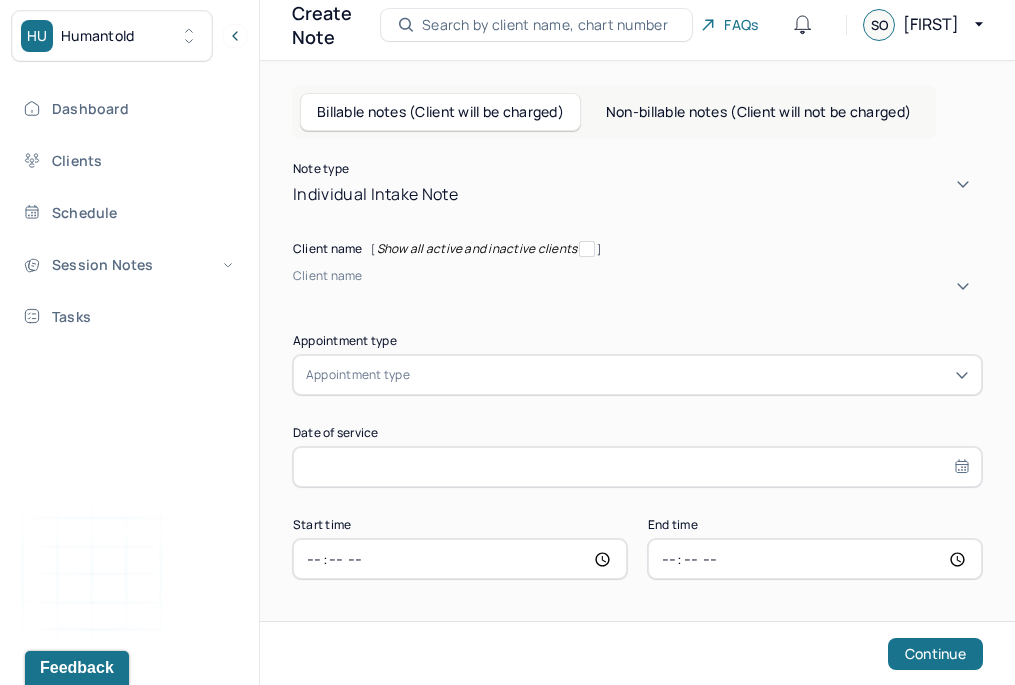 scroll, scrollTop: 98, scrollLeft: 0, axis: vertical 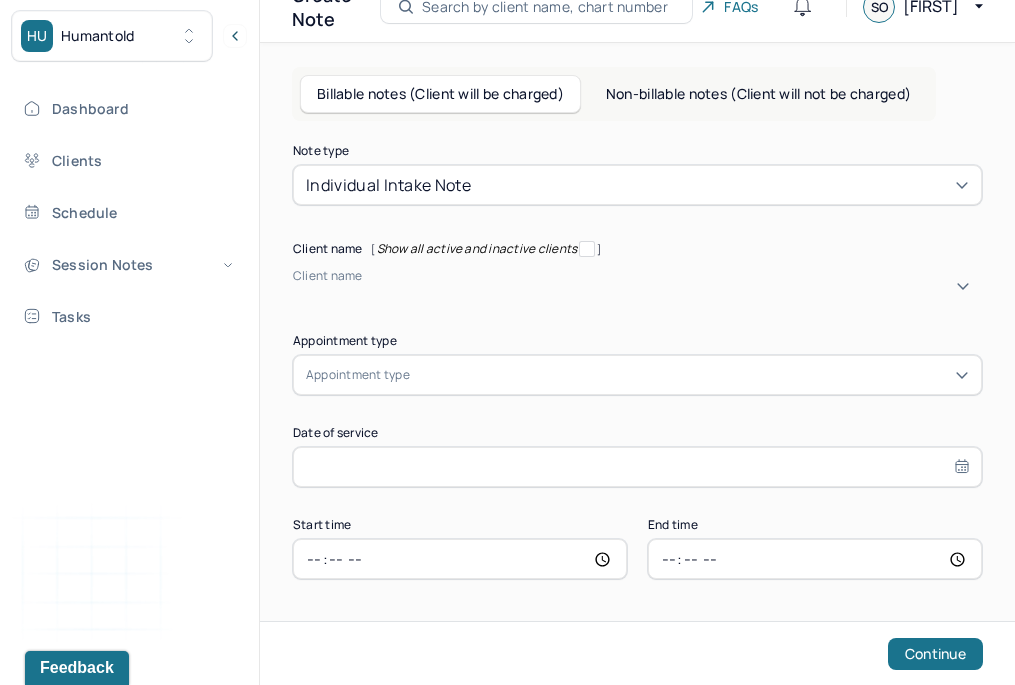 click on "Note type Individual intake note Client name [ Show all active and inactive clients ] Client name Supervisee name Appointment type Appointment type Date of service Start time End time   Continue" at bounding box center (637, 362) 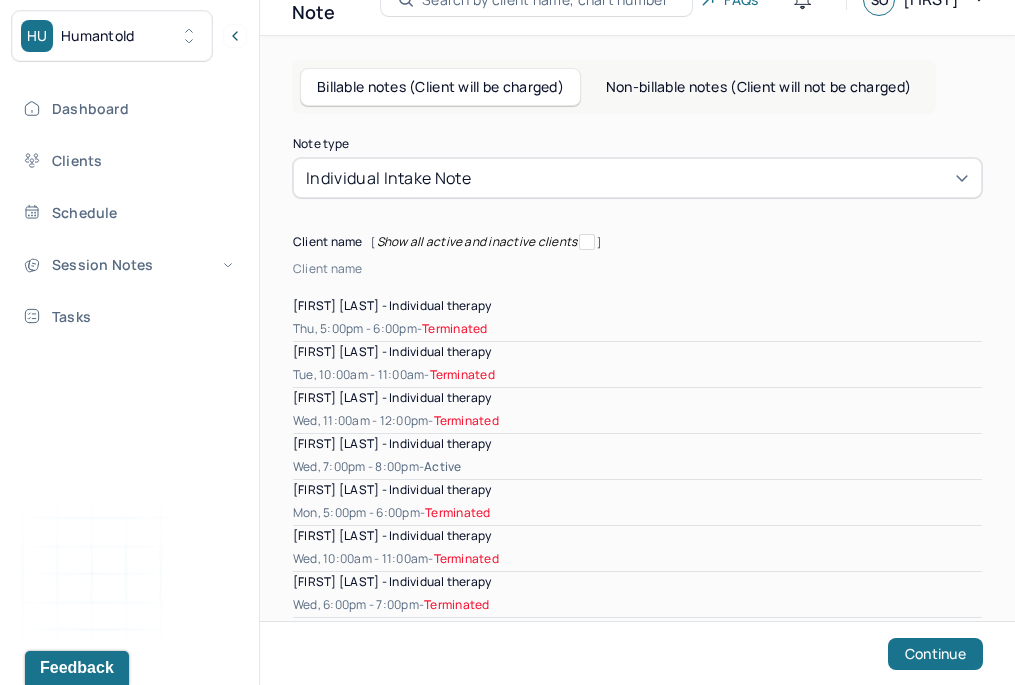 scroll, scrollTop: 56, scrollLeft: 0, axis: vertical 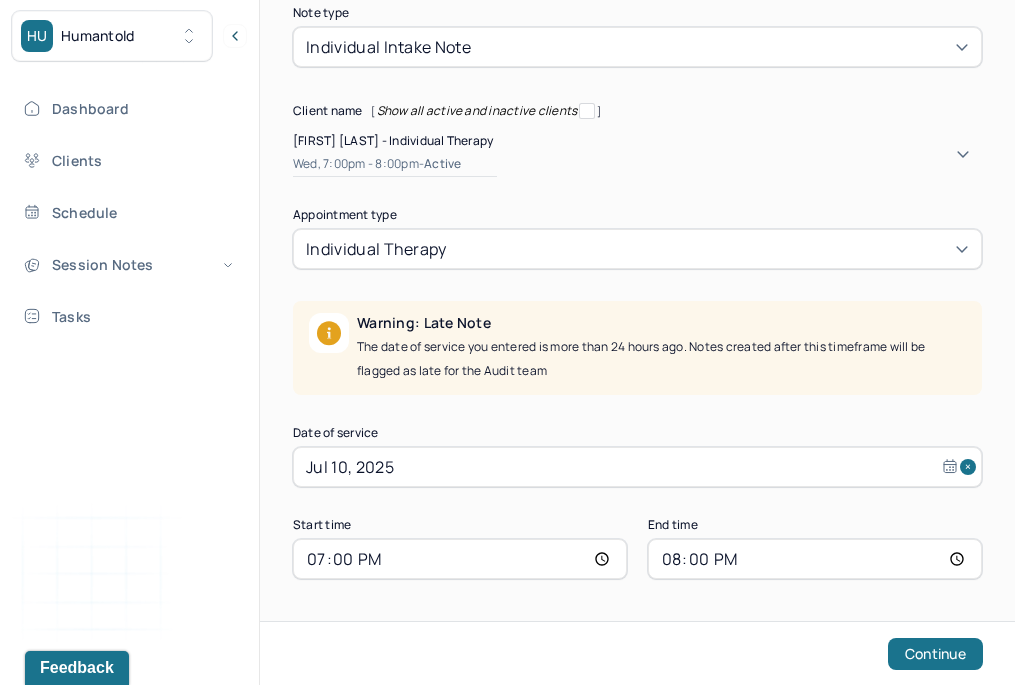 select on "6" 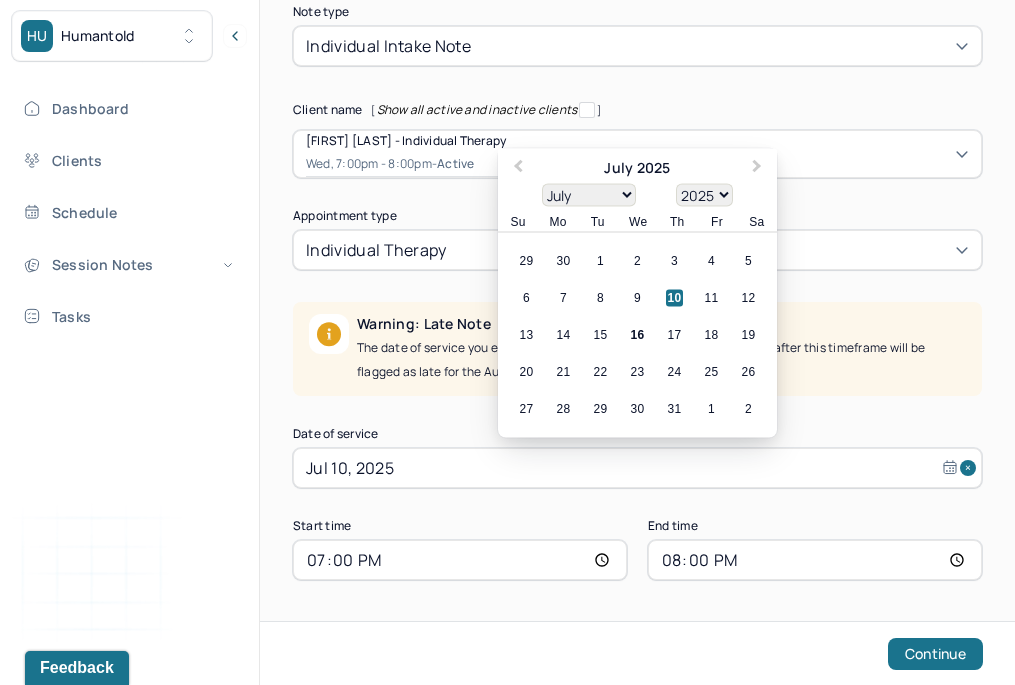 click on "Jul 10, 2025" at bounding box center [637, 468] 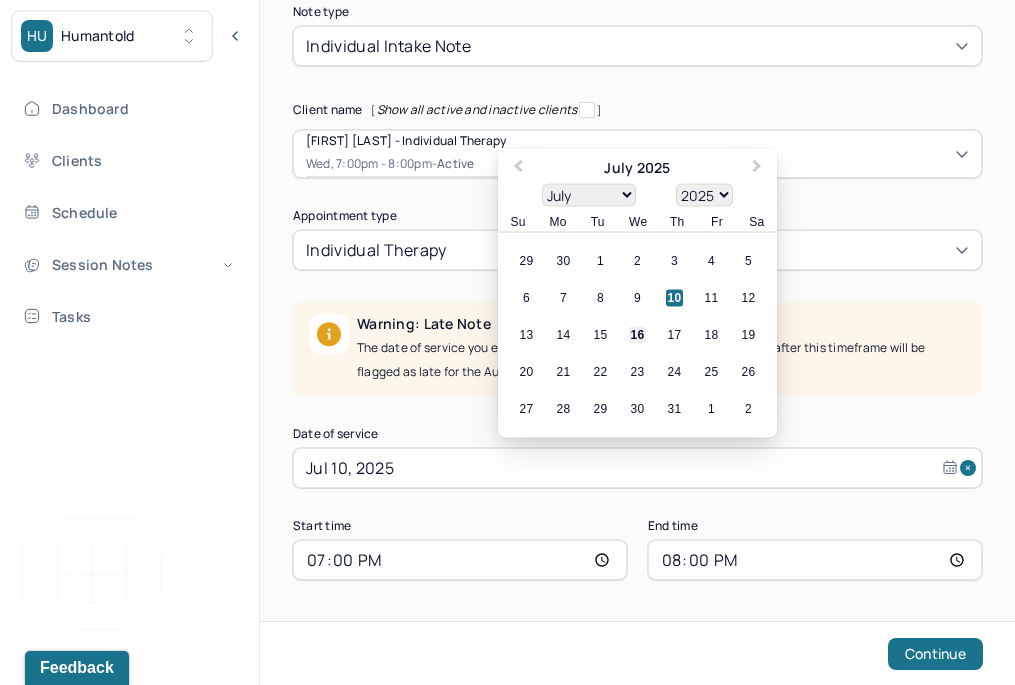 click on "16" at bounding box center [637, 335] 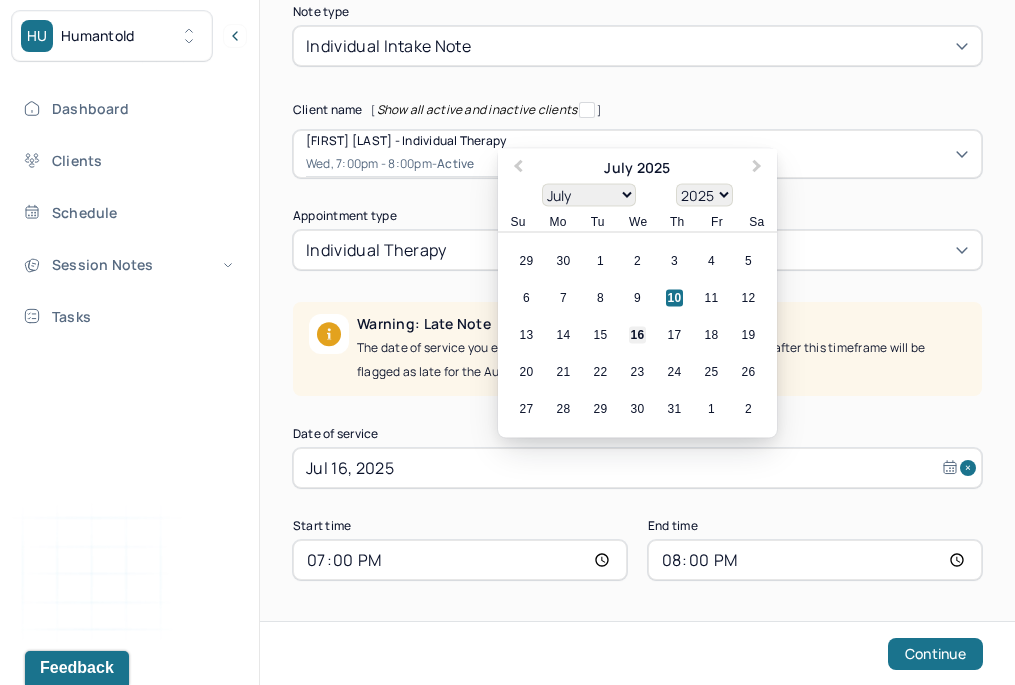 scroll, scrollTop: 188, scrollLeft: 0, axis: vertical 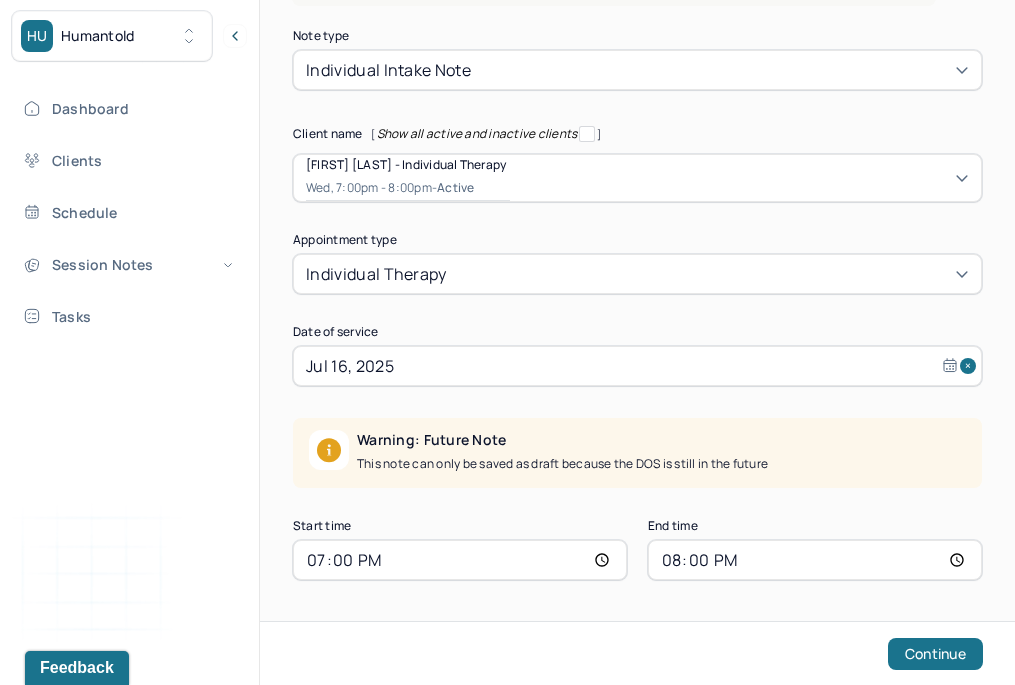 click on "19:00" at bounding box center (460, 560) 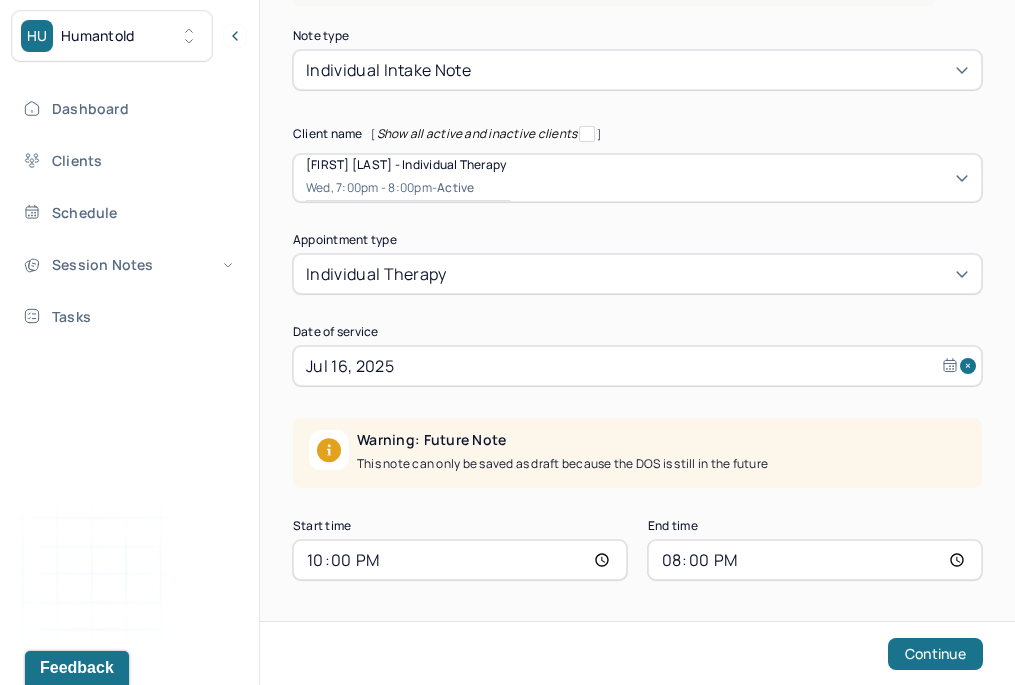 type on "10:00" 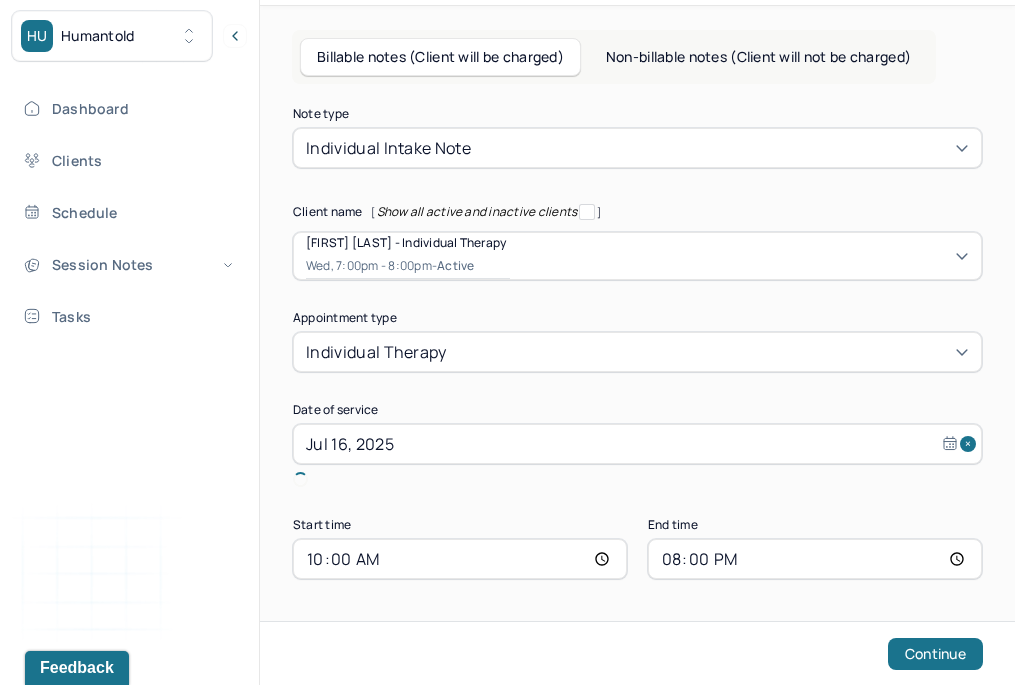 scroll, scrollTop: 86, scrollLeft: 0, axis: vertical 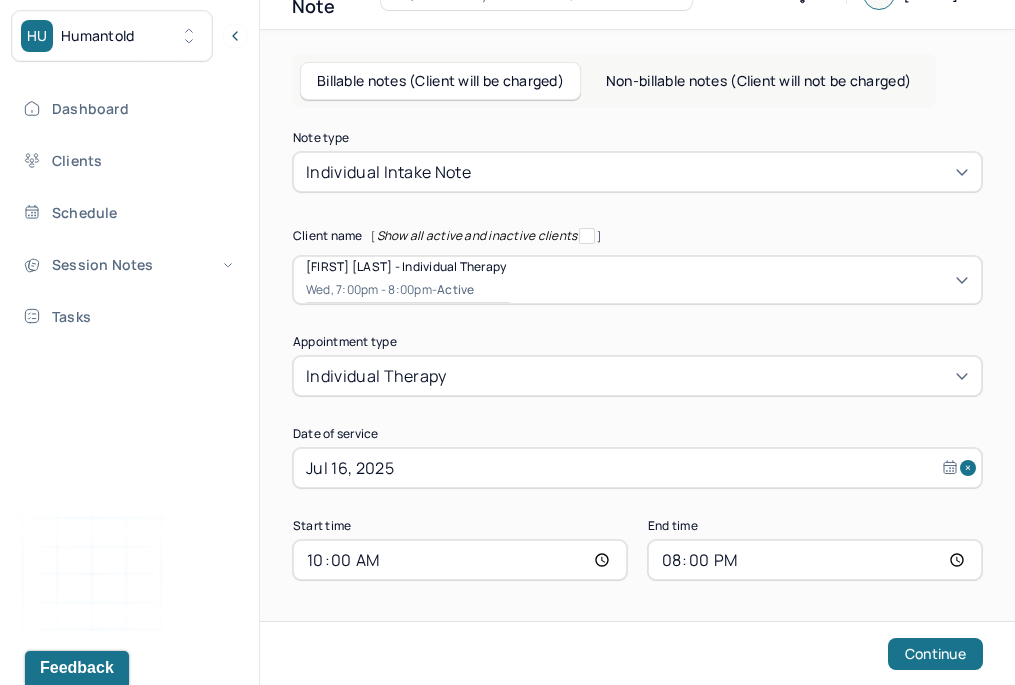 click on "20:00" at bounding box center [815, 560] 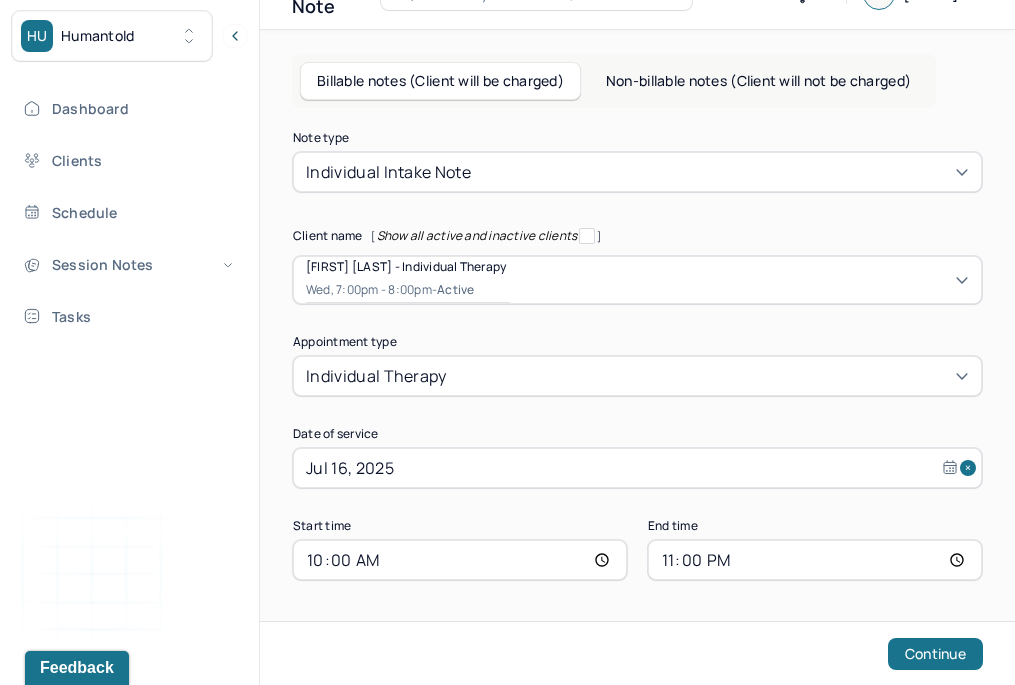 click on "23:00" at bounding box center [815, 560] 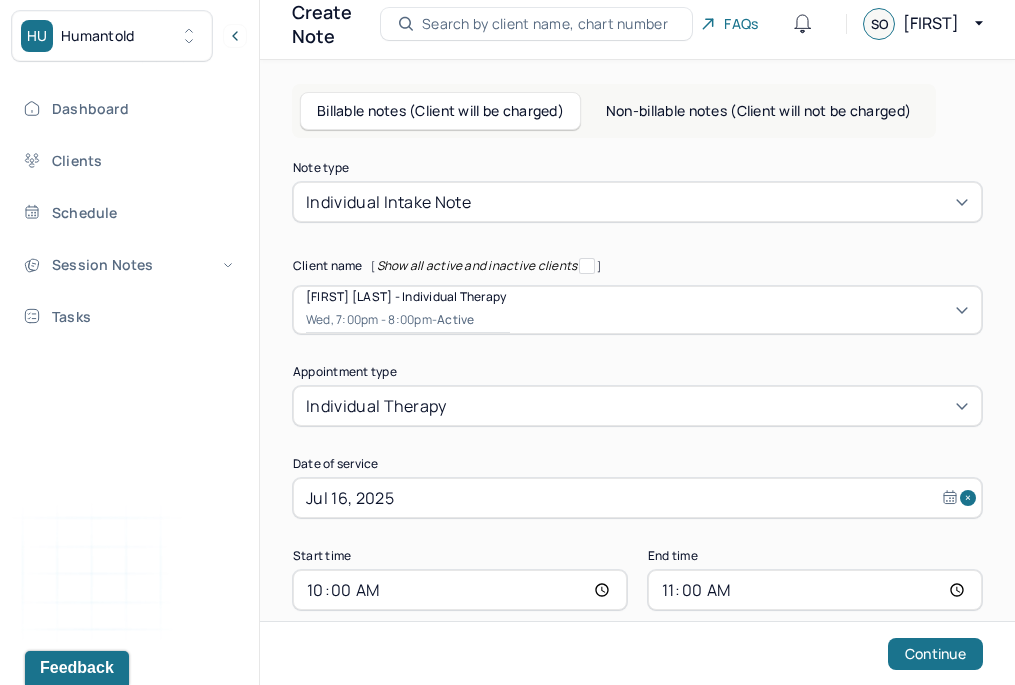 scroll, scrollTop: 86, scrollLeft: 0, axis: vertical 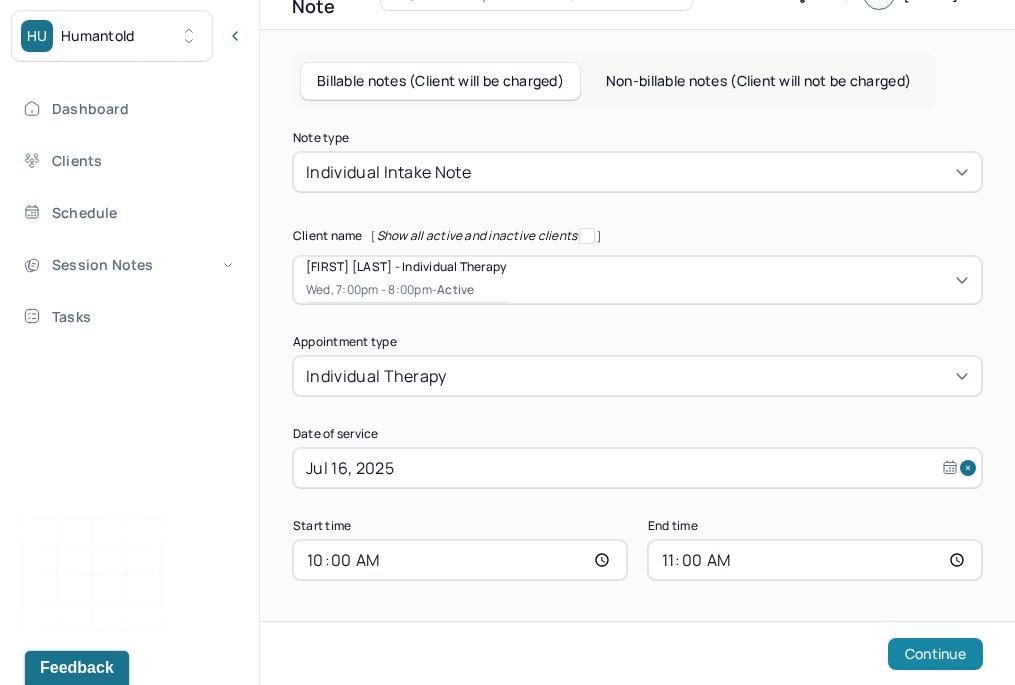 click on "Continue" at bounding box center (935, 654) 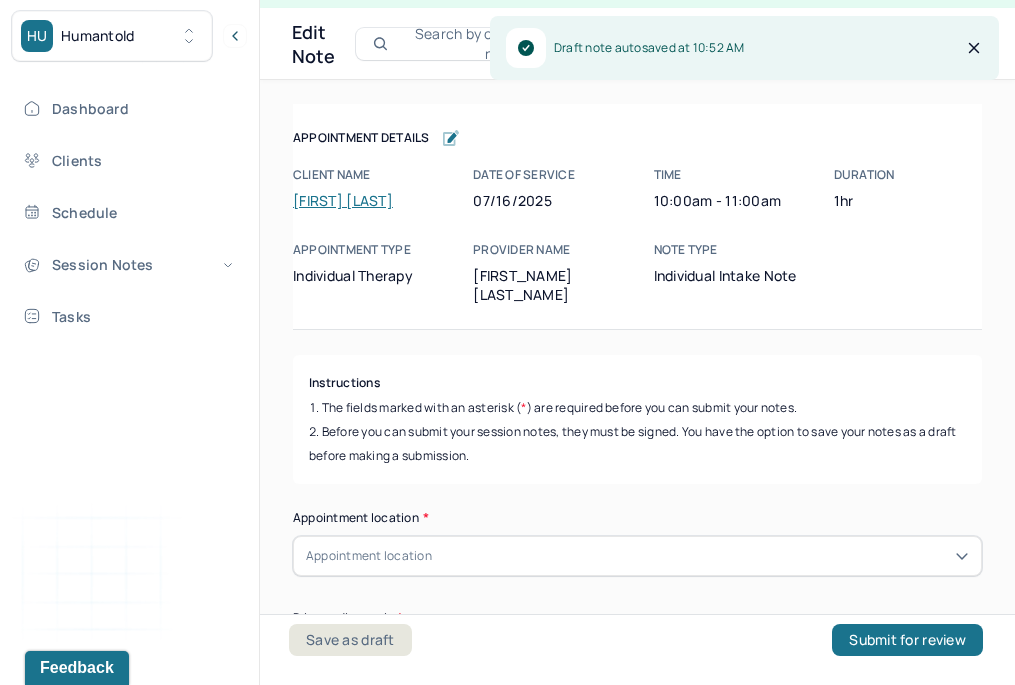scroll, scrollTop: 36, scrollLeft: 0, axis: vertical 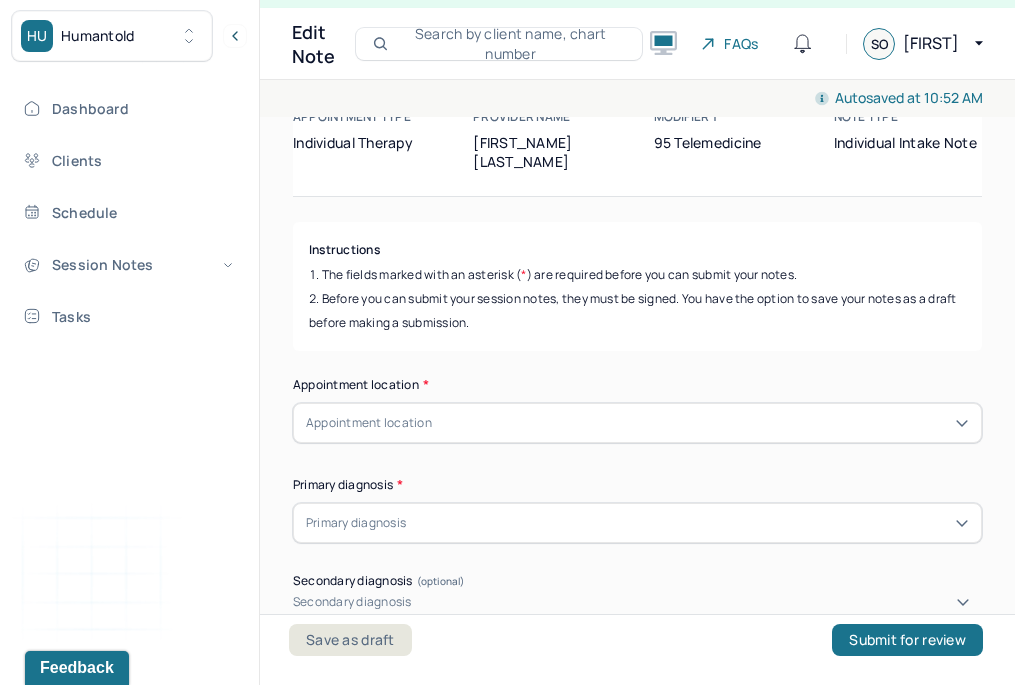 click on "Appointment location" at bounding box center (637, 423) 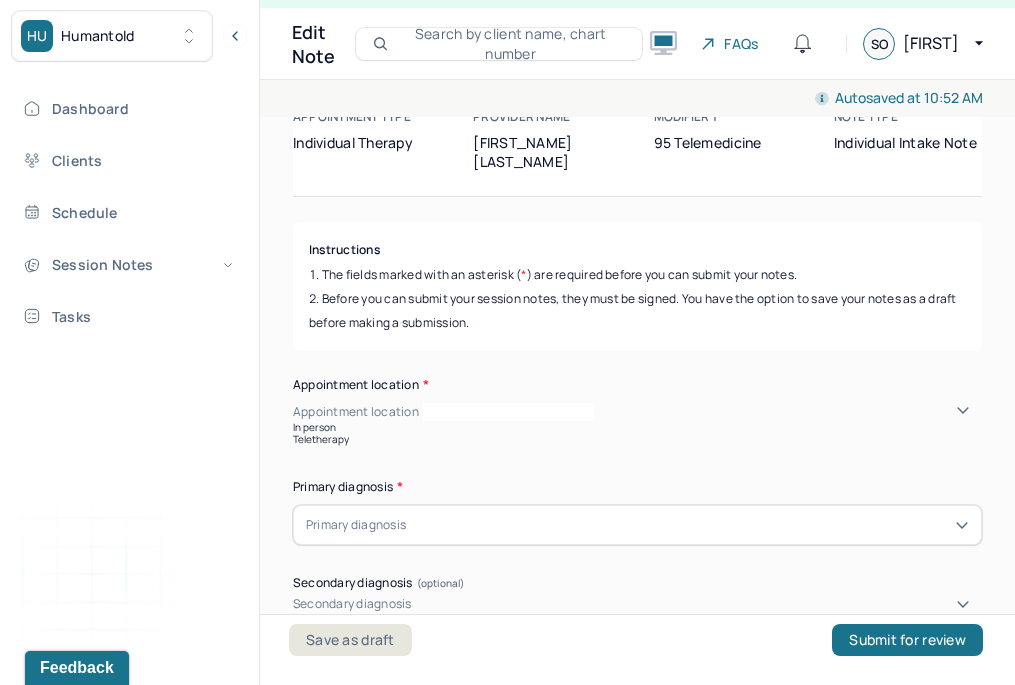 click on "Teletherapy" at bounding box center (637, 439) 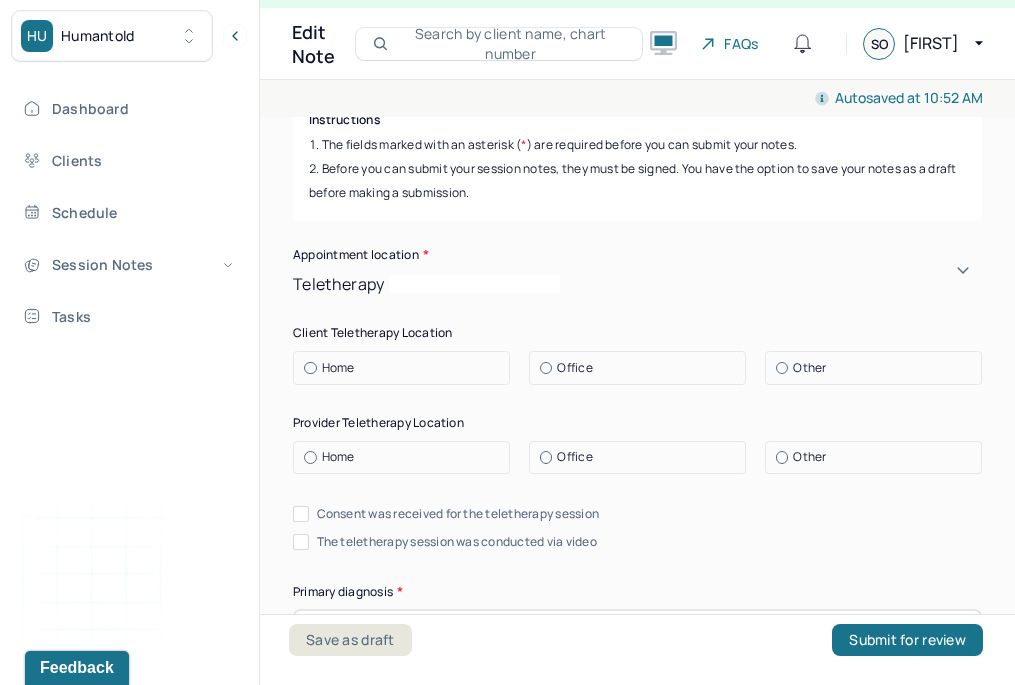 scroll, scrollTop: 268, scrollLeft: 0, axis: vertical 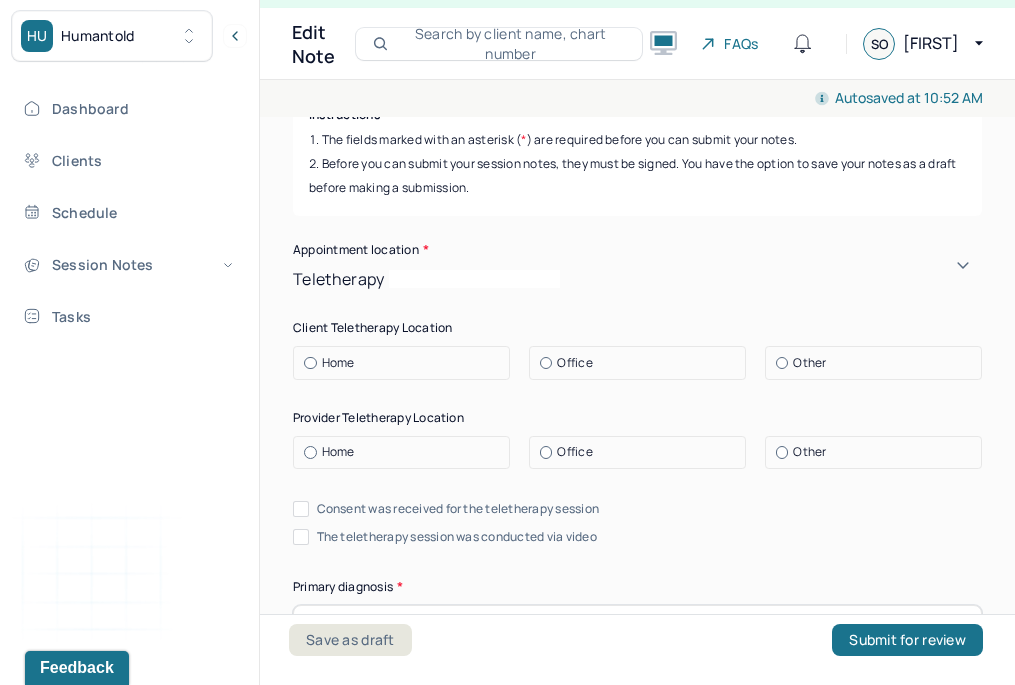 click on "Home" at bounding box center [406, 363] 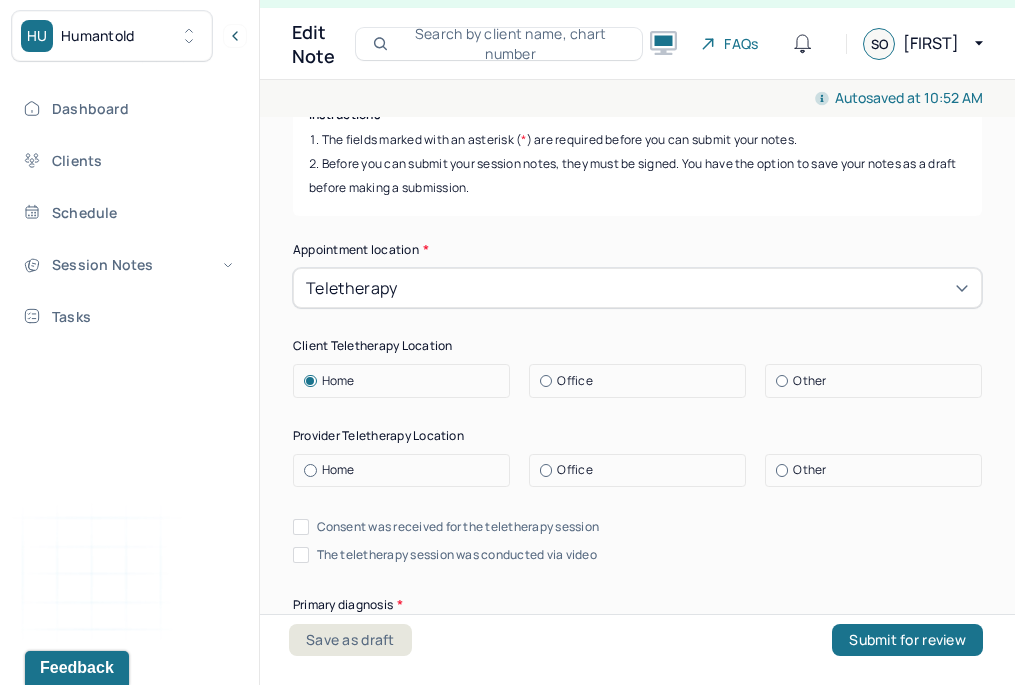 click on "Home" at bounding box center [401, 471] 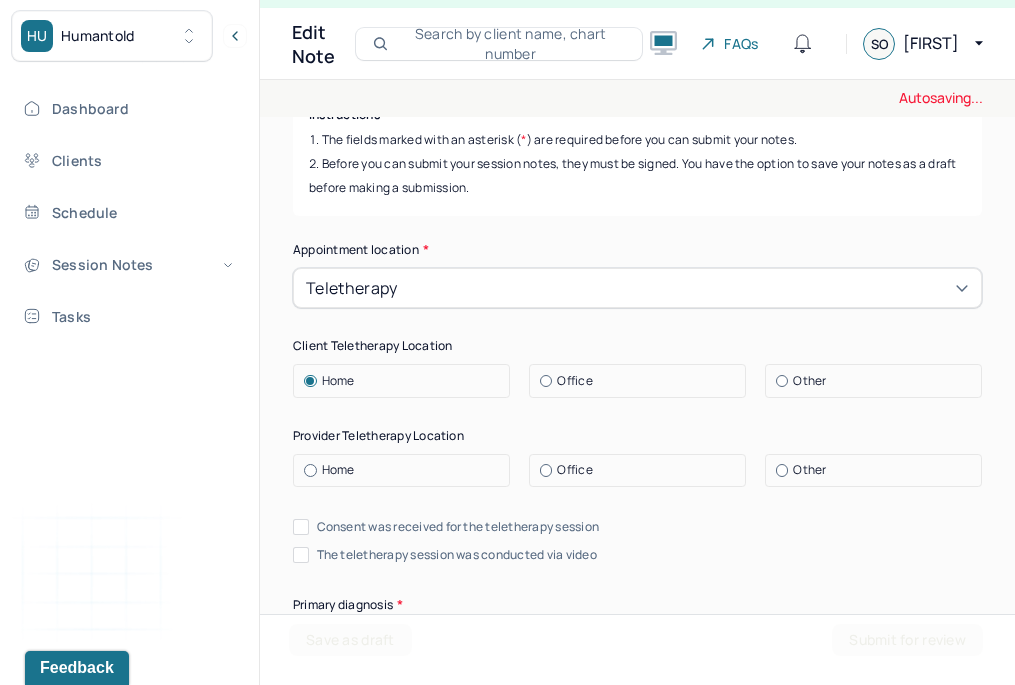 click on "Home" at bounding box center [338, 470] 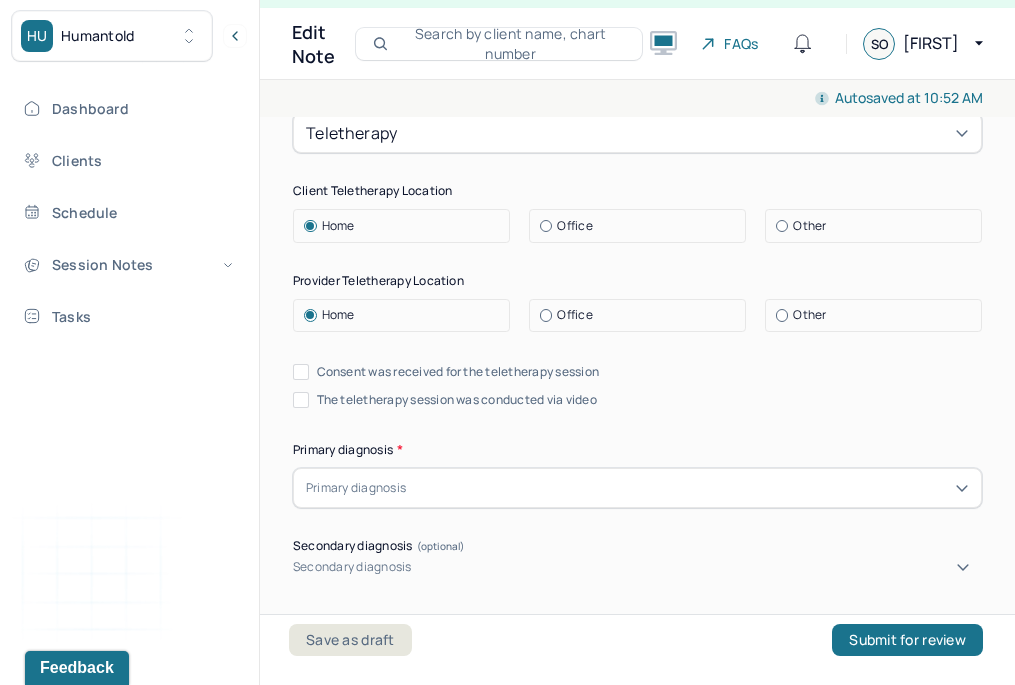 scroll, scrollTop: 422, scrollLeft: 0, axis: vertical 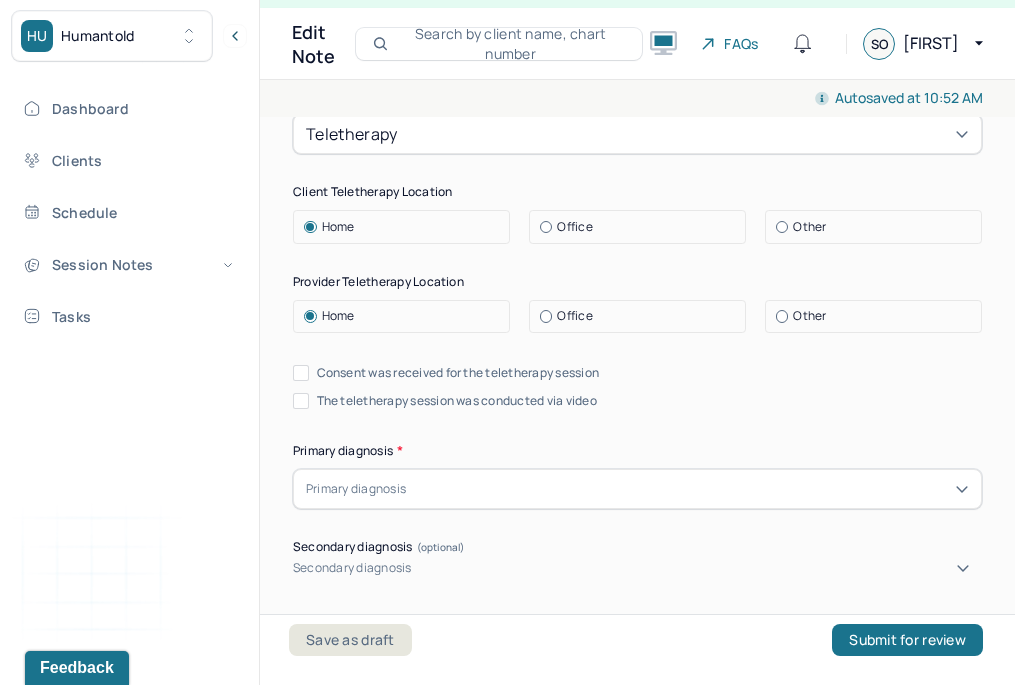 click on "Consent was received for the teletherapy session" at bounding box center [458, 373] 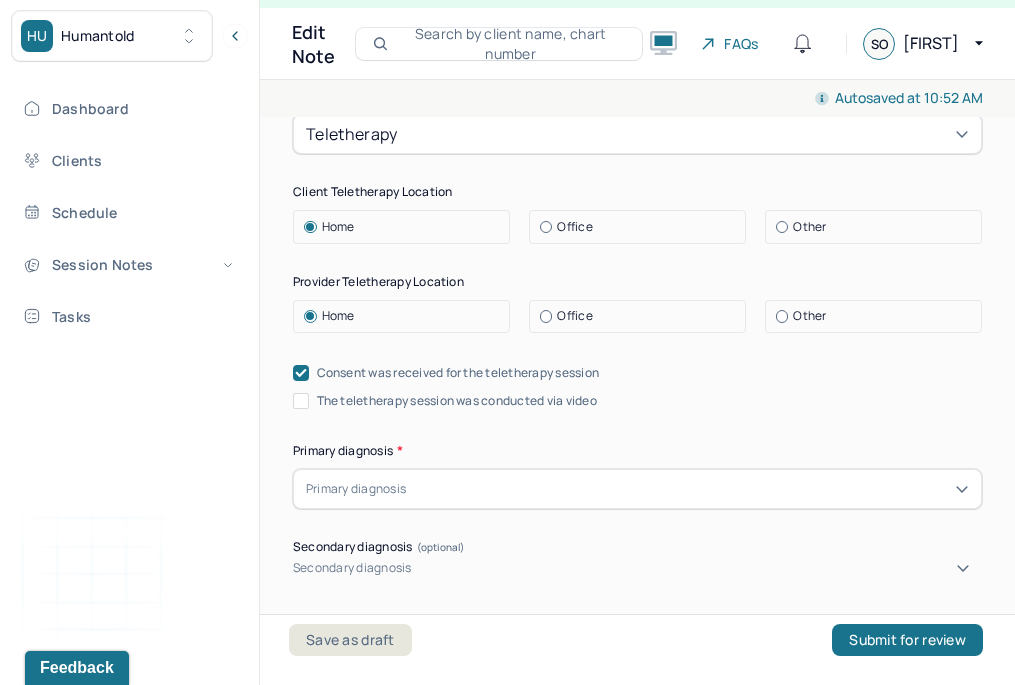 click on "The teletherapy session was conducted via video" at bounding box center [457, 401] 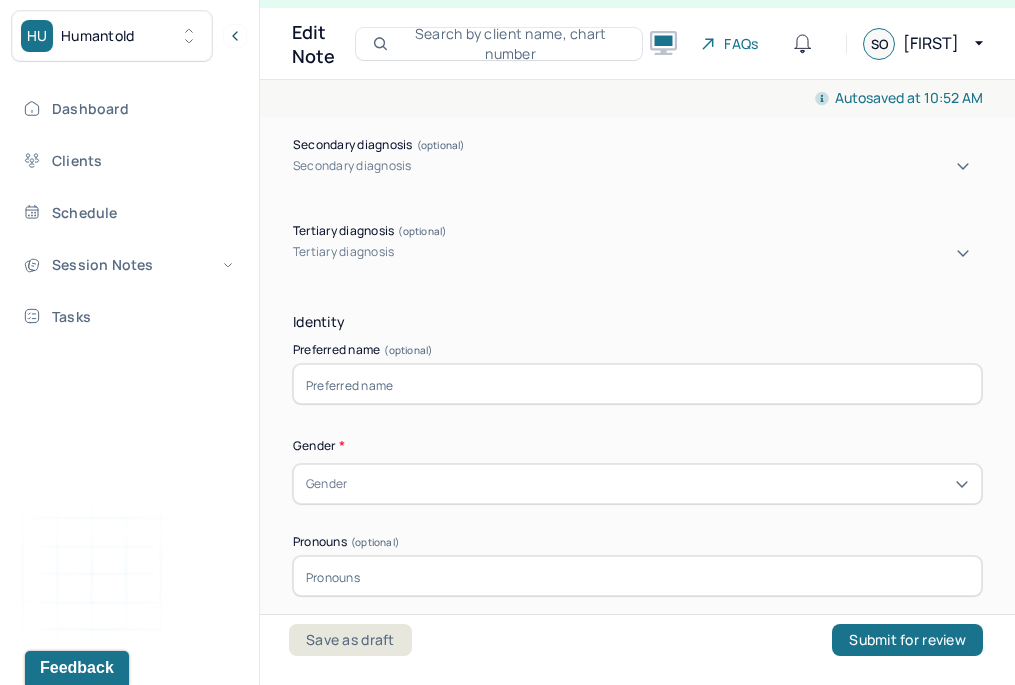 scroll, scrollTop: 932, scrollLeft: 0, axis: vertical 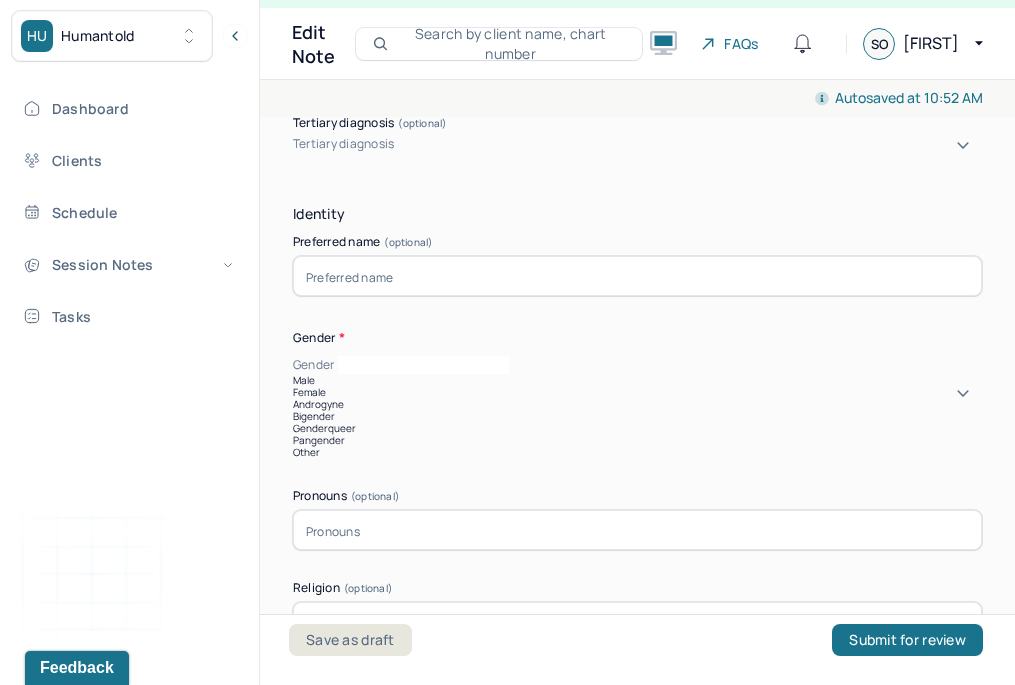 click on "Gender" at bounding box center (637, 365) 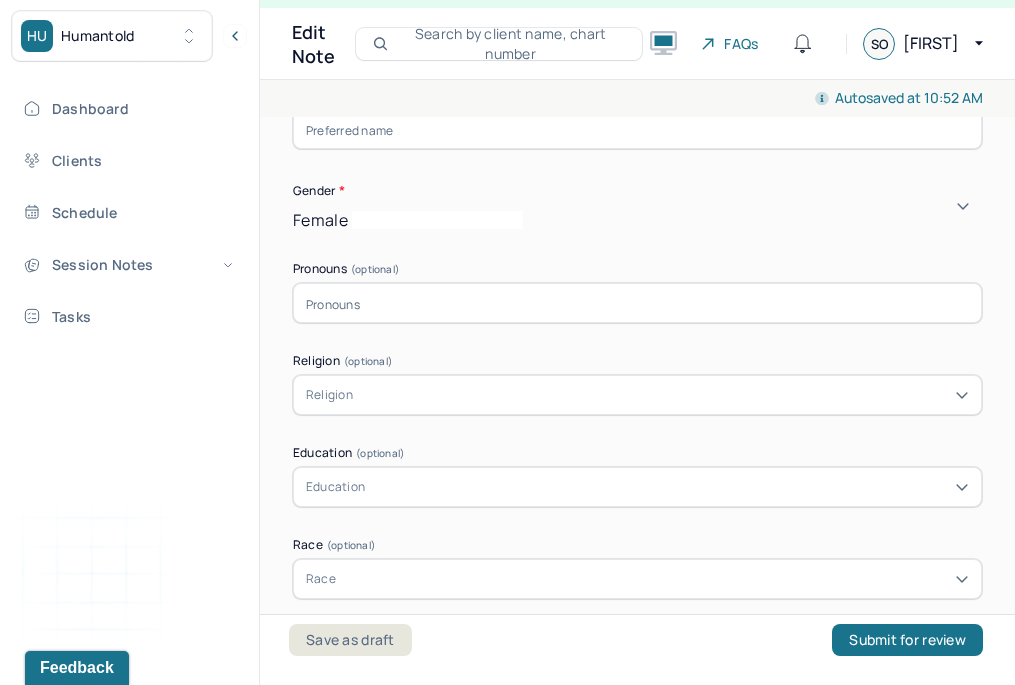 scroll, scrollTop: 1081, scrollLeft: 0, axis: vertical 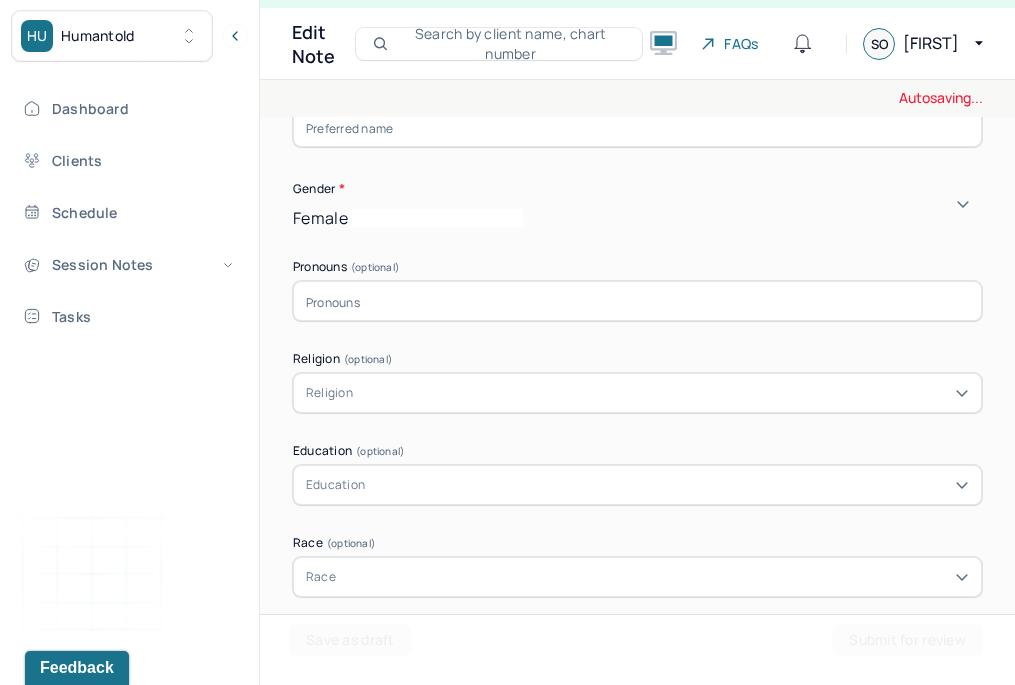 click on "Religion" at bounding box center (637, 393) 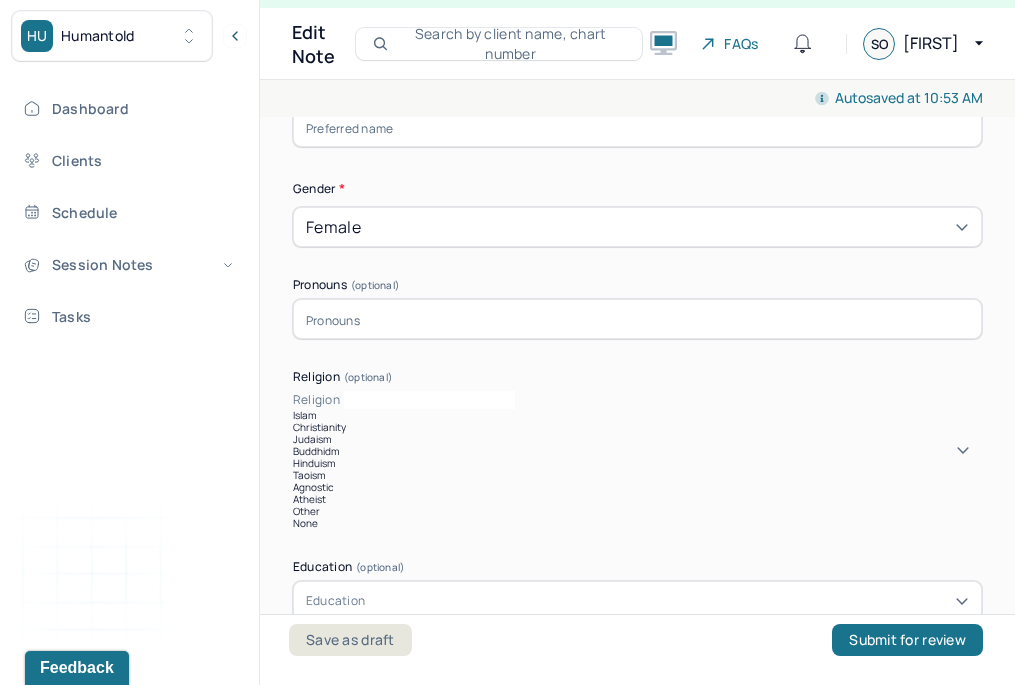 click on "Dashboard Clients Schedule Session Notes Tasks SO Stephanie Okori provider Logout" at bounding box center [129, 363] 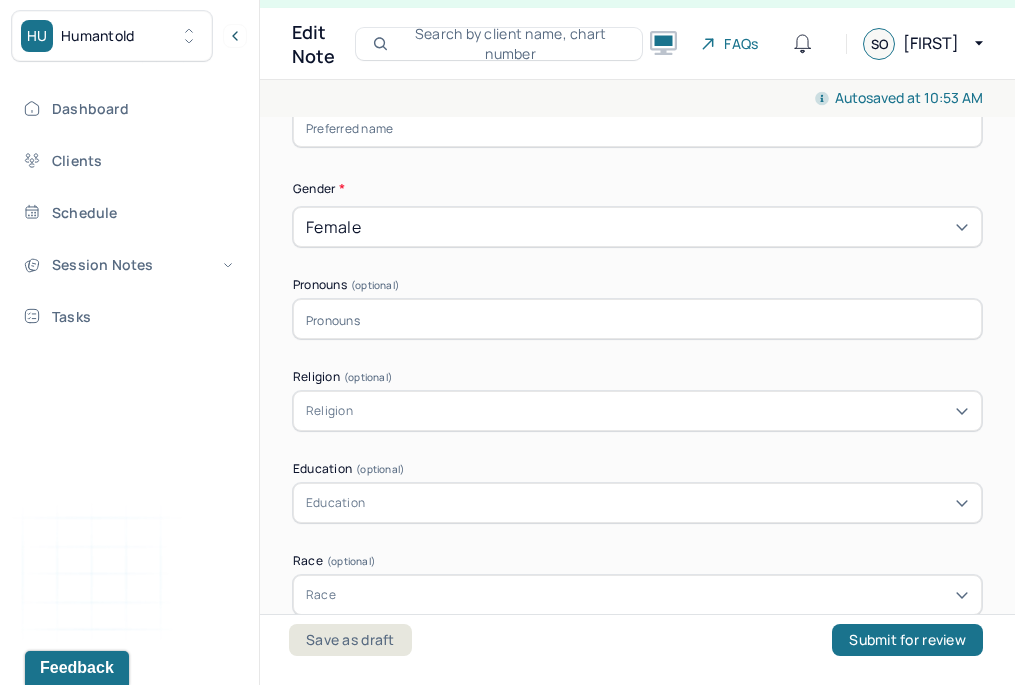 scroll, scrollTop: 1161, scrollLeft: 0, axis: vertical 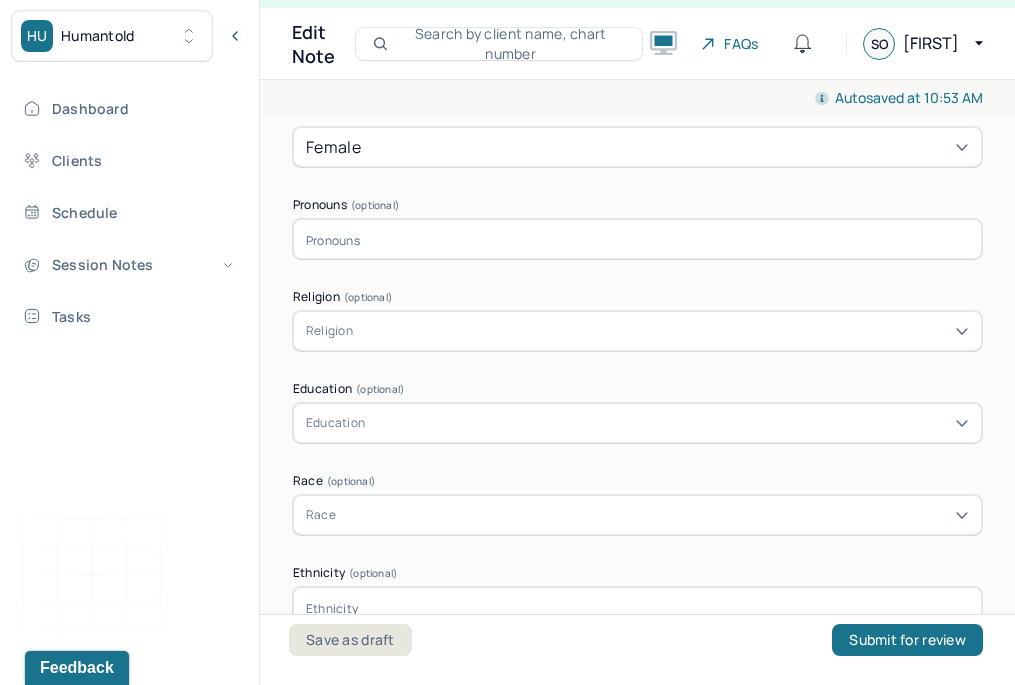 click on "Religion" at bounding box center [637, 331] 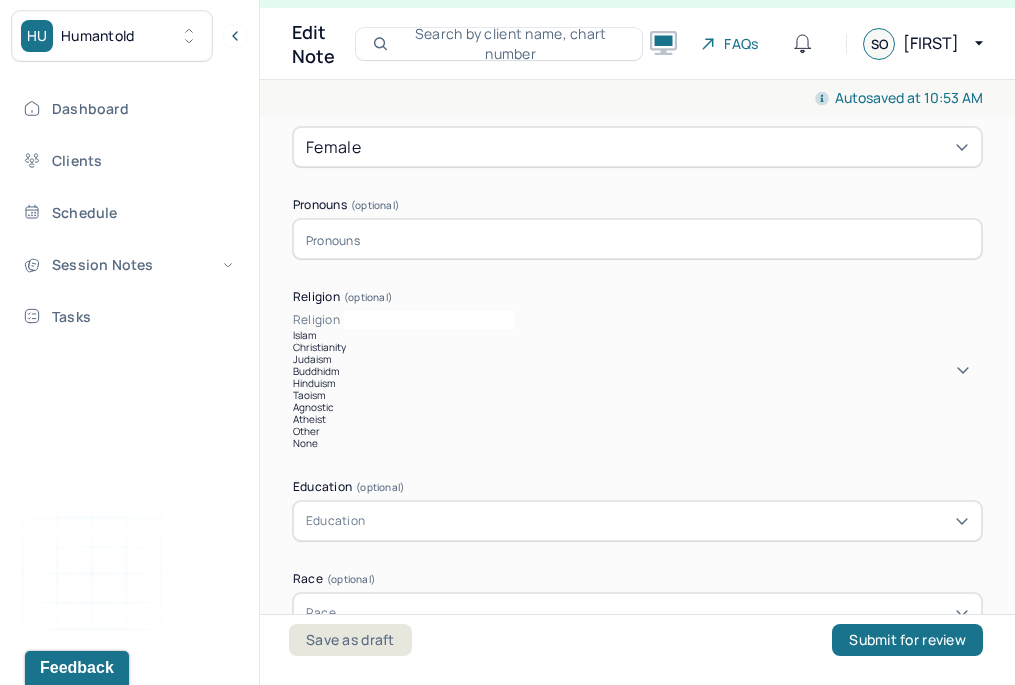 scroll, scrollTop: 96, scrollLeft: 0, axis: vertical 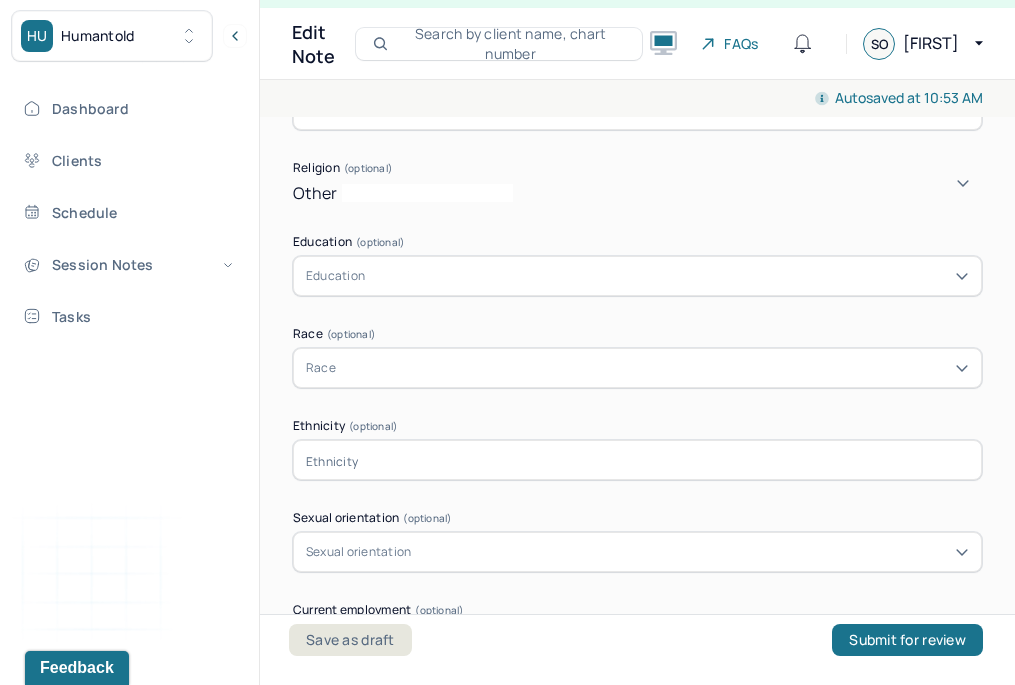 click on "Education" at bounding box center (637, 276) 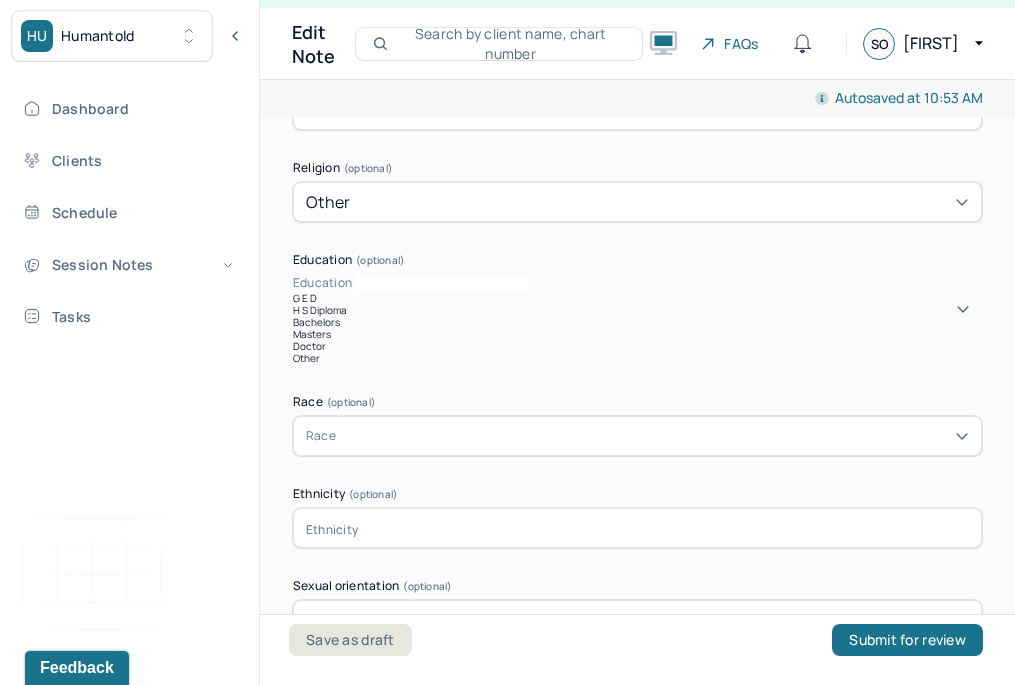 click on "Bachelors" at bounding box center [637, 322] 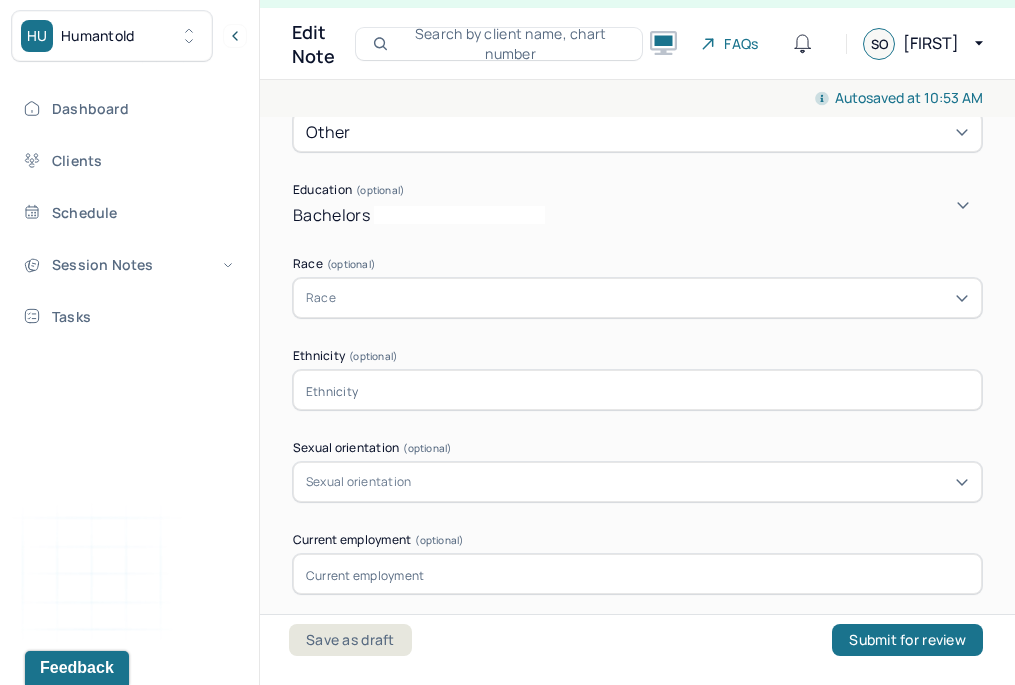 scroll, scrollTop: 1359, scrollLeft: 0, axis: vertical 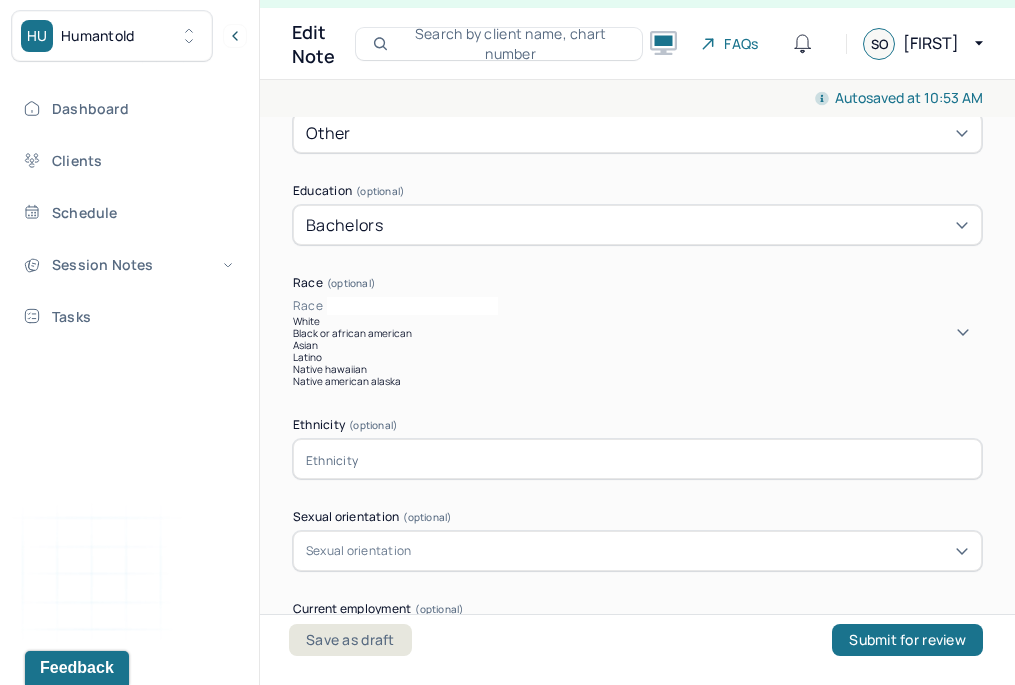 click on "Race" at bounding box center [637, 306] 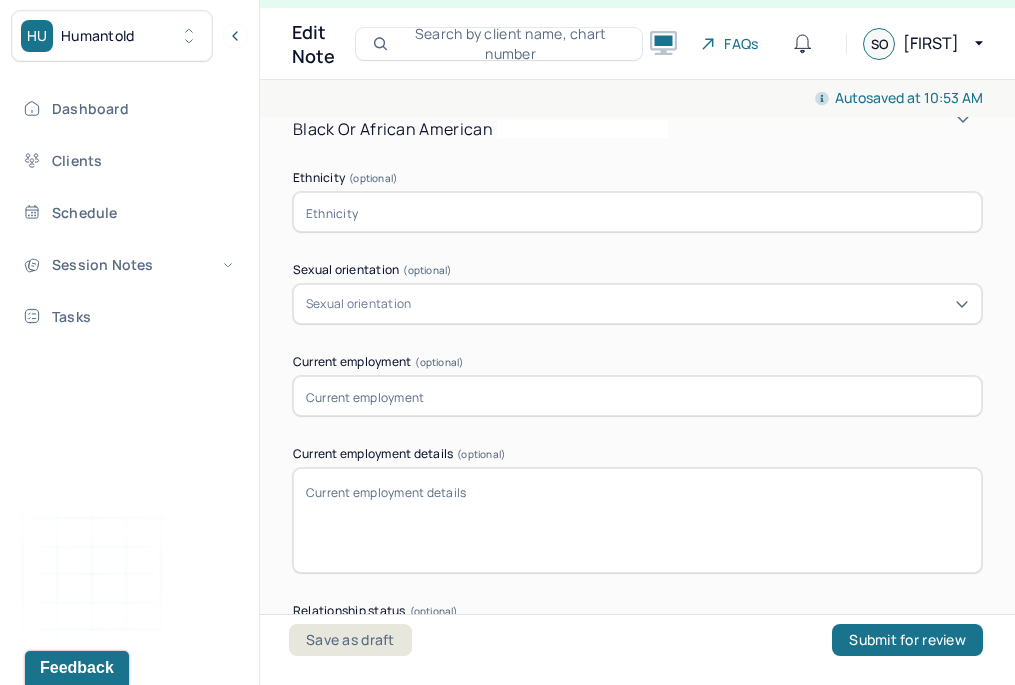 scroll, scrollTop: 1537, scrollLeft: 0, axis: vertical 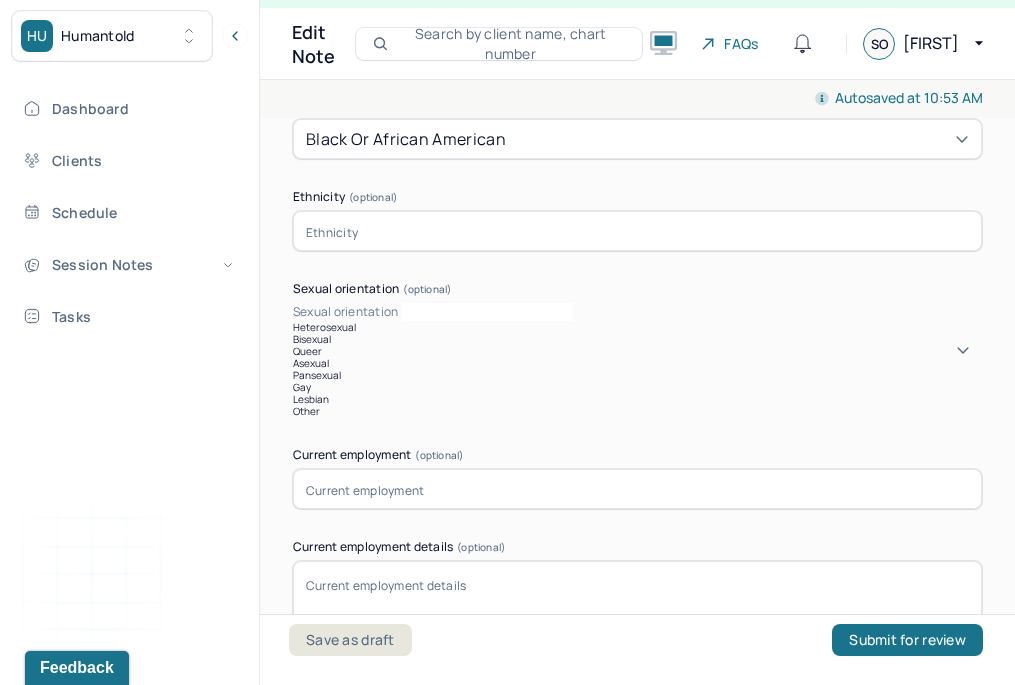 click on "Sexual orientation" at bounding box center [345, 312] 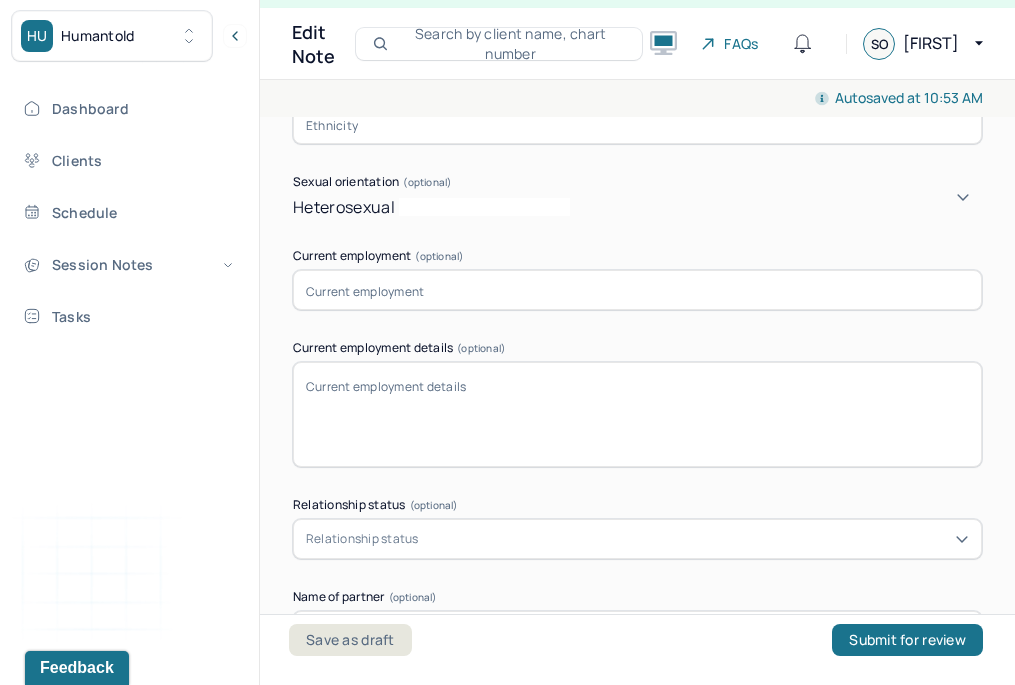scroll, scrollTop: 1655, scrollLeft: 0, axis: vertical 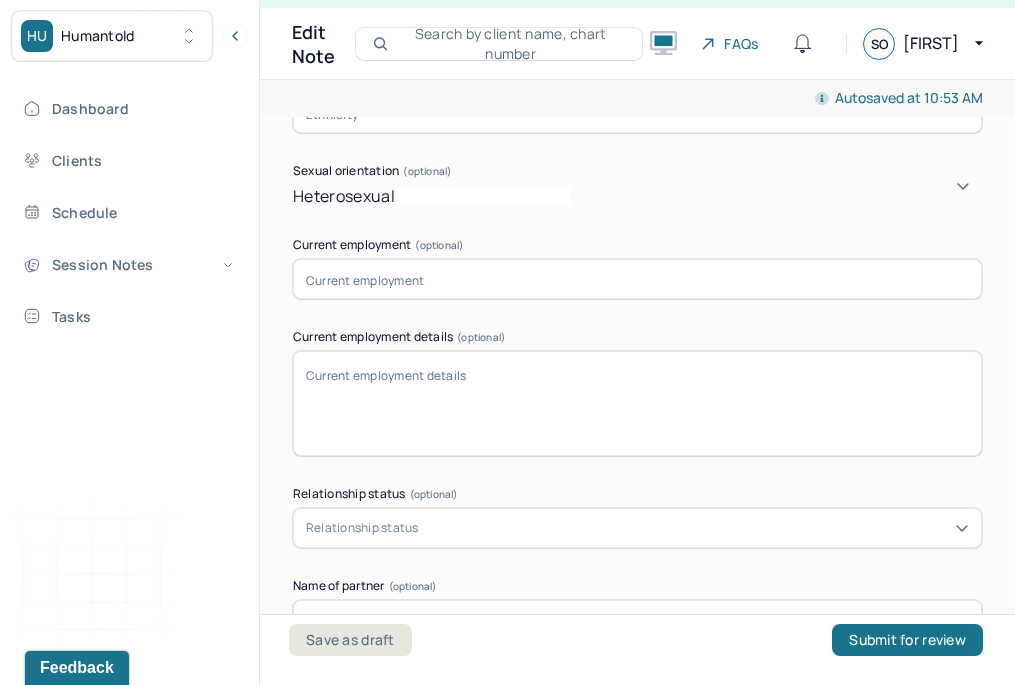 click at bounding box center [637, 279] 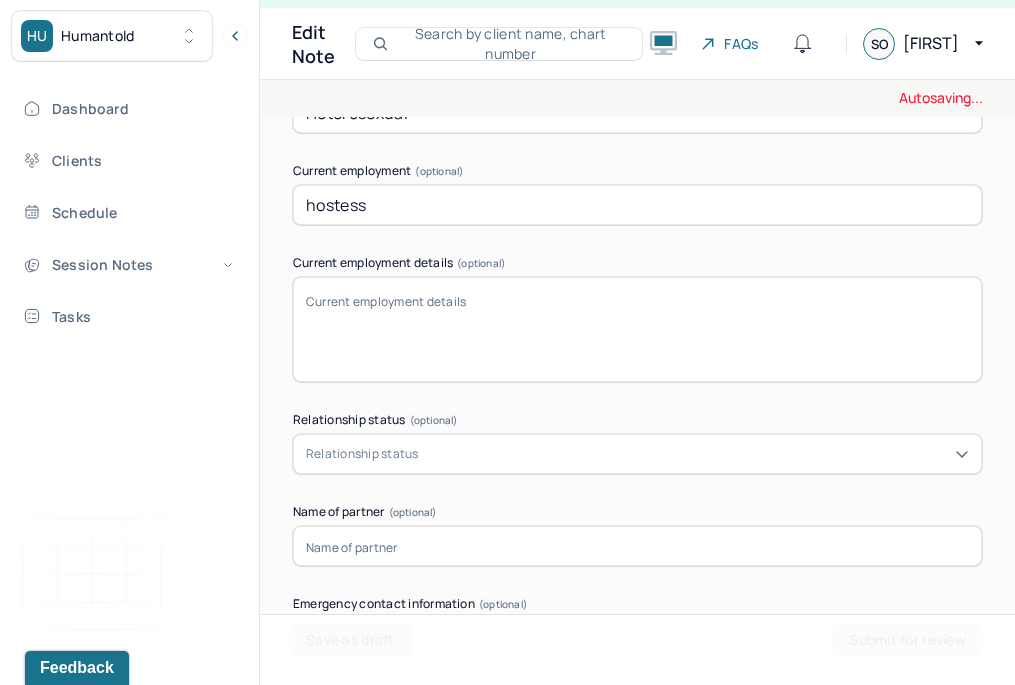 scroll, scrollTop: 1748, scrollLeft: 0, axis: vertical 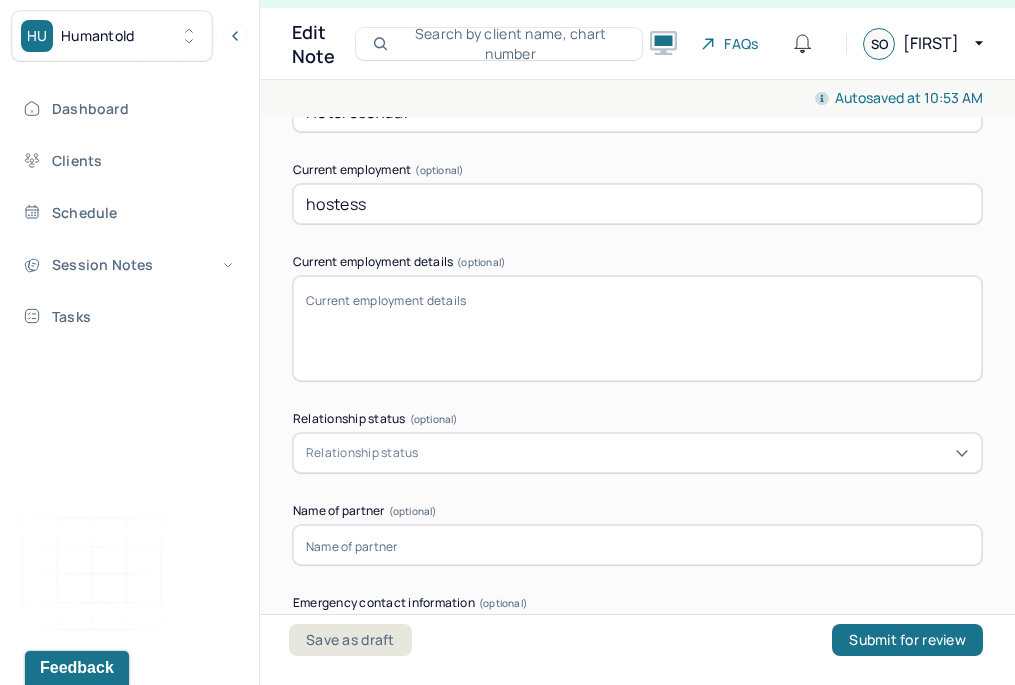 type on "hostess" 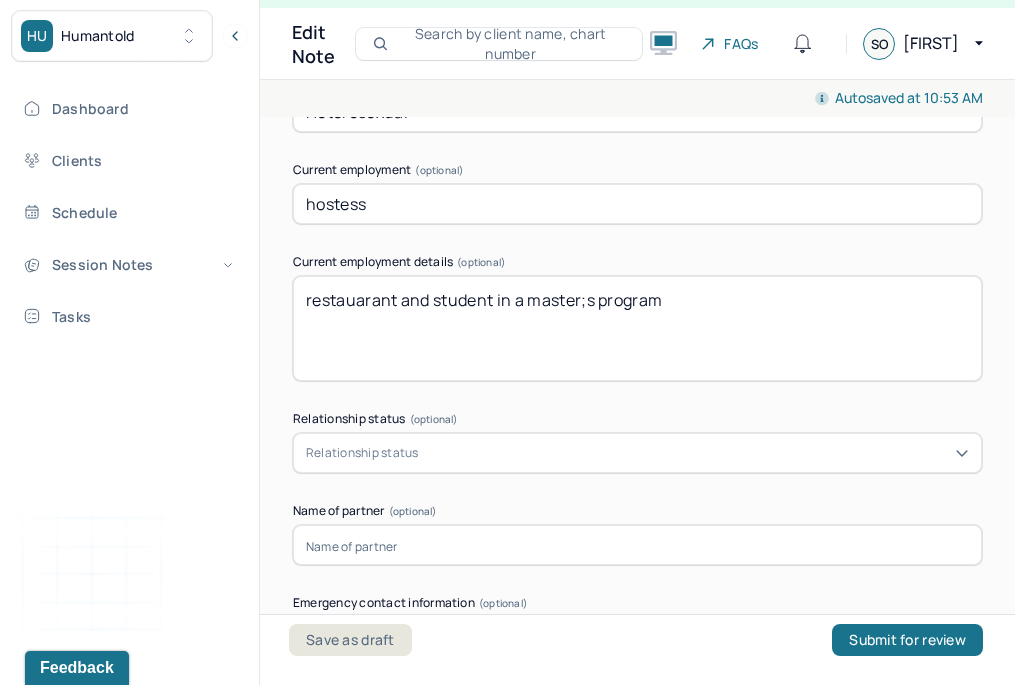 click on "restauarant and student in a master;s program" at bounding box center [637, 328] 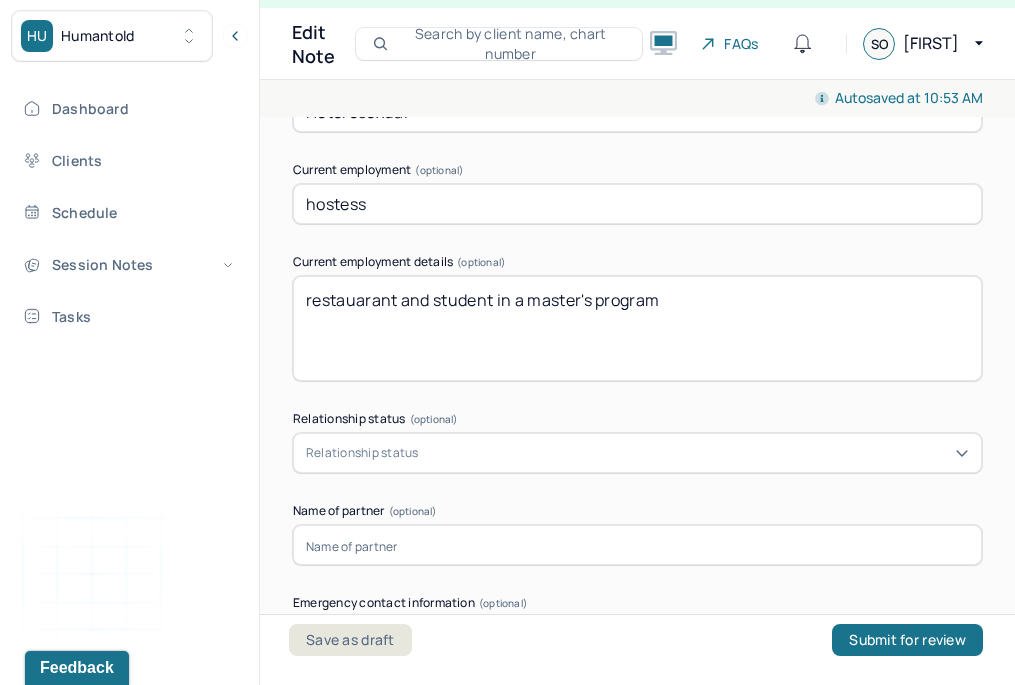 click on "restauarant and student in a master's program" at bounding box center [637, 328] 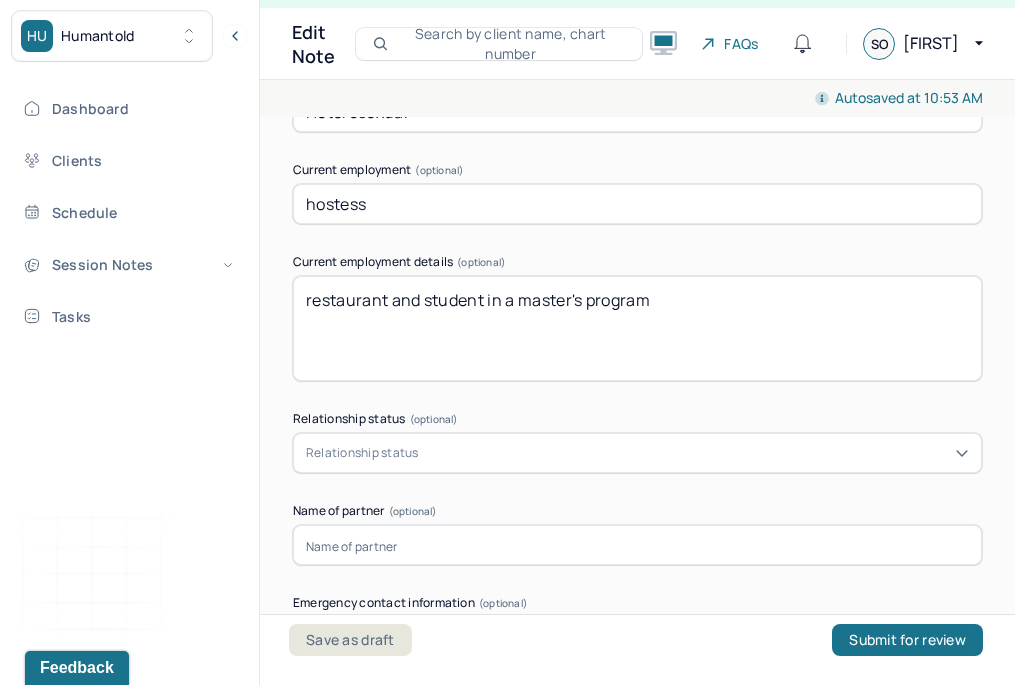 scroll, scrollTop: 1863, scrollLeft: 0, axis: vertical 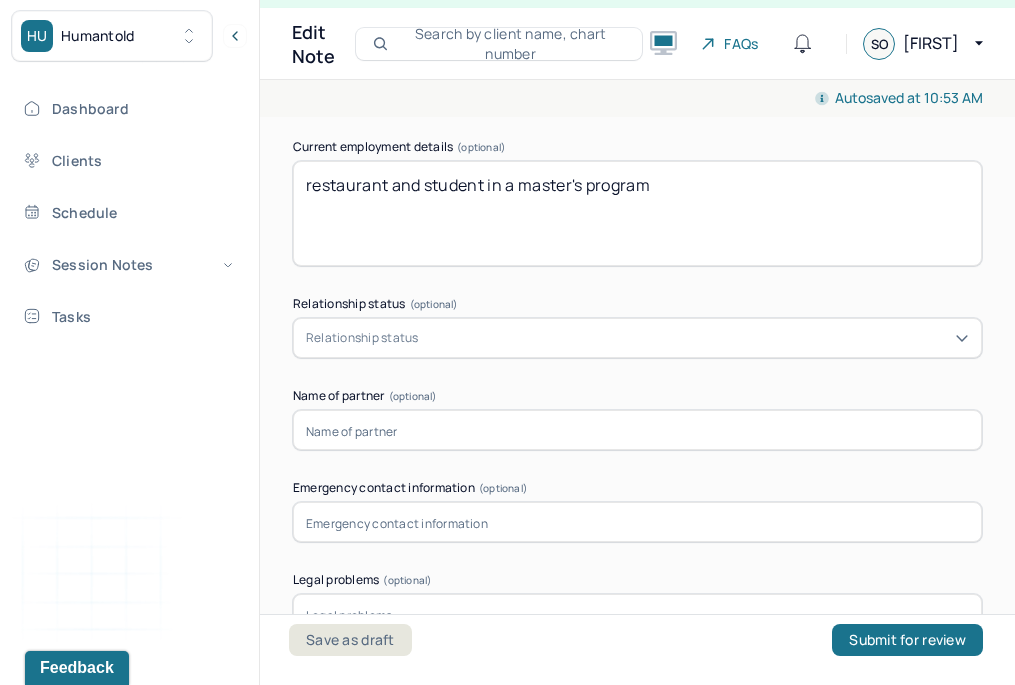 type on "restaurant and student in a master's program" 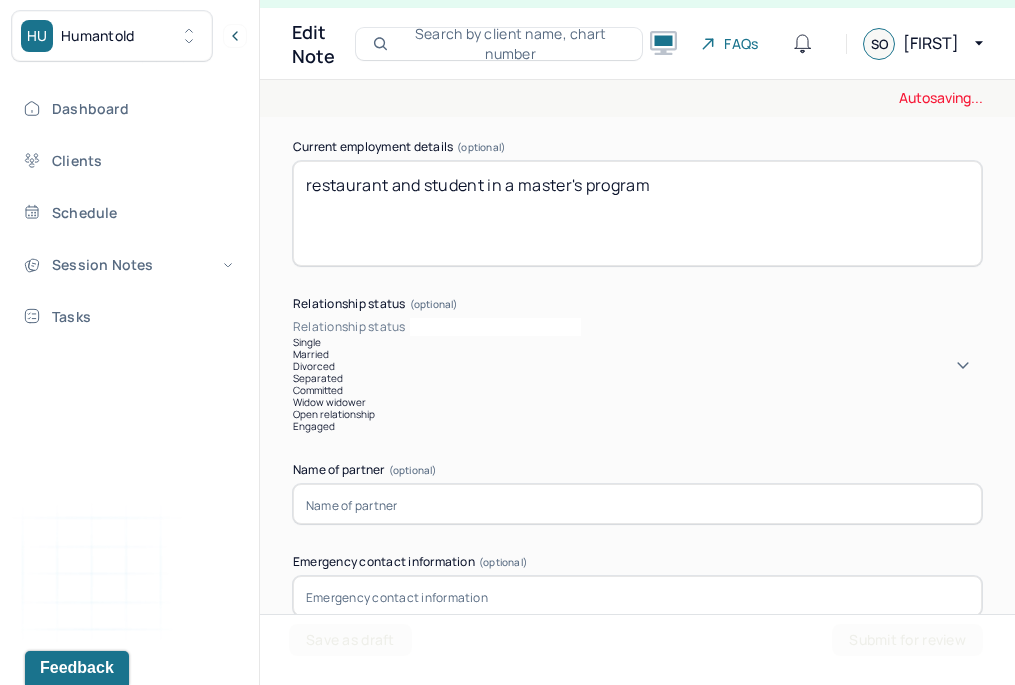 click on "Relationship status" at bounding box center (637, 327) 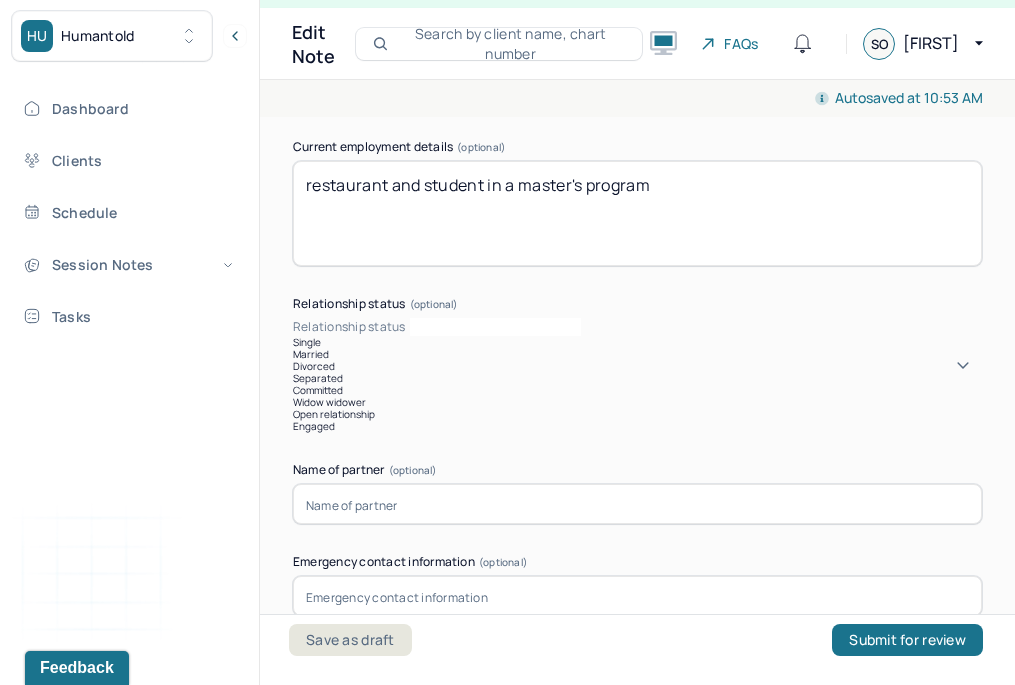 click on "Single" at bounding box center [637, 342] 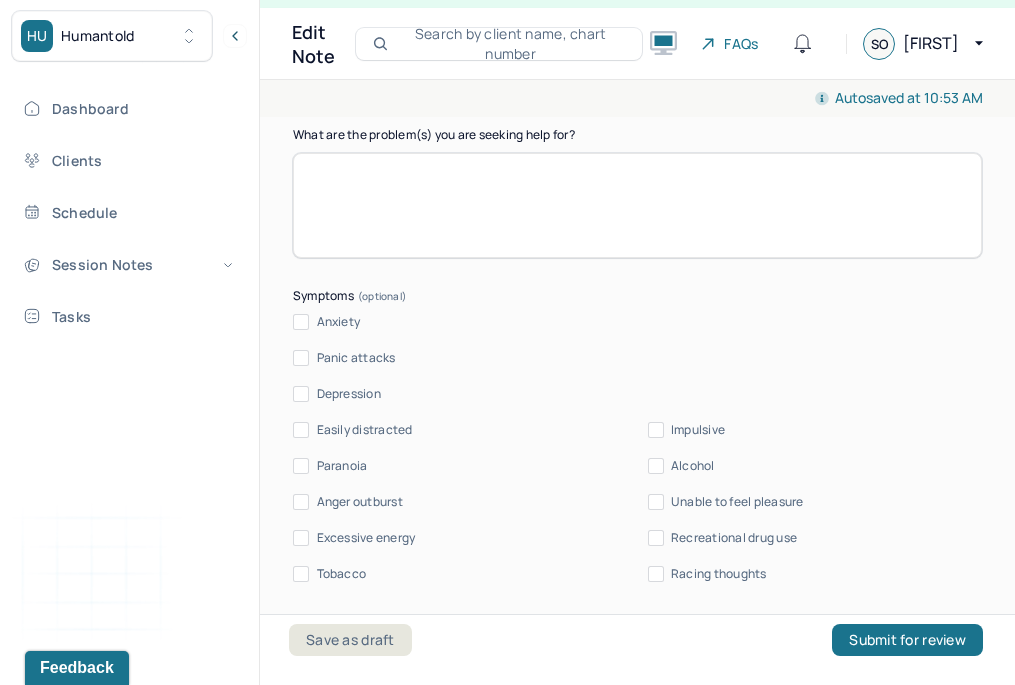 scroll, scrollTop: 2425, scrollLeft: 0, axis: vertical 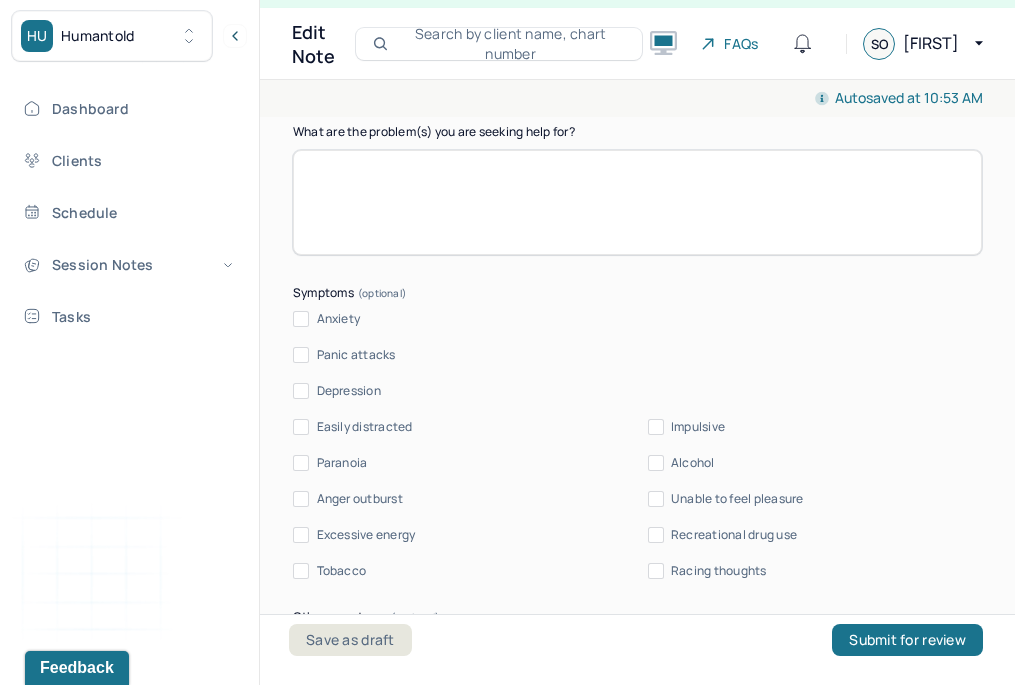 click on "Anxiety" at bounding box center [301, 319] 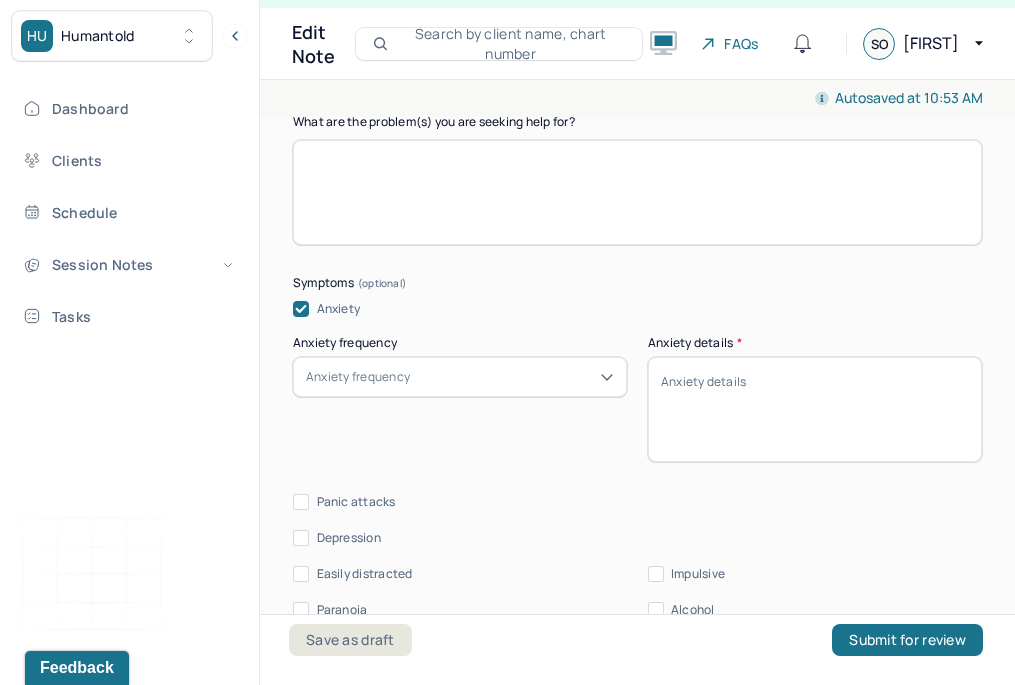 scroll, scrollTop: 2462, scrollLeft: 0, axis: vertical 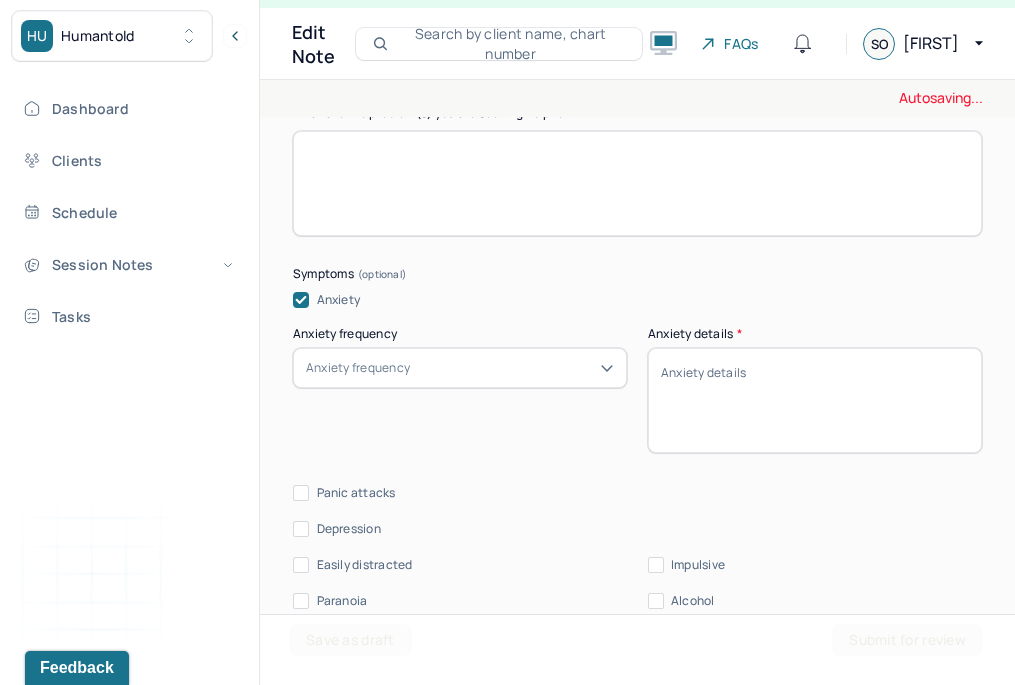 click on "Anxiety frequency" at bounding box center [460, 368] 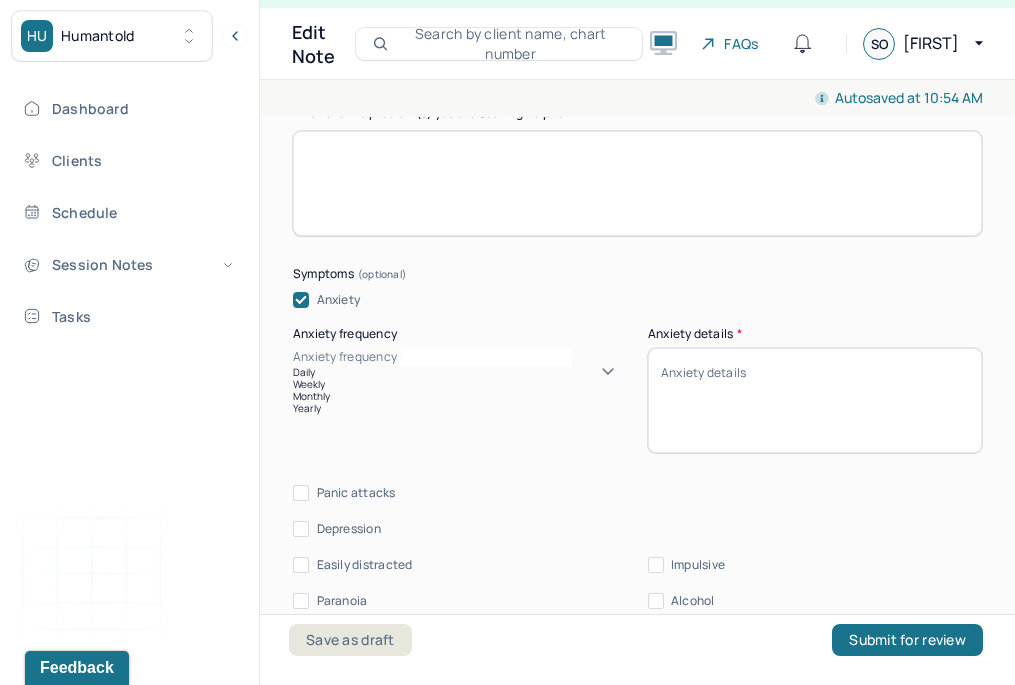click on "Daily" at bounding box center (460, 372) 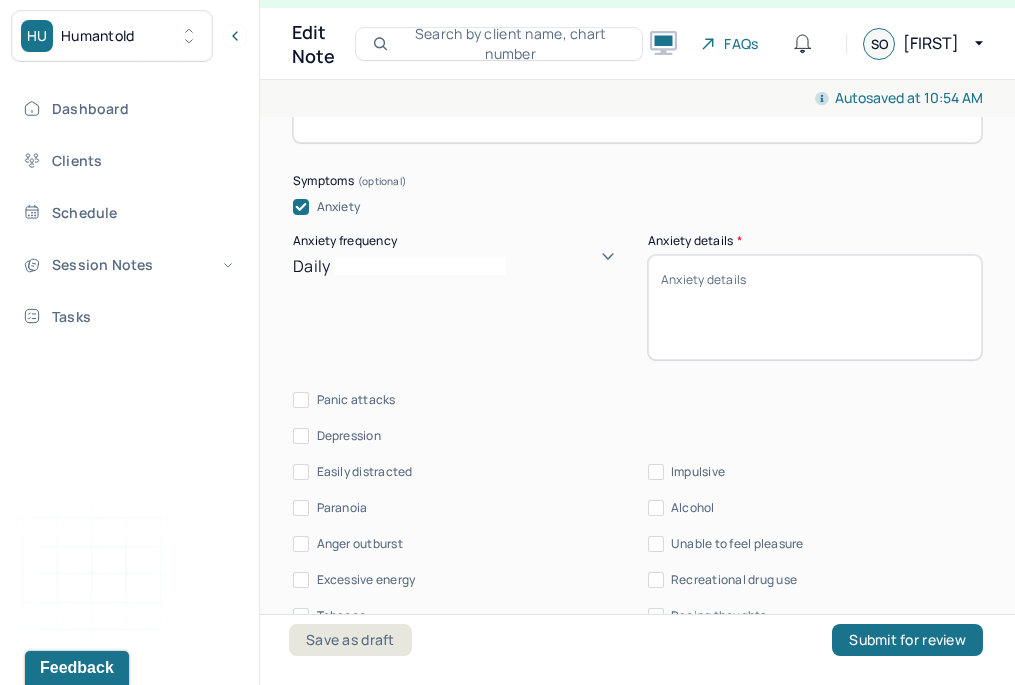 scroll, scrollTop: 2554, scrollLeft: 0, axis: vertical 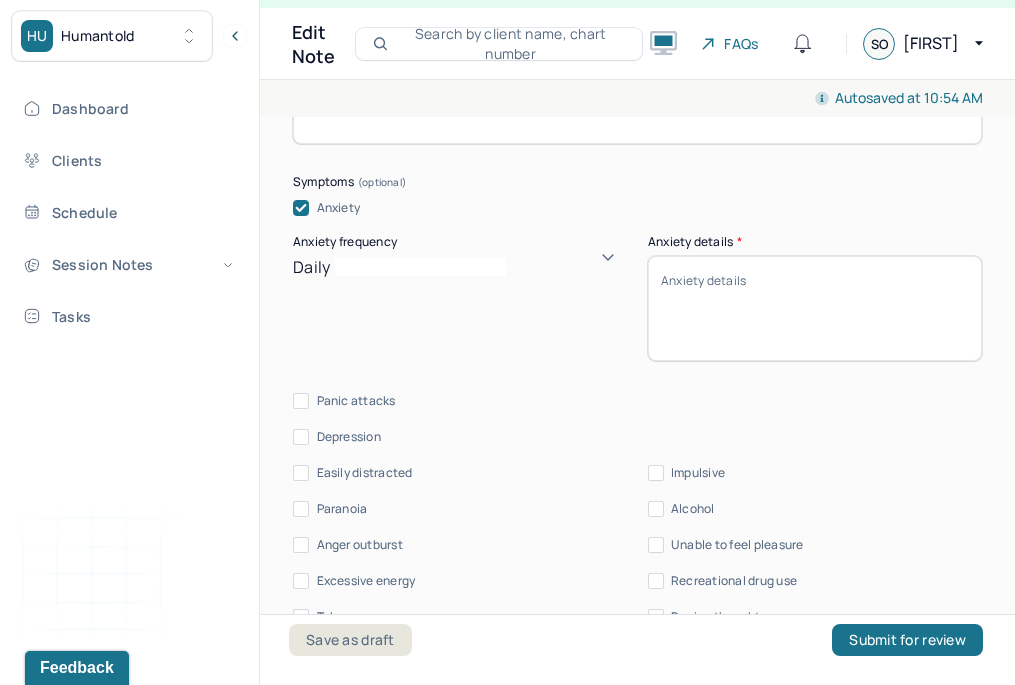 click on "Depression" at bounding box center [637, 437] 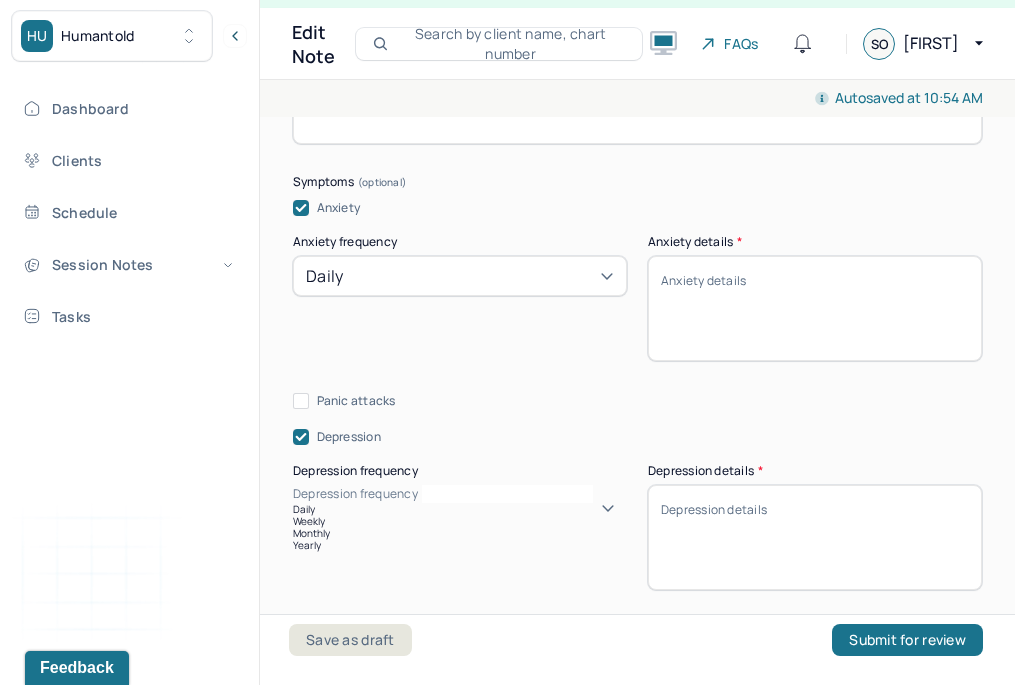 click on "Depression frequency" at bounding box center (355, 494) 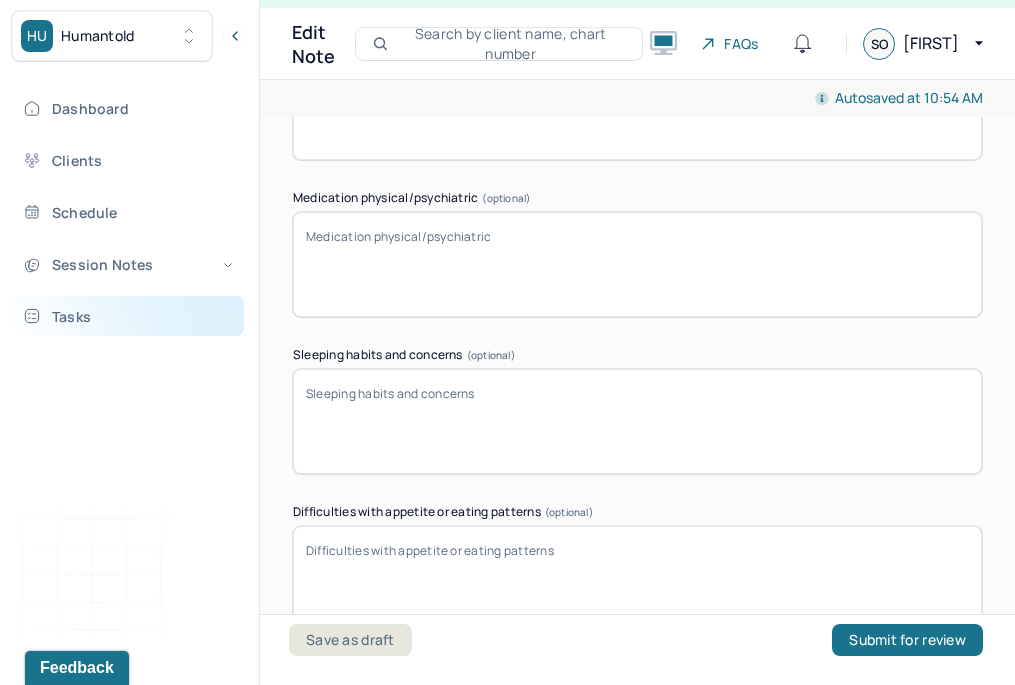 scroll, scrollTop: 3494, scrollLeft: 0, axis: vertical 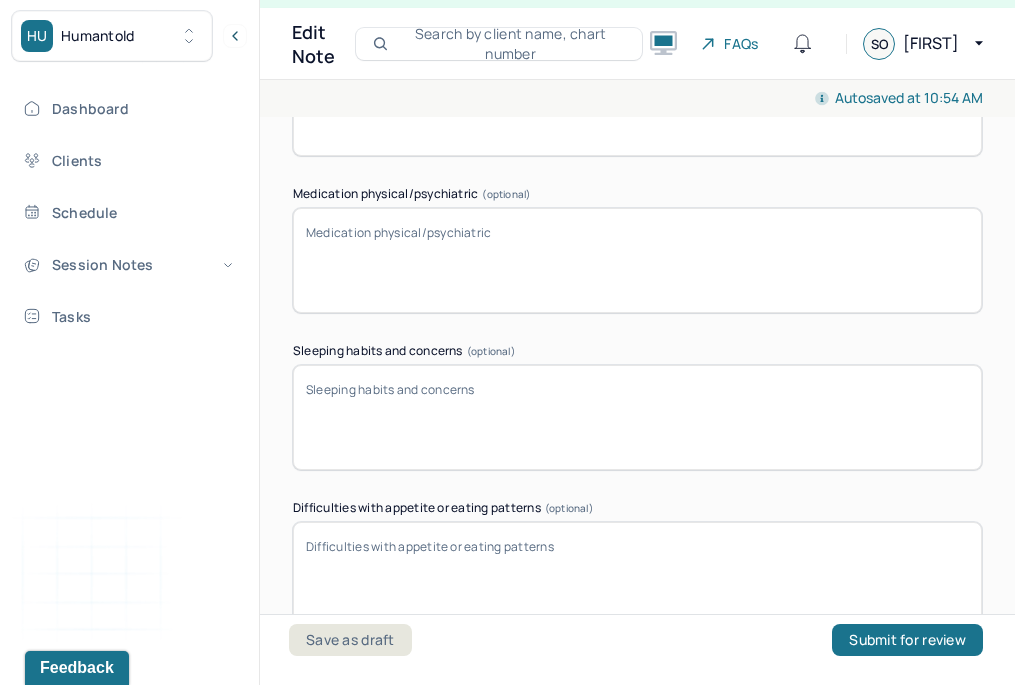 click on "Medication physical/psychiatric (optional)" at bounding box center [637, 260] 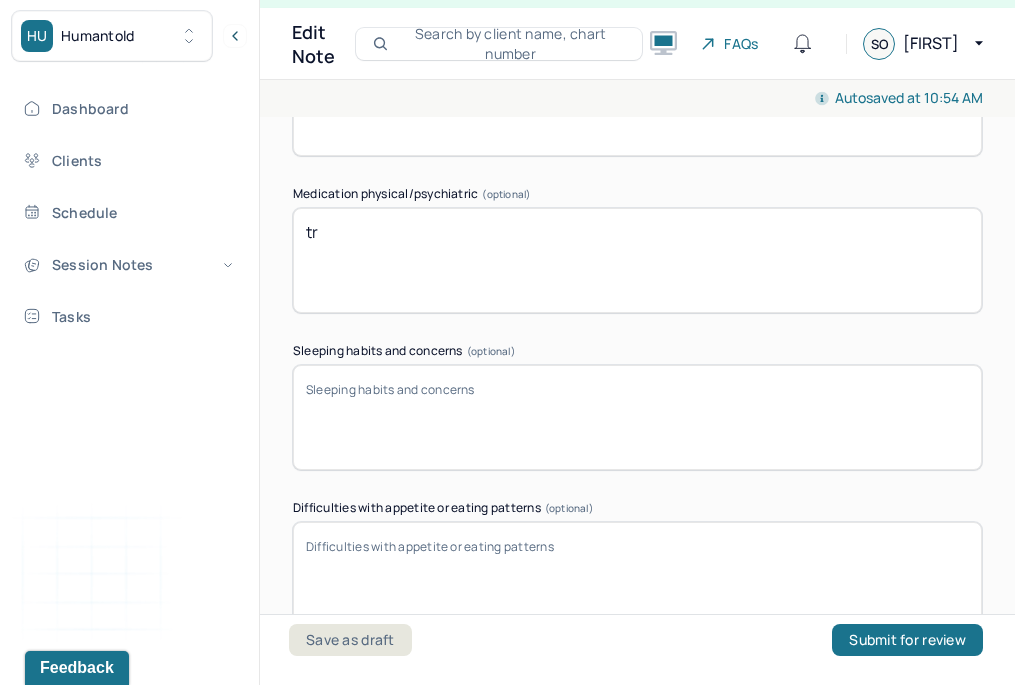 type on "t" 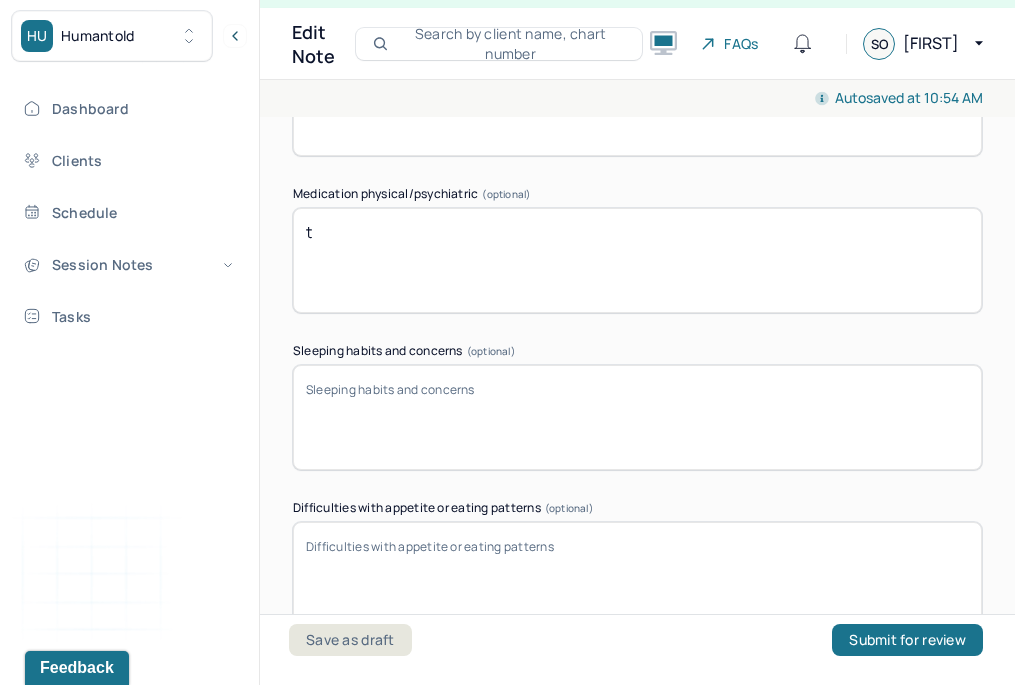 type 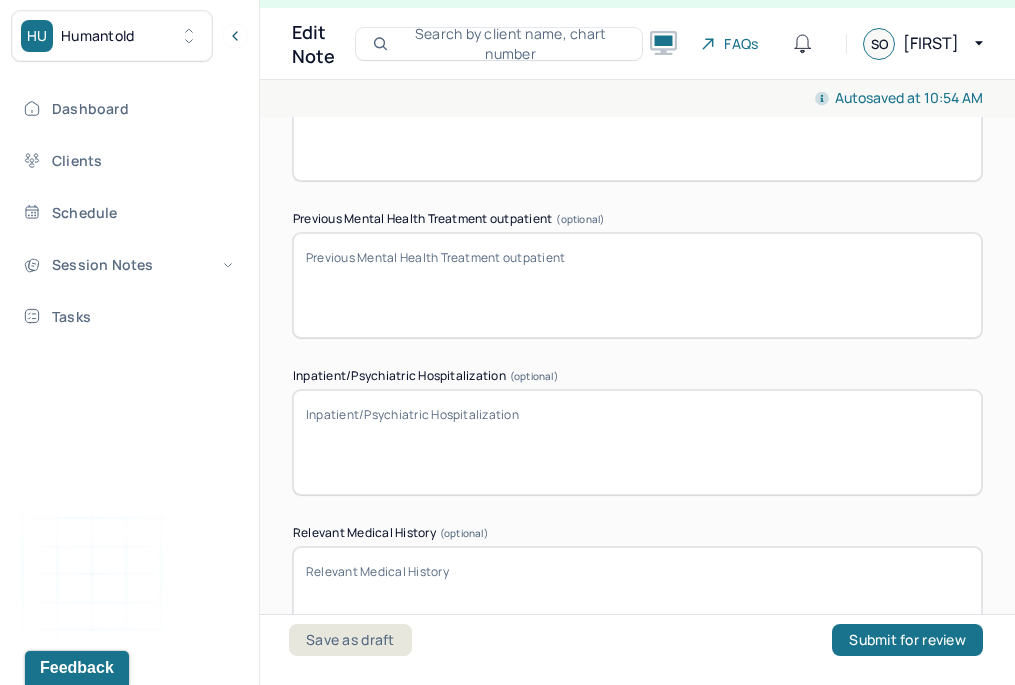 scroll, scrollTop: 6400, scrollLeft: 0, axis: vertical 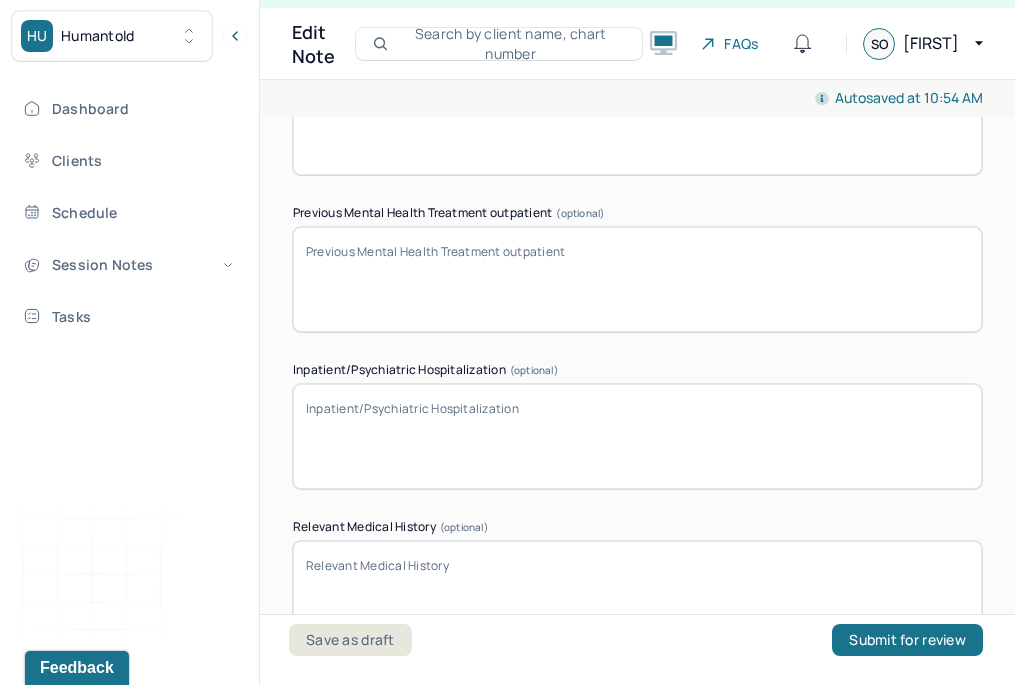 click on "Previous Mental Health Treatment outpatient (optional)" at bounding box center [637, 279] 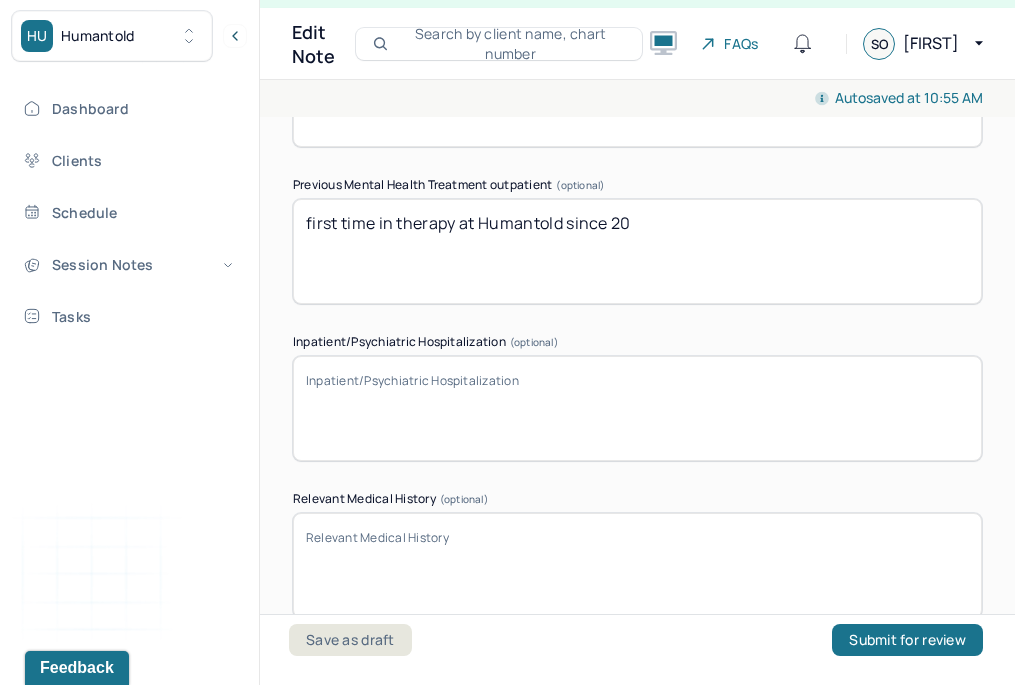 scroll, scrollTop: 6430, scrollLeft: 0, axis: vertical 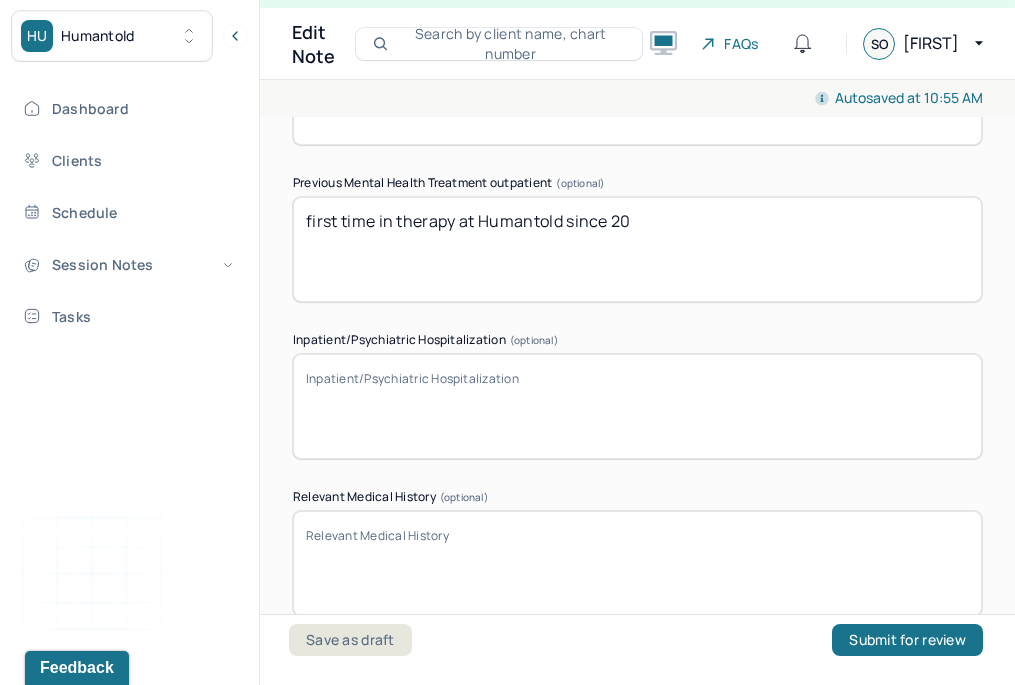 type on "first time in therapy at Humantold since 20" 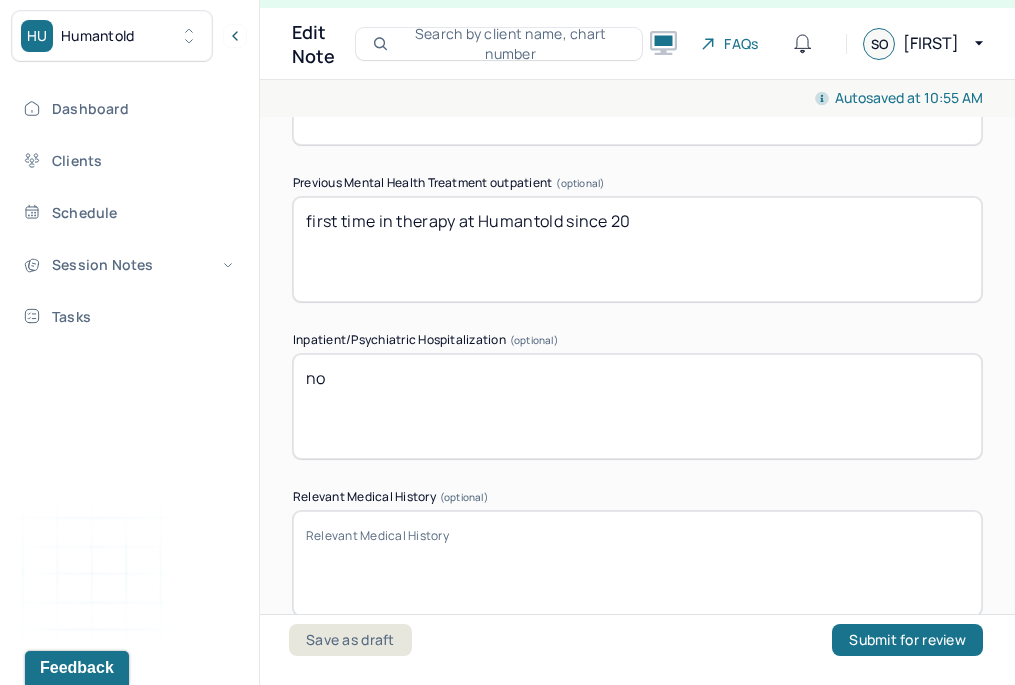 type on "n" 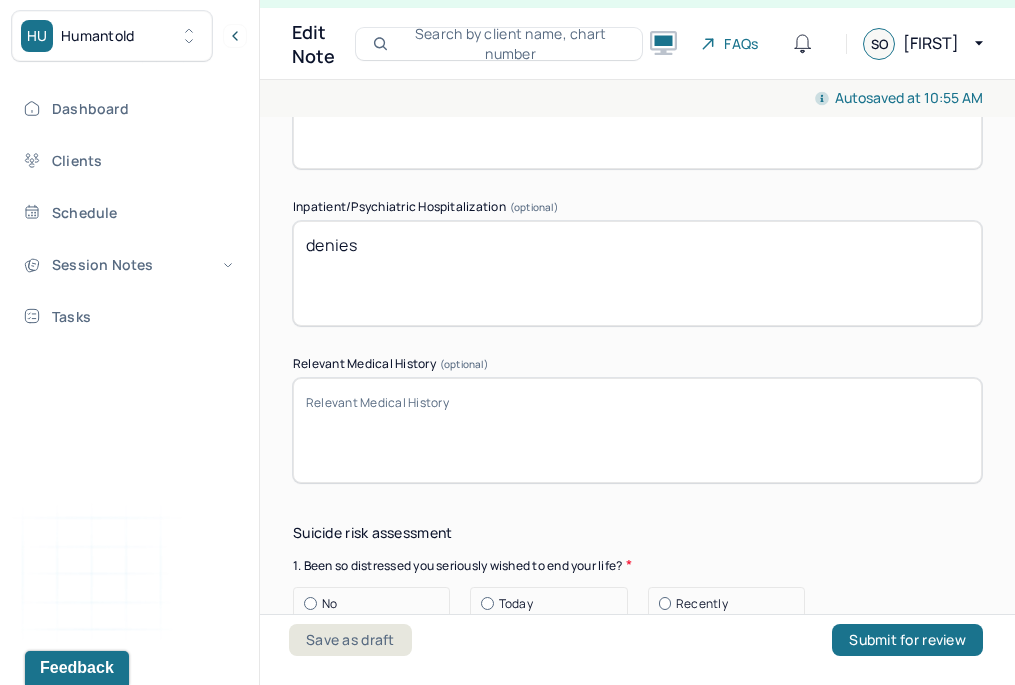 scroll, scrollTop: 6560, scrollLeft: 0, axis: vertical 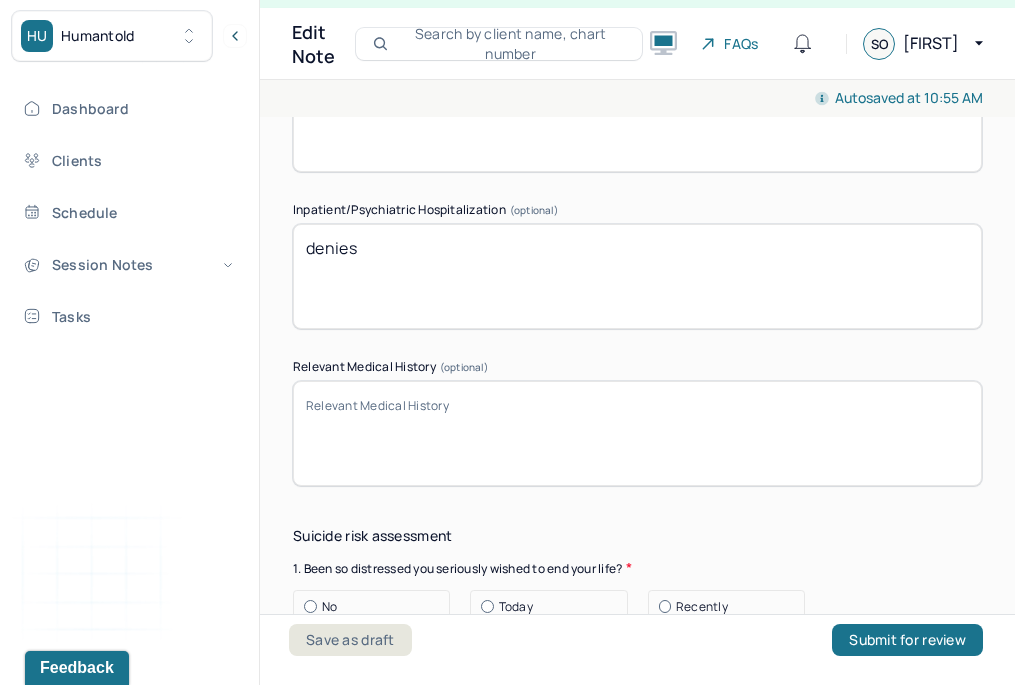 type on "denies" 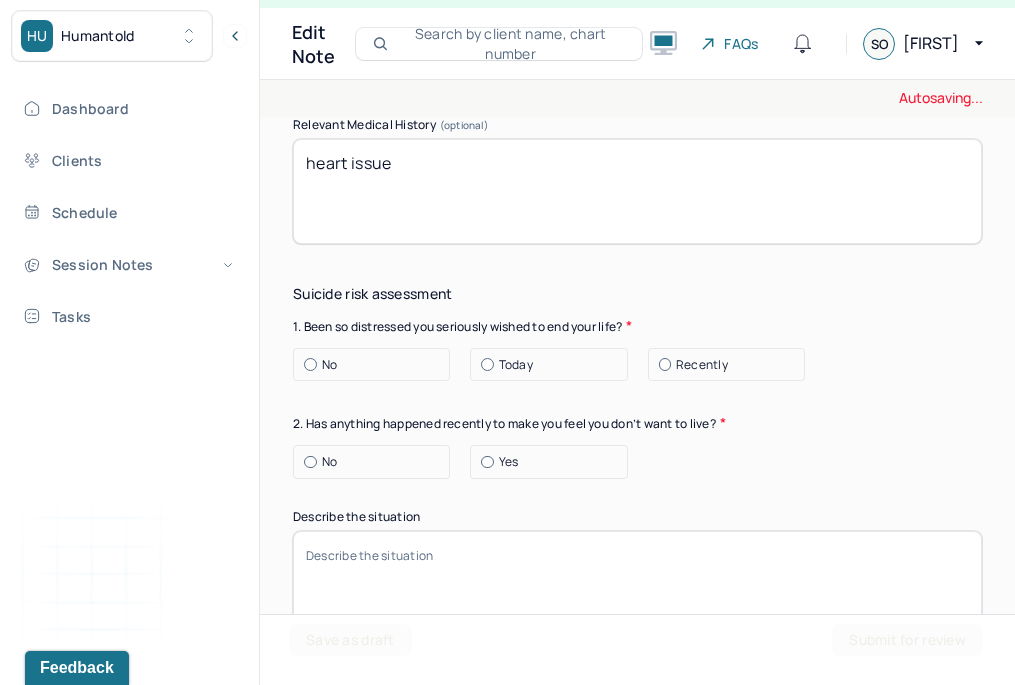 scroll, scrollTop: 6805, scrollLeft: 0, axis: vertical 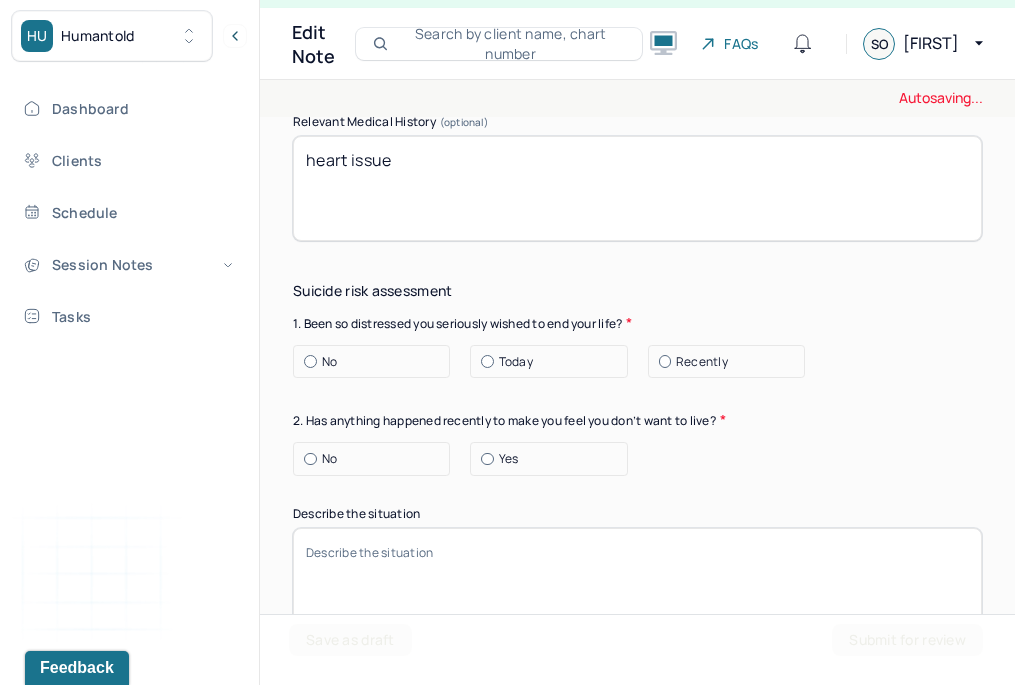 type on "heart issue" 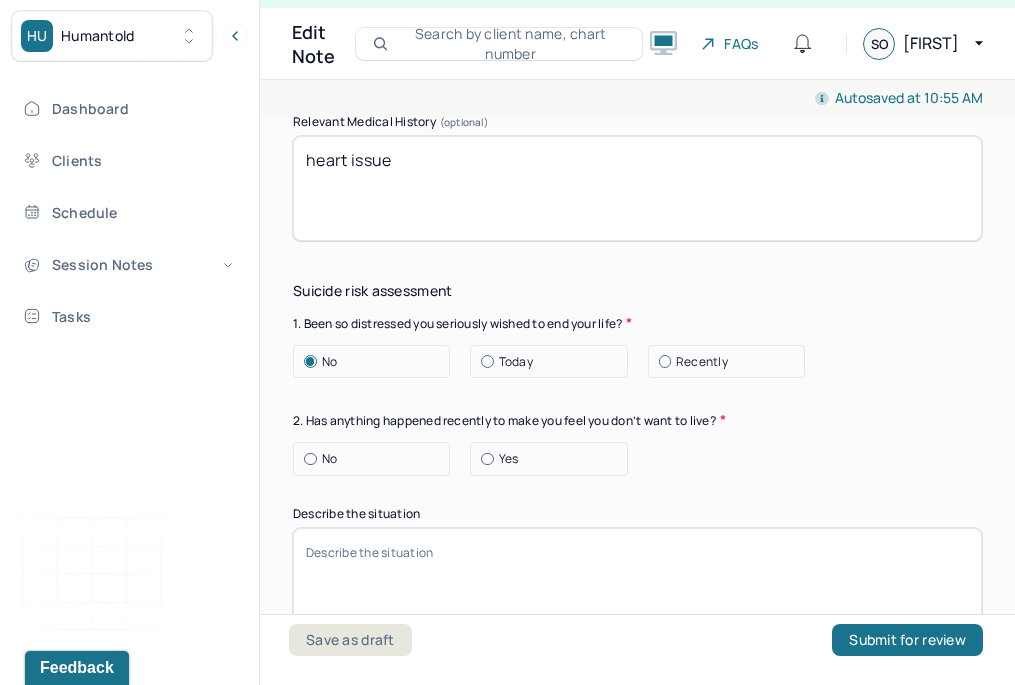 click on "No" at bounding box center (376, 459) 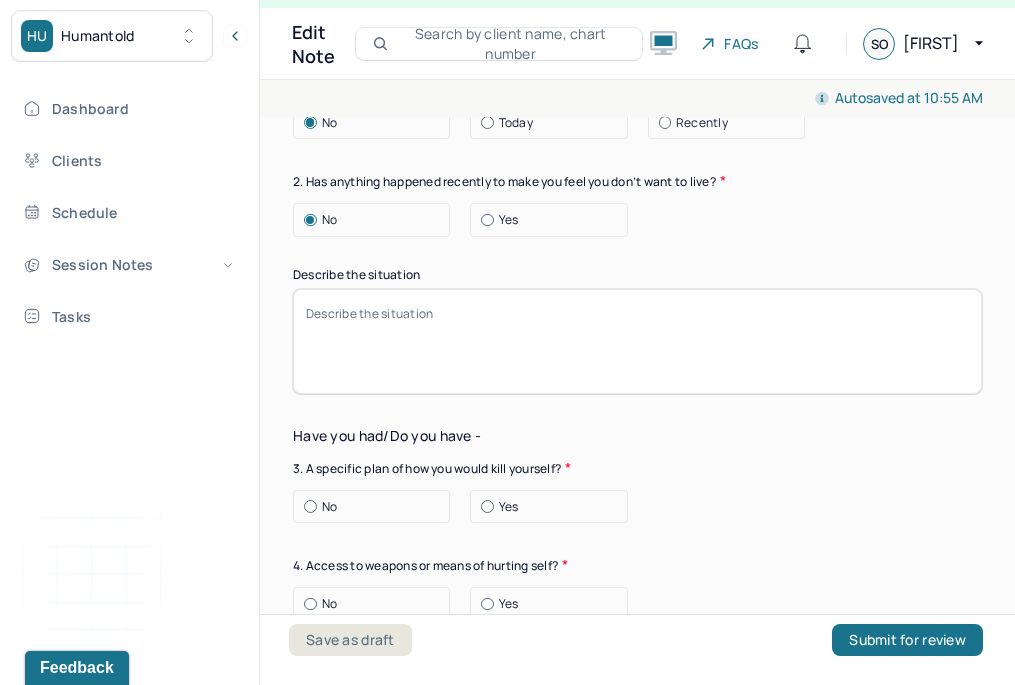 scroll, scrollTop: 7045, scrollLeft: 0, axis: vertical 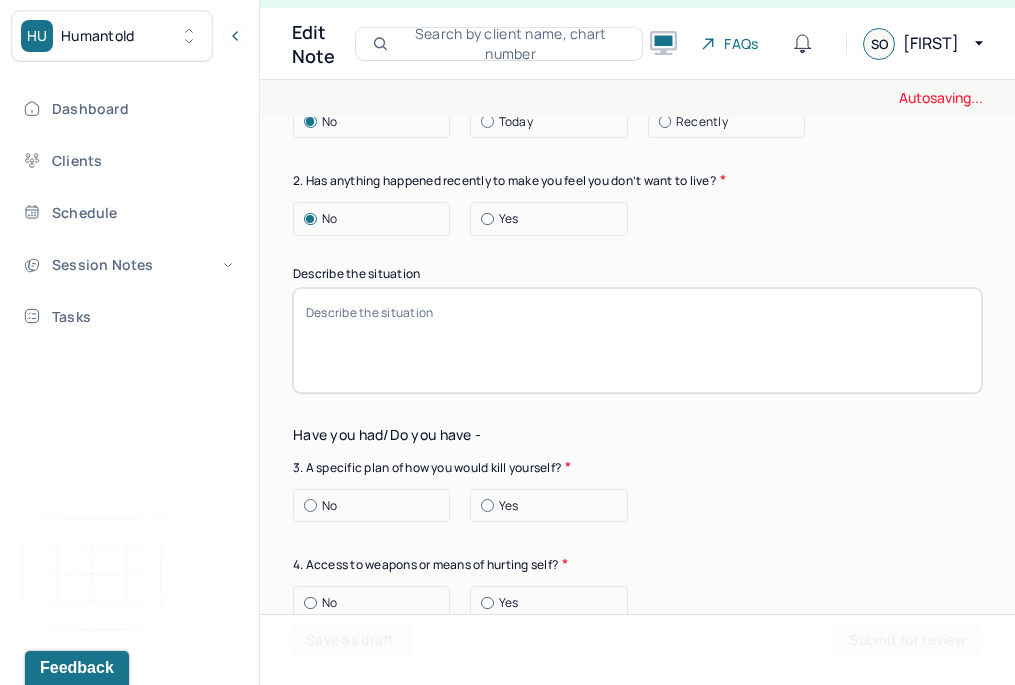 click on "No" at bounding box center (376, 506) 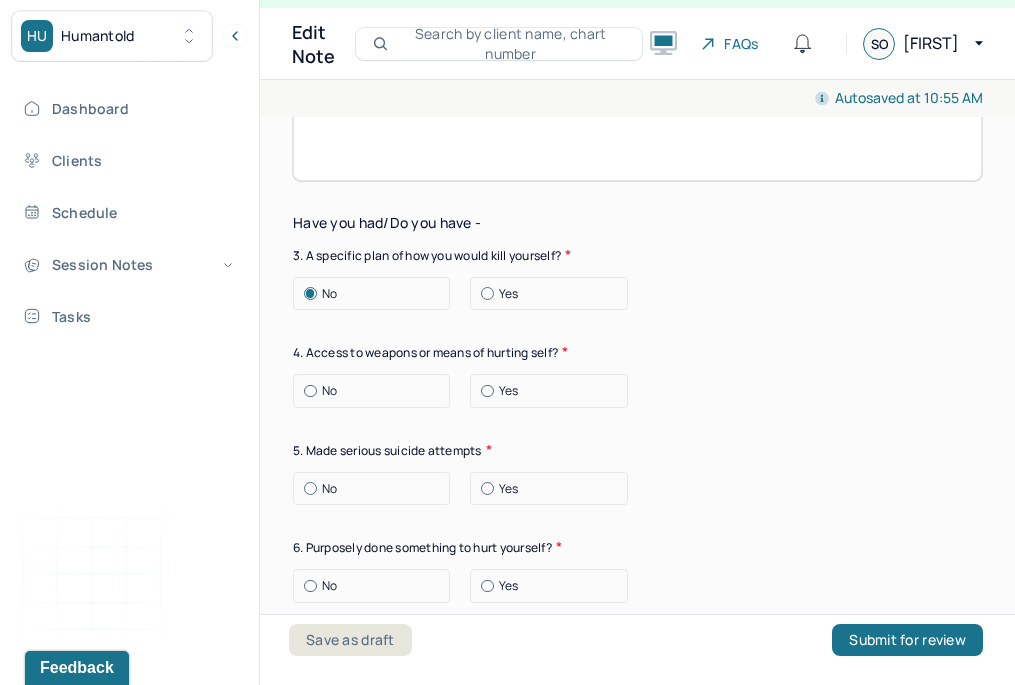 scroll, scrollTop: 7260, scrollLeft: 0, axis: vertical 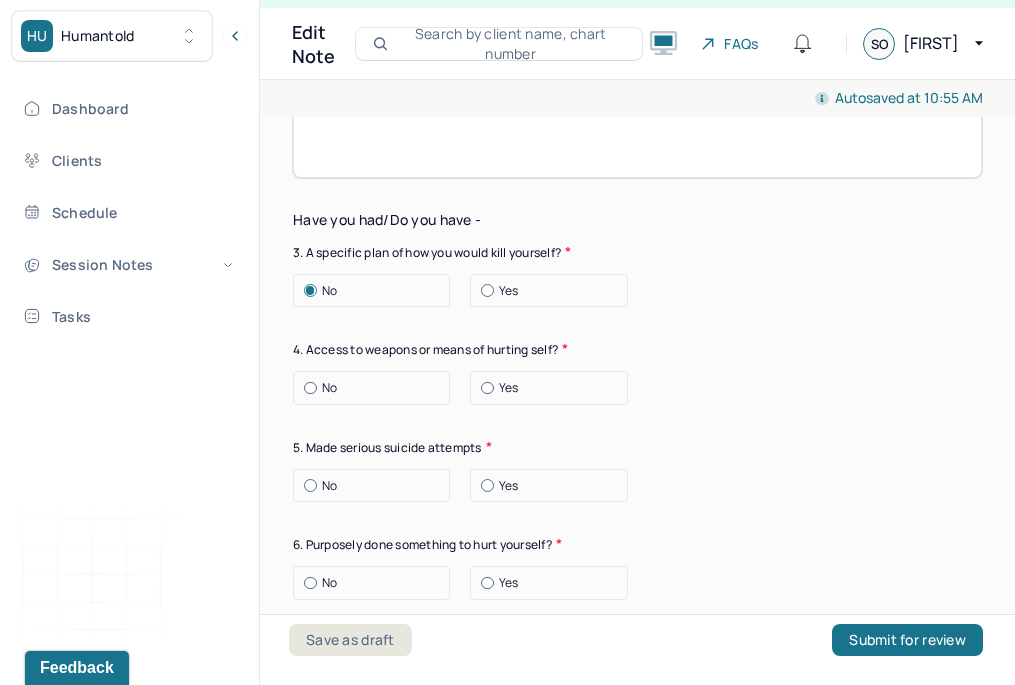 click on "No" at bounding box center (376, 388) 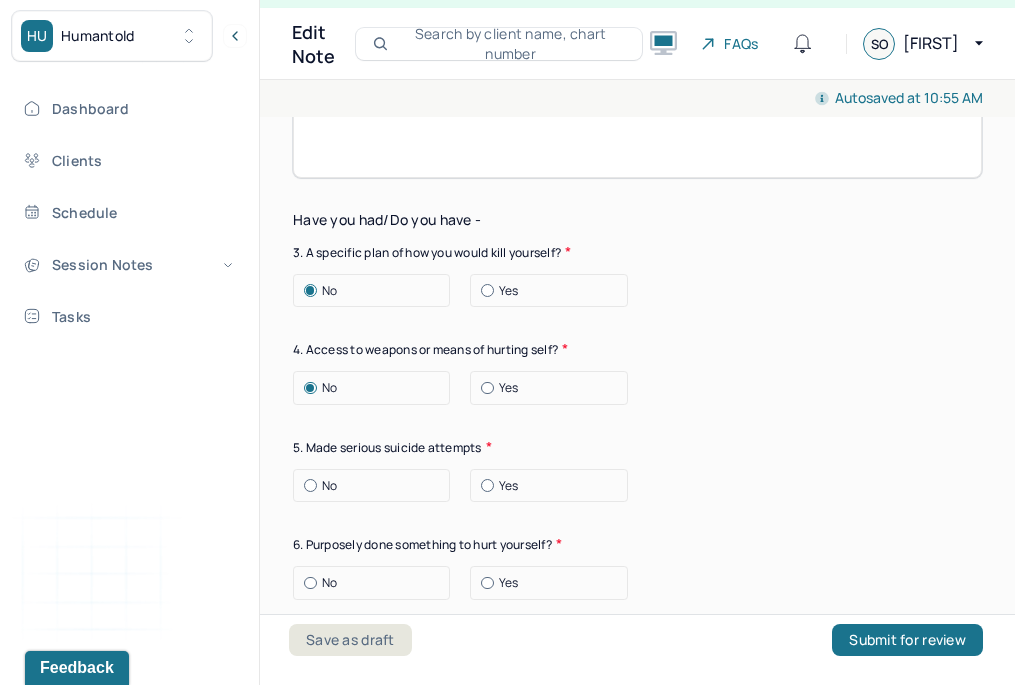 click on "No" at bounding box center [376, 486] 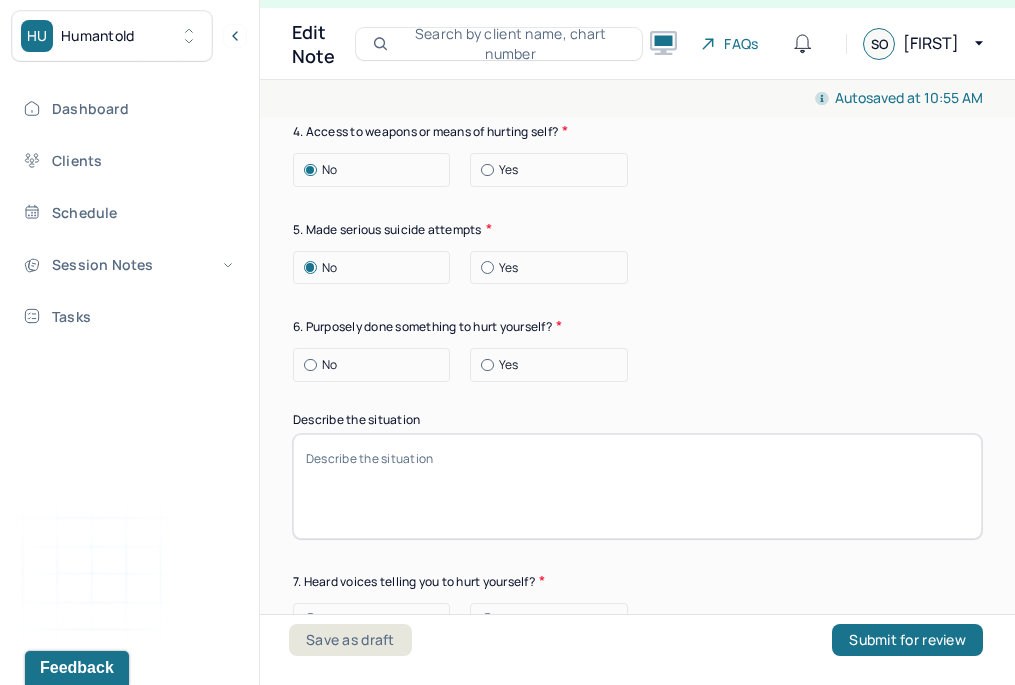 scroll, scrollTop: 7482, scrollLeft: 0, axis: vertical 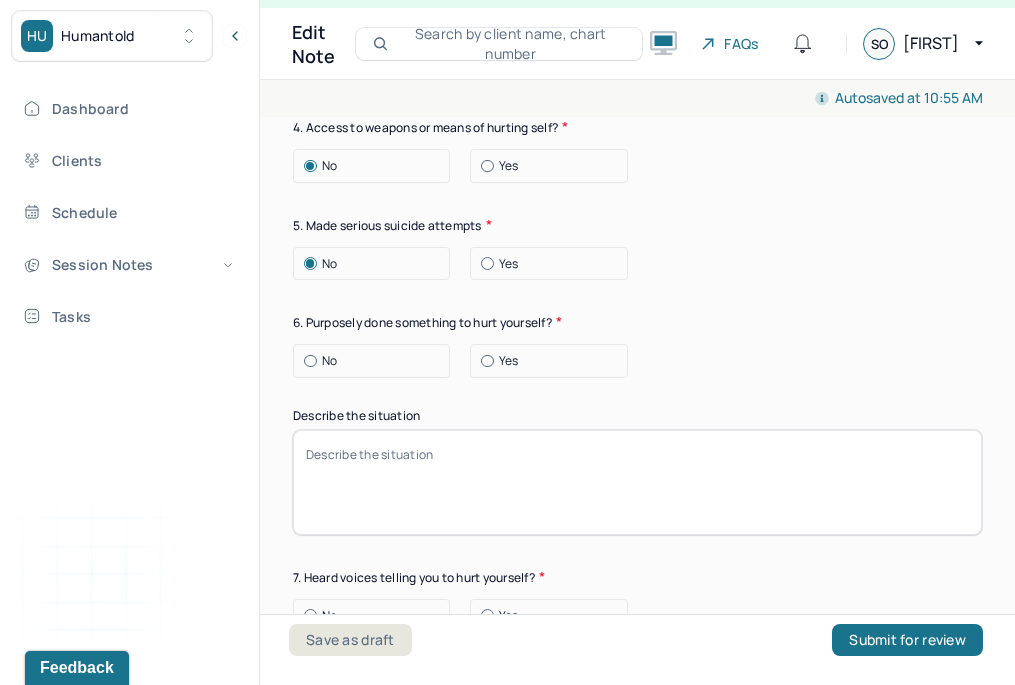 click on "No" at bounding box center [376, 361] 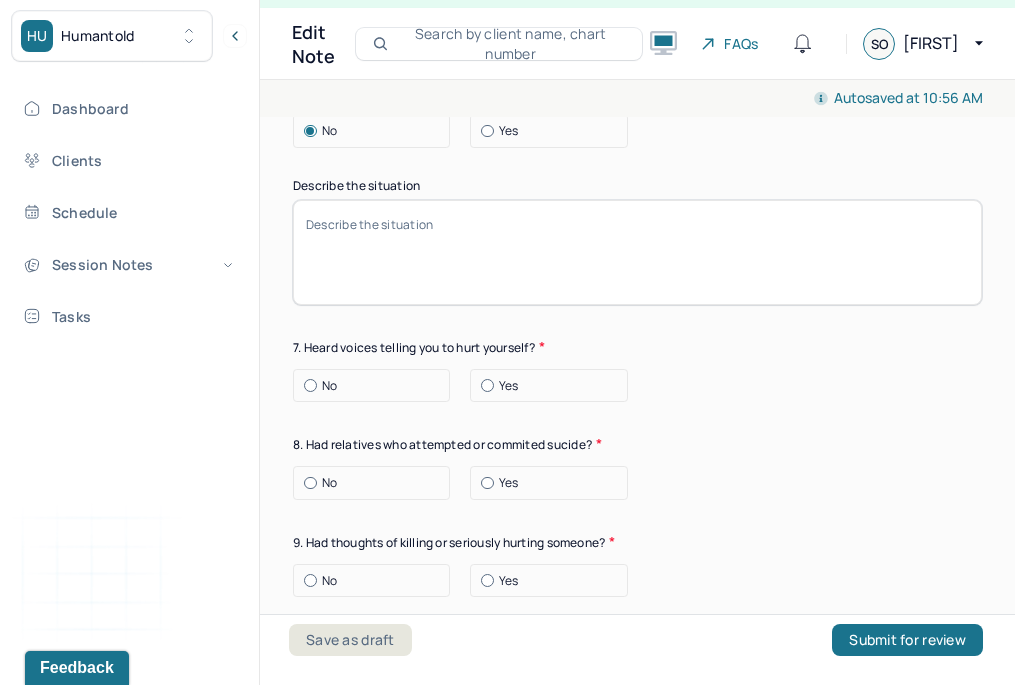 scroll, scrollTop: 7713, scrollLeft: 0, axis: vertical 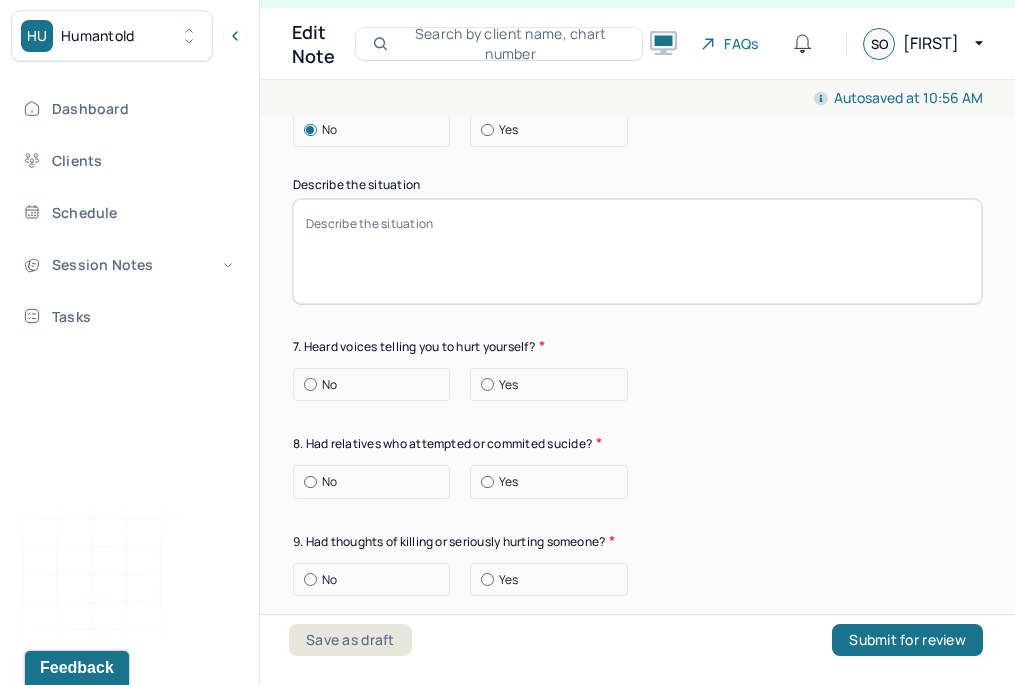 click on "No" at bounding box center [376, 385] 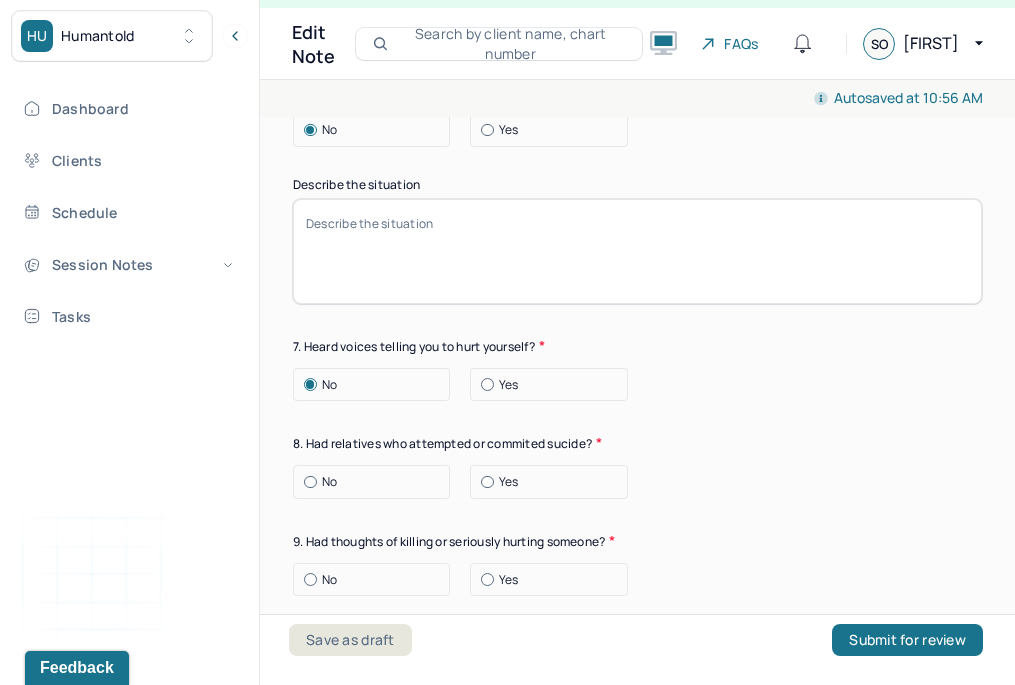 click on "No" at bounding box center [376, 482] 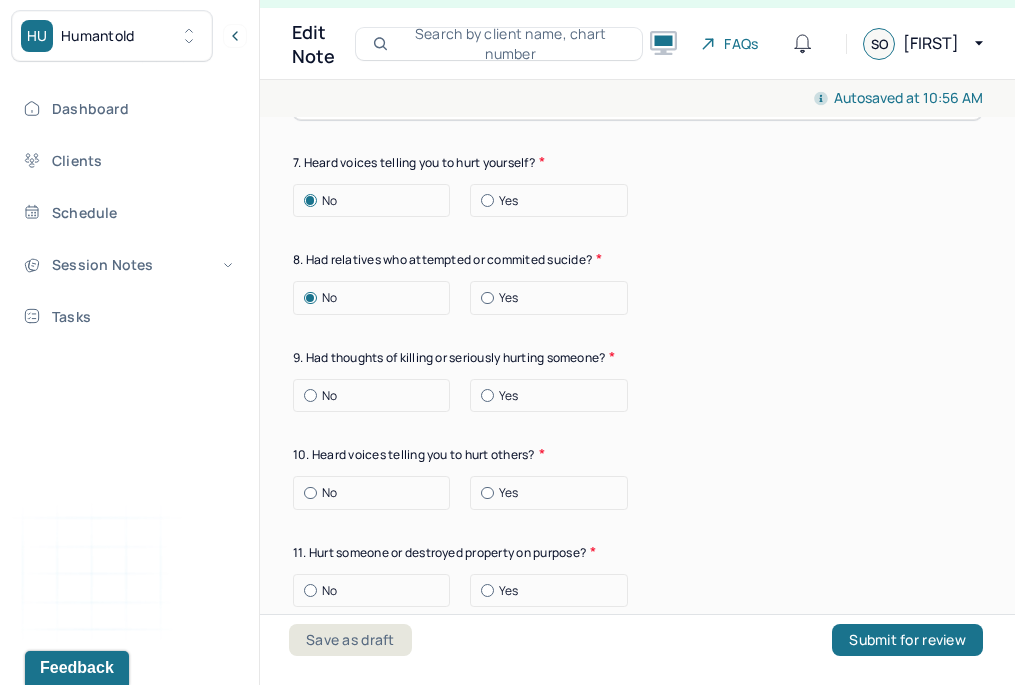 scroll, scrollTop: 7897, scrollLeft: 0, axis: vertical 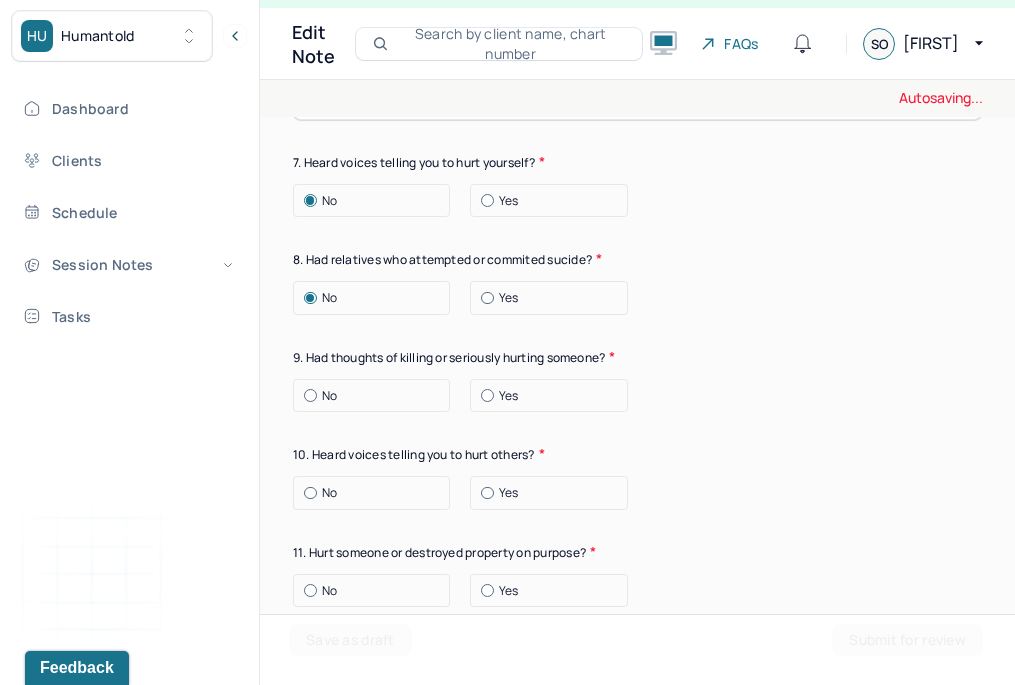 click on "No" at bounding box center (376, 396) 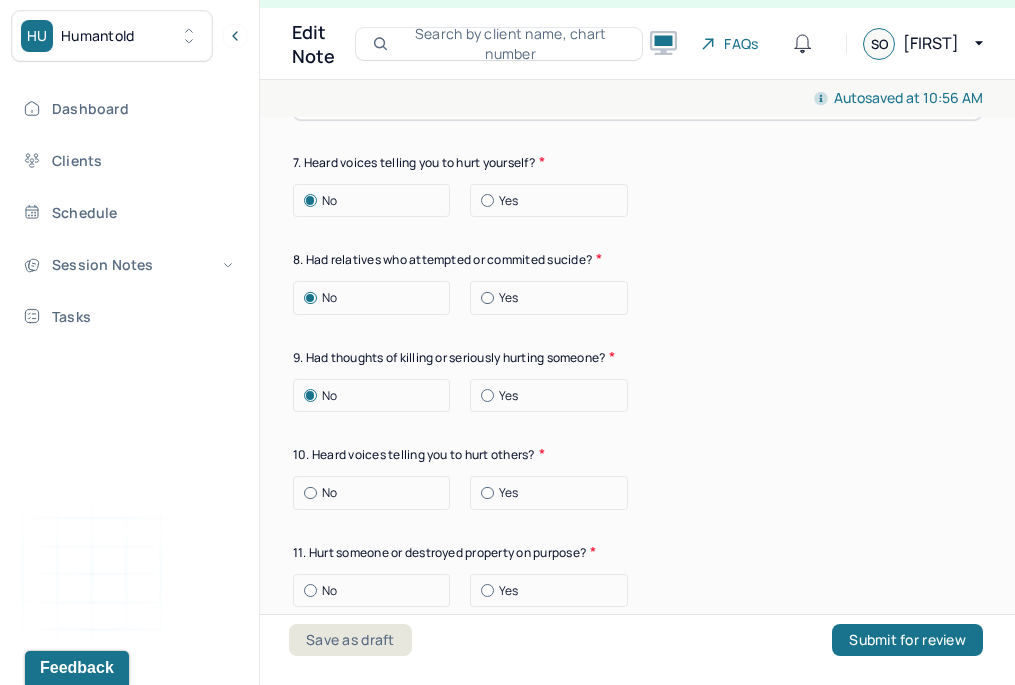 click on "No" at bounding box center (376, 493) 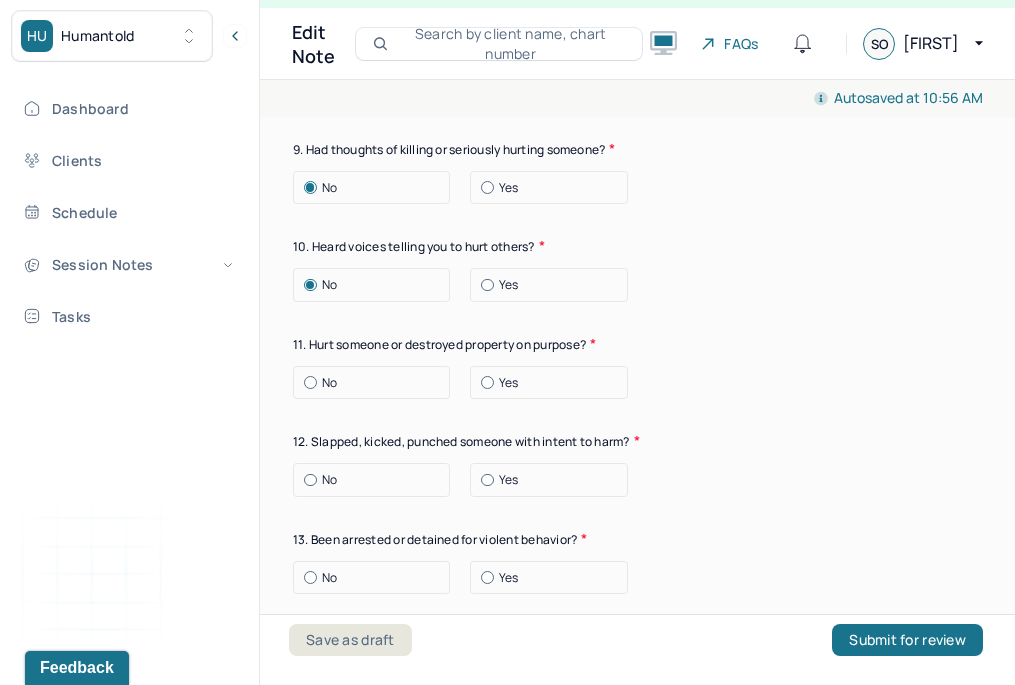 scroll, scrollTop: 8106, scrollLeft: 0, axis: vertical 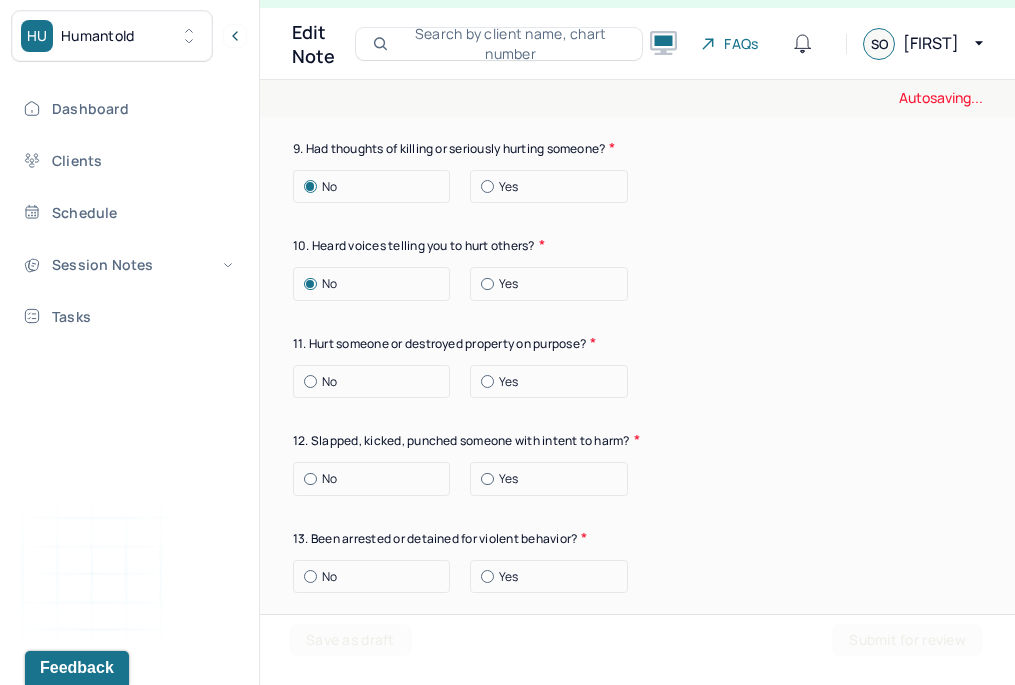 click on "No" at bounding box center (376, 382) 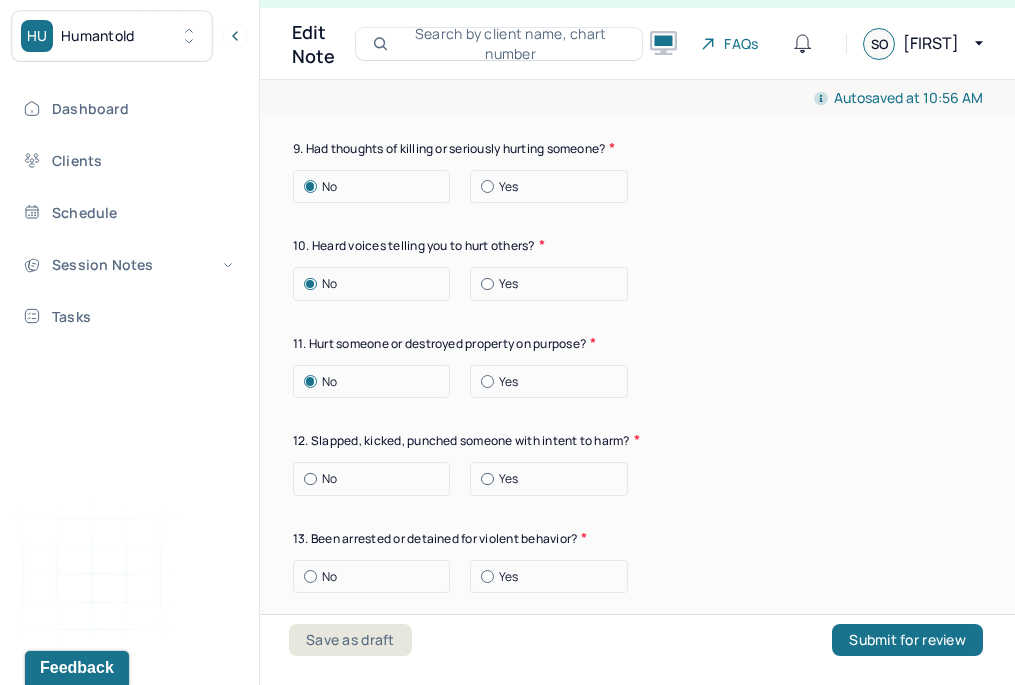 click on "No" at bounding box center (376, 479) 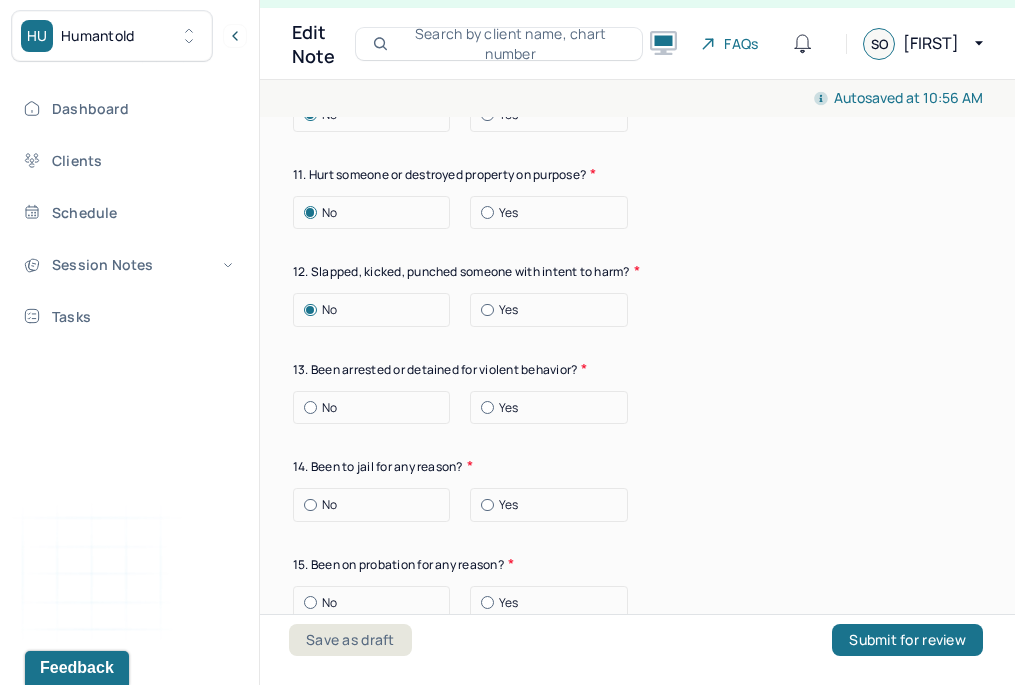 scroll, scrollTop: 8287, scrollLeft: 0, axis: vertical 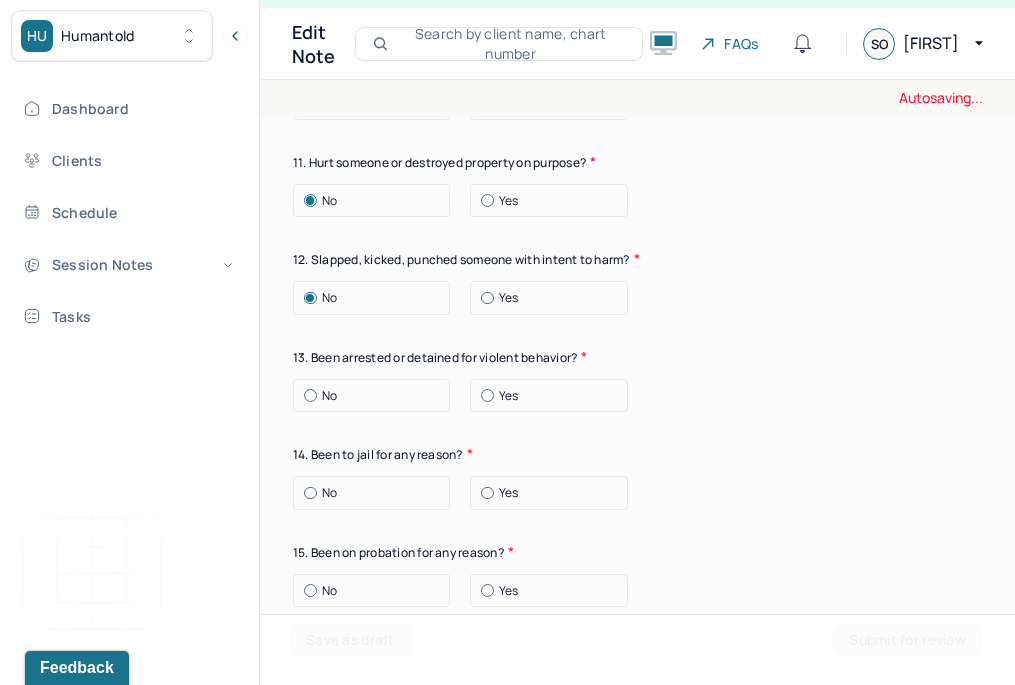 click on "No" at bounding box center [376, 396] 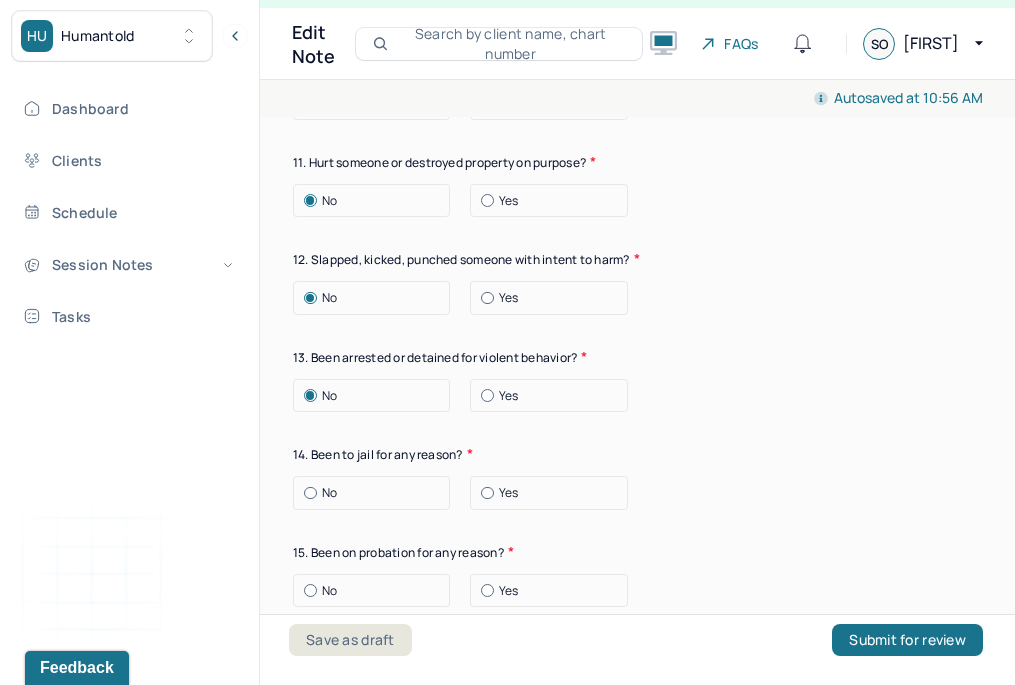 click on "No" at bounding box center (376, 493) 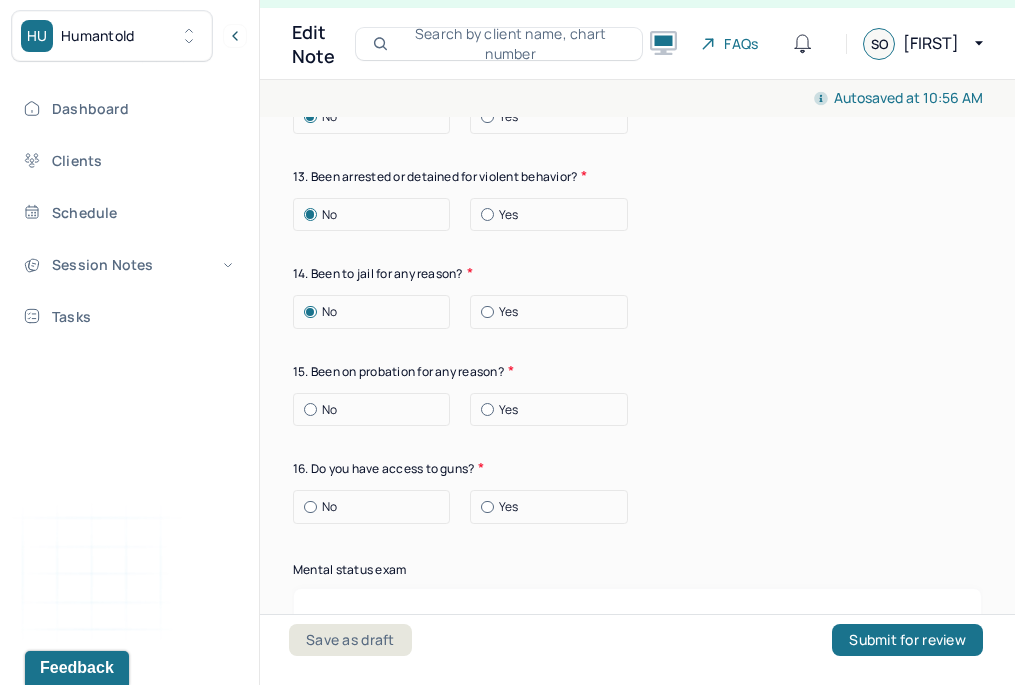 scroll, scrollTop: 8472, scrollLeft: 0, axis: vertical 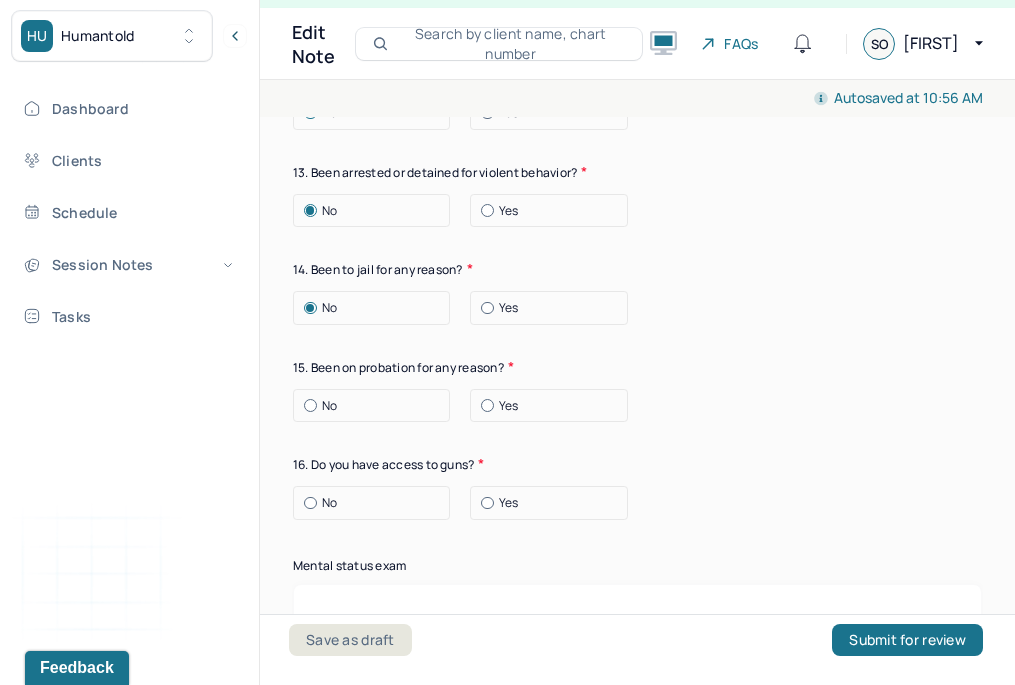click on "No" at bounding box center (376, 406) 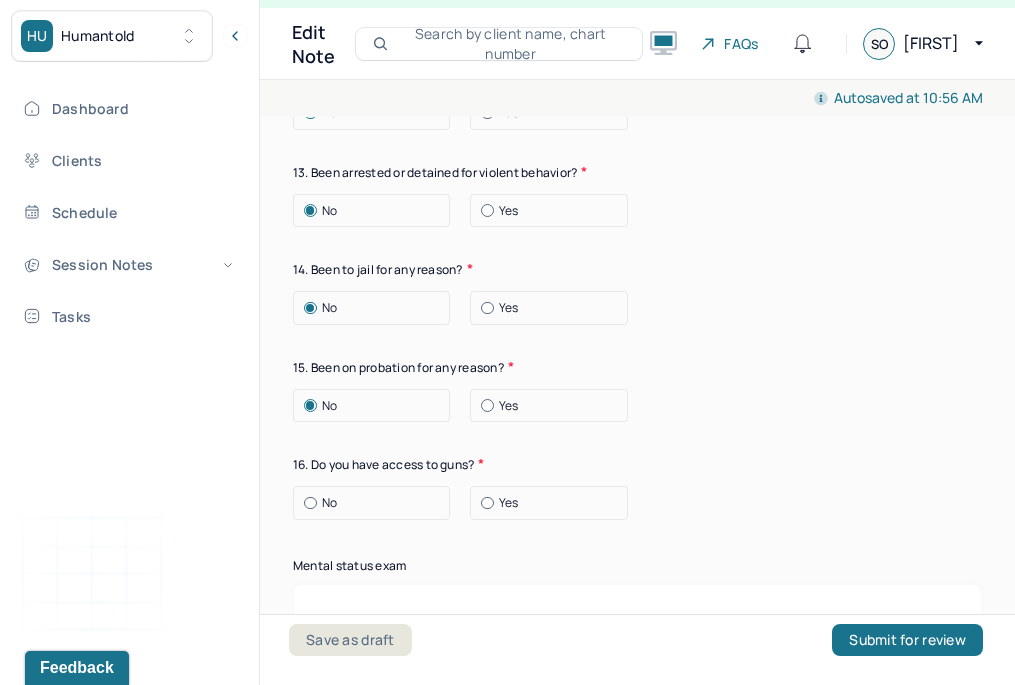 click on "No" at bounding box center [376, 503] 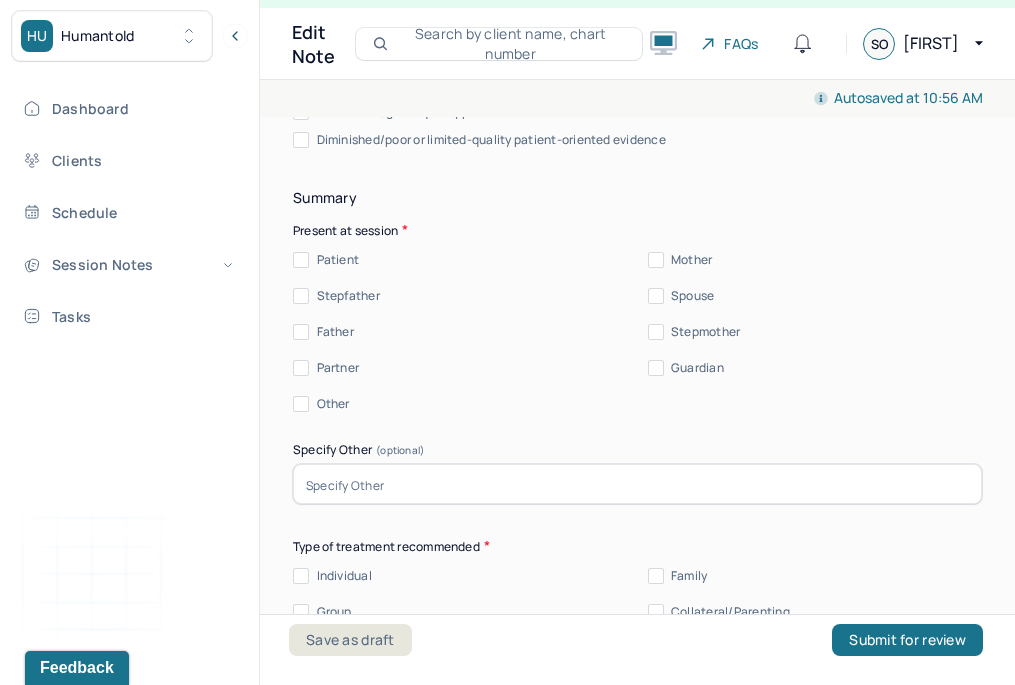 scroll, scrollTop: 9688, scrollLeft: 0, axis: vertical 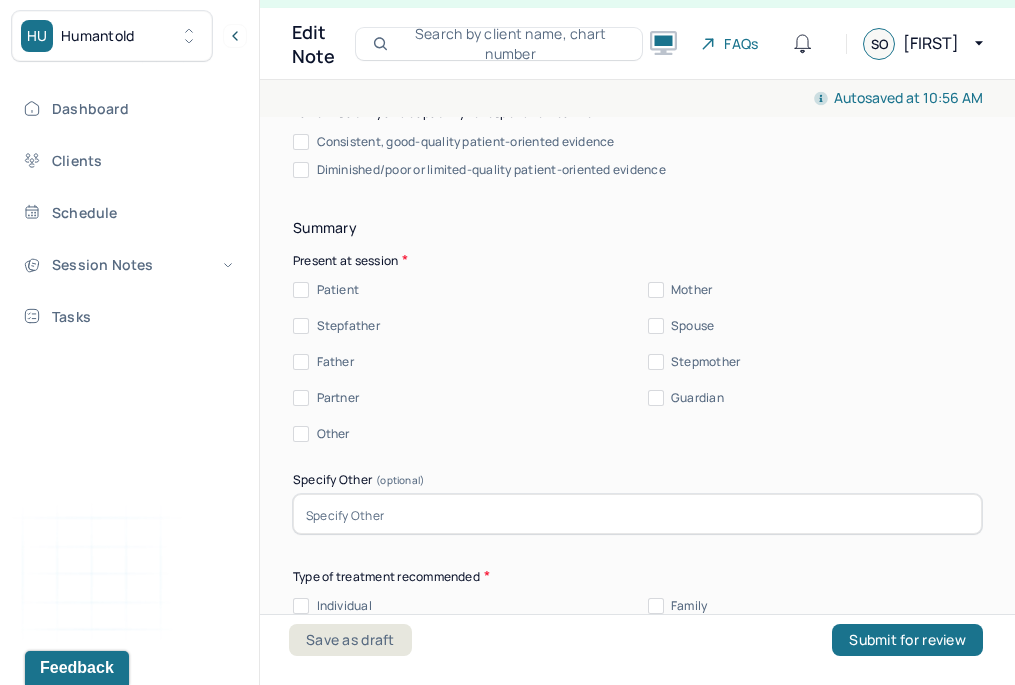click on "Patient" at bounding box center [338, 290] 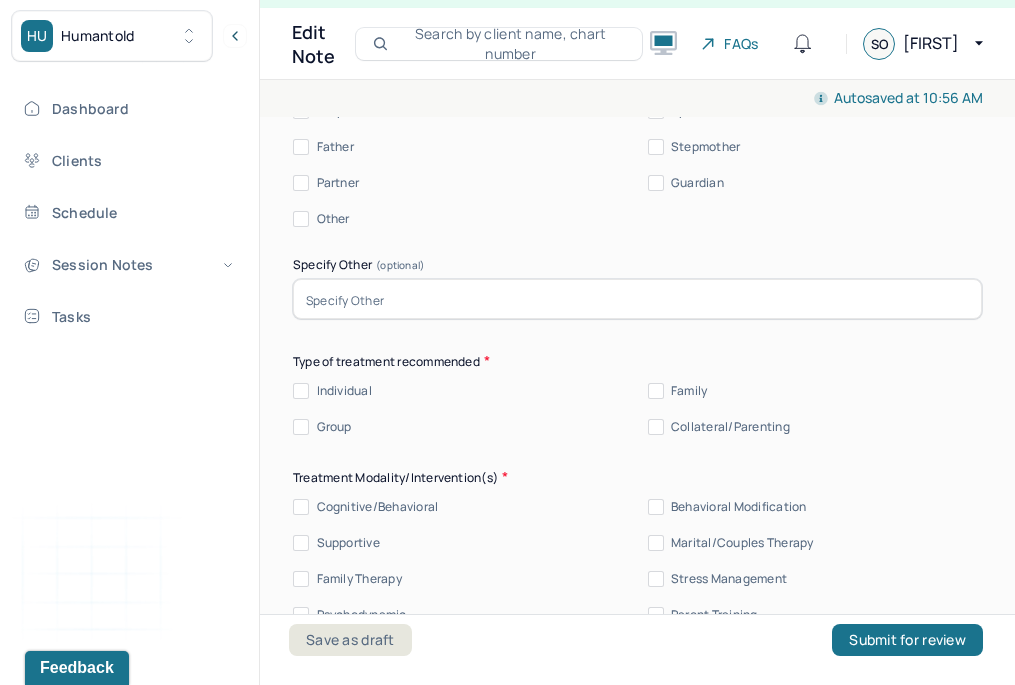scroll, scrollTop: 9913, scrollLeft: 0, axis: vertical 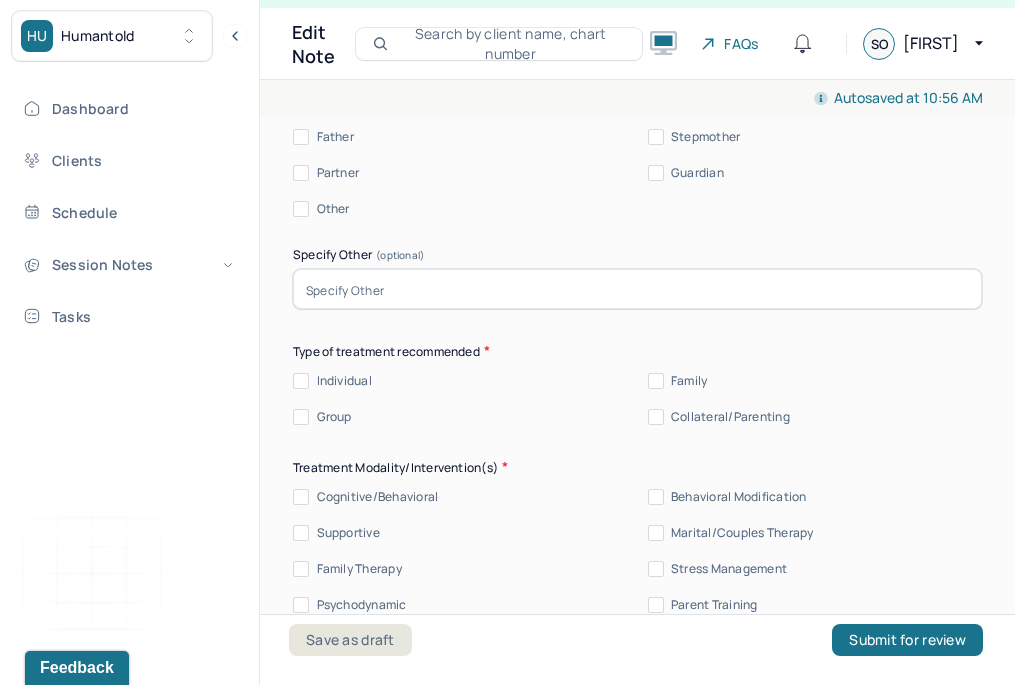 click on "Individual" at bounding box center [344, 381] 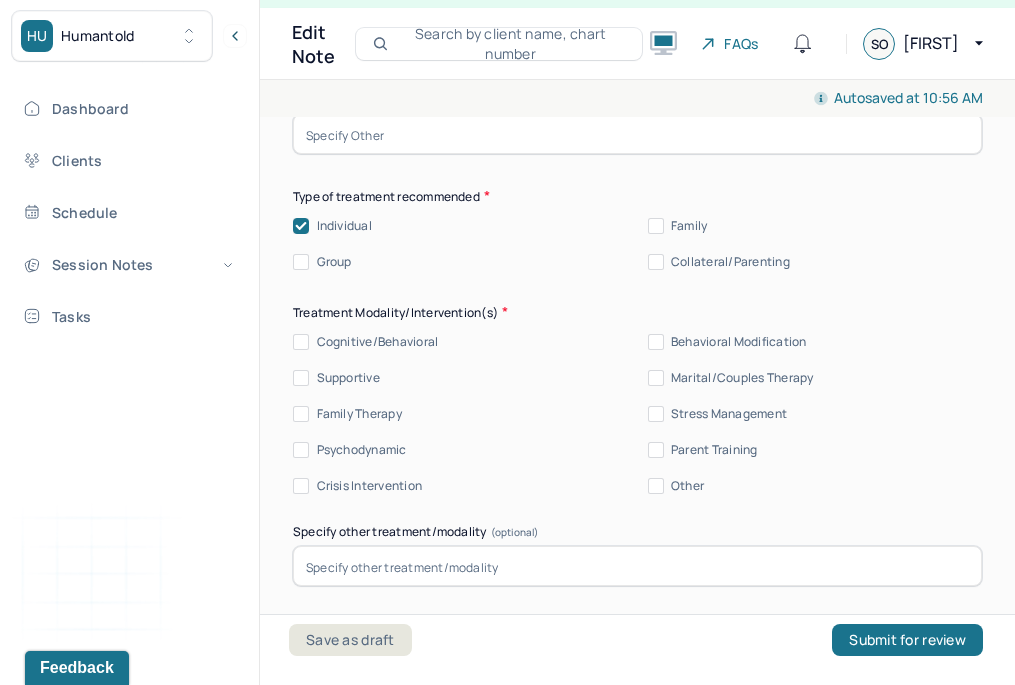 scroll, scrollTop: 10069, scrollLeft: 0, axis: vertical 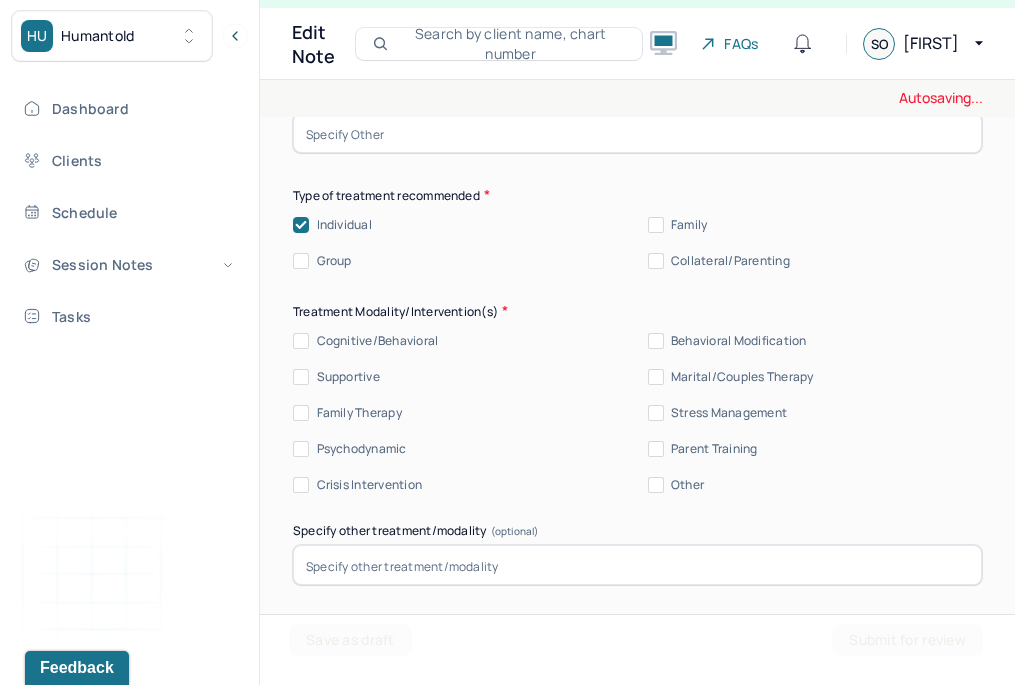 click on "Cognitive/Behavioral" at bounding box center [378, 341] 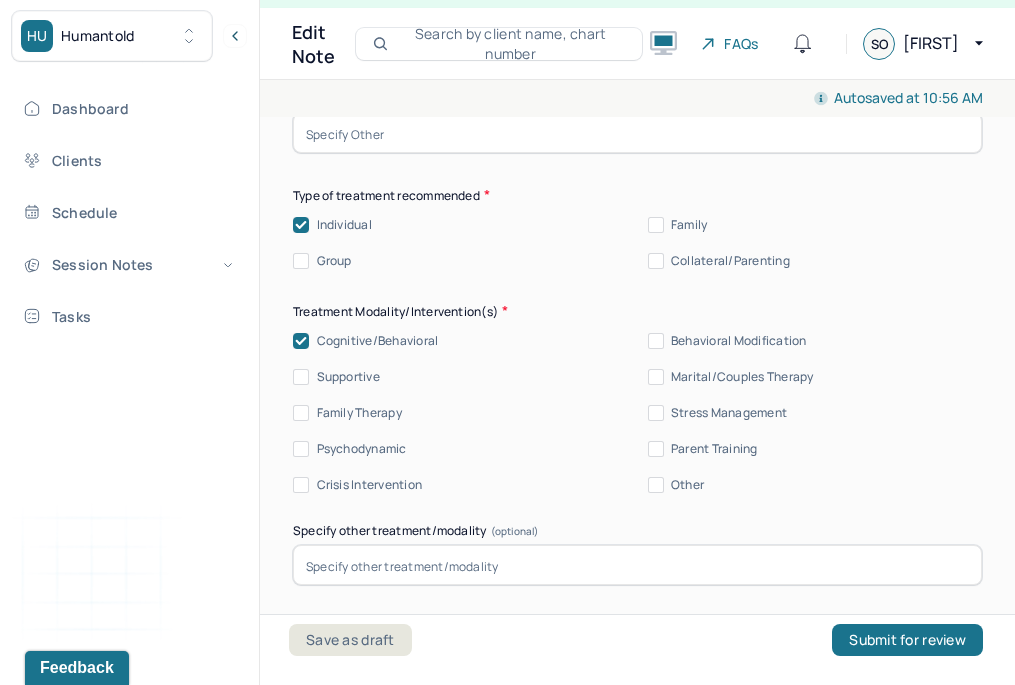 click on "Supportive" at bounding box center [348, 377] 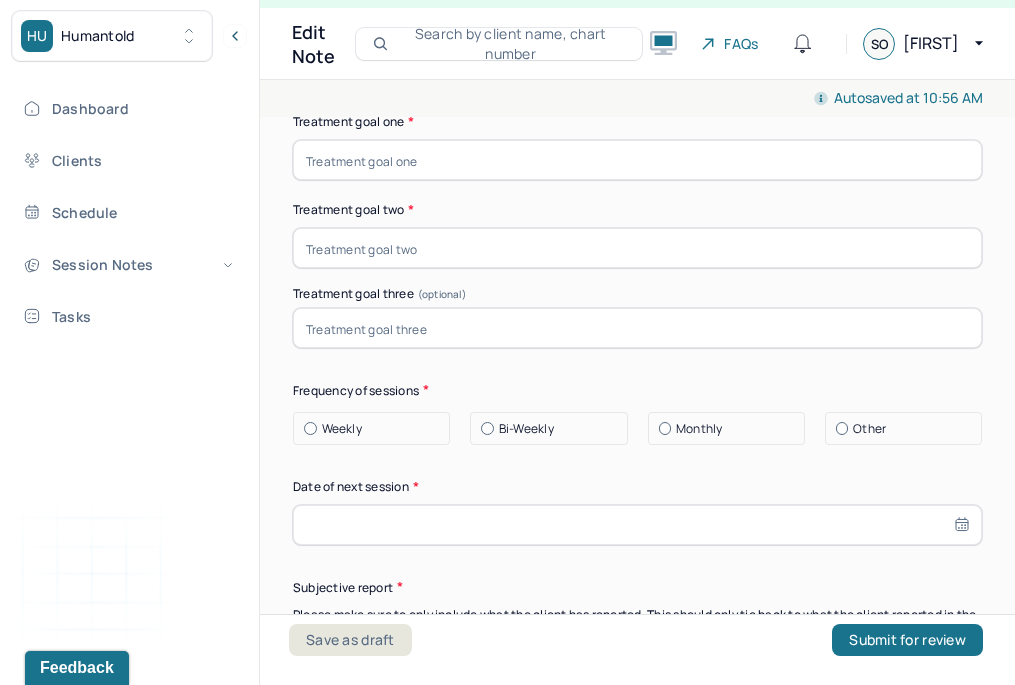 scroll, scrollTop: 10600, scrollLeft: 0, axis: vertical 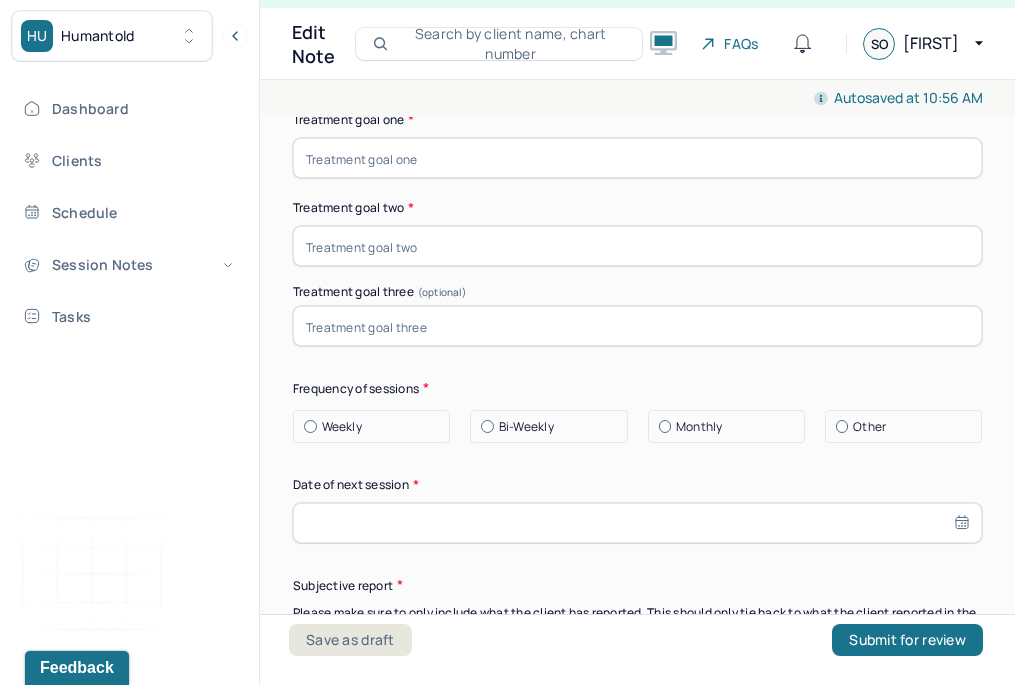 click on "Weekly" at bounding box center (342, 427) 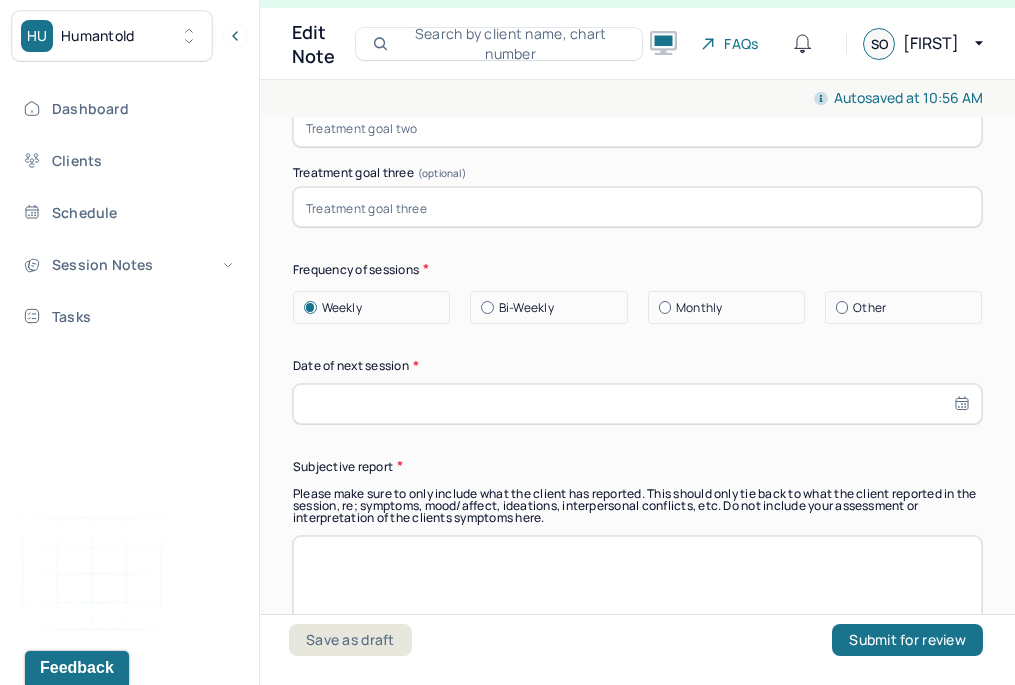 scroll, scrollTop: 10718, scrollLeft: 0, axis: vertical 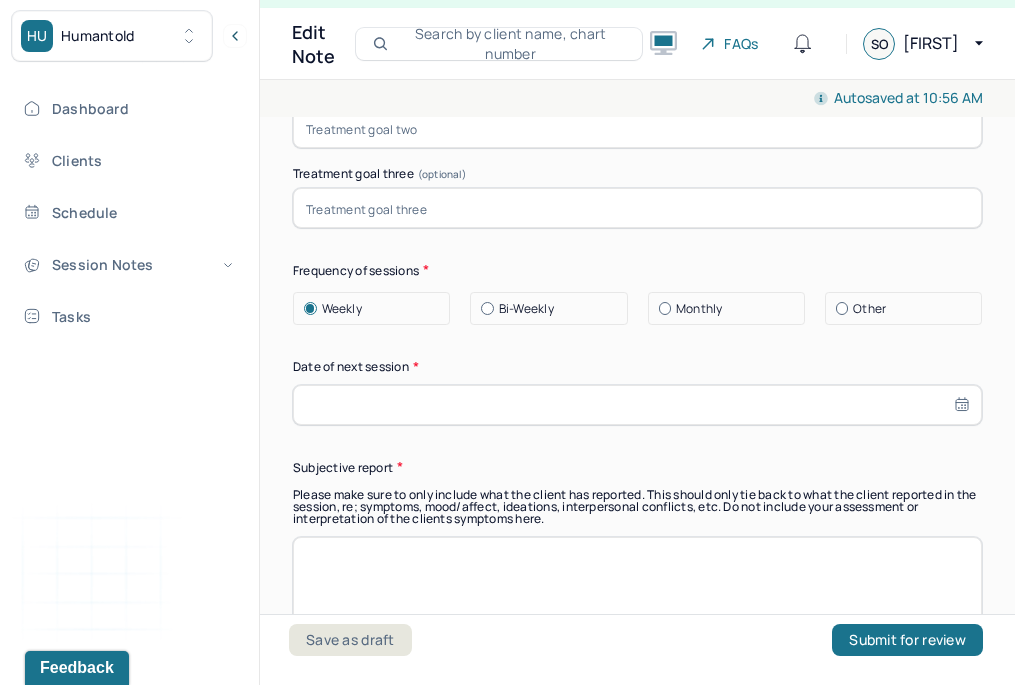 click at bounding box center (637, 405) 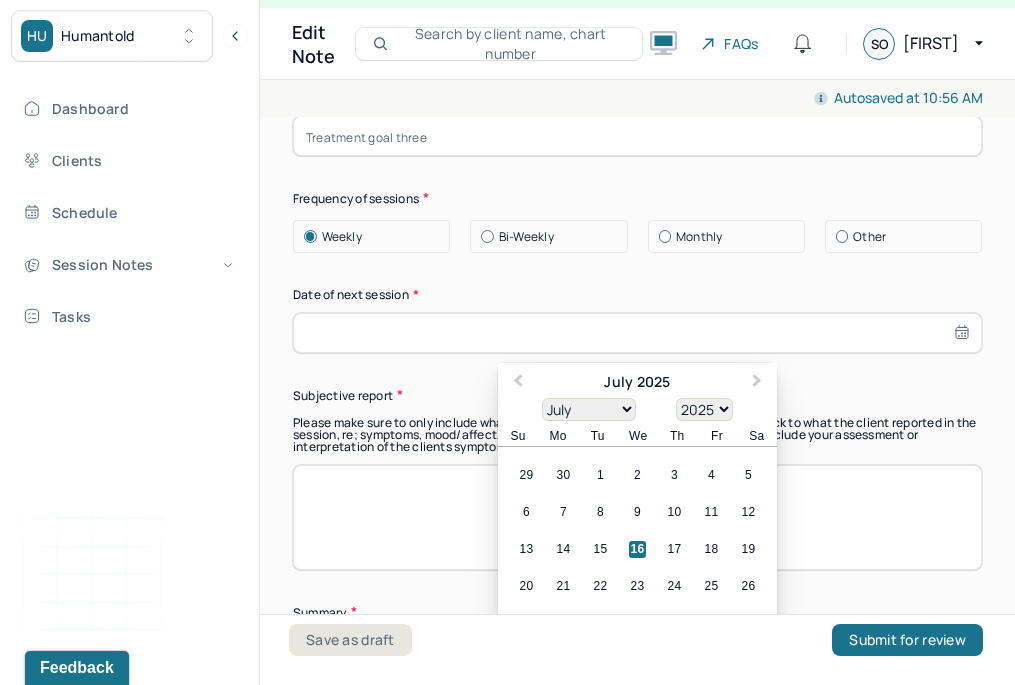 scroll, scrollTop: 10808, scrollLeft: 0, axis: vertical 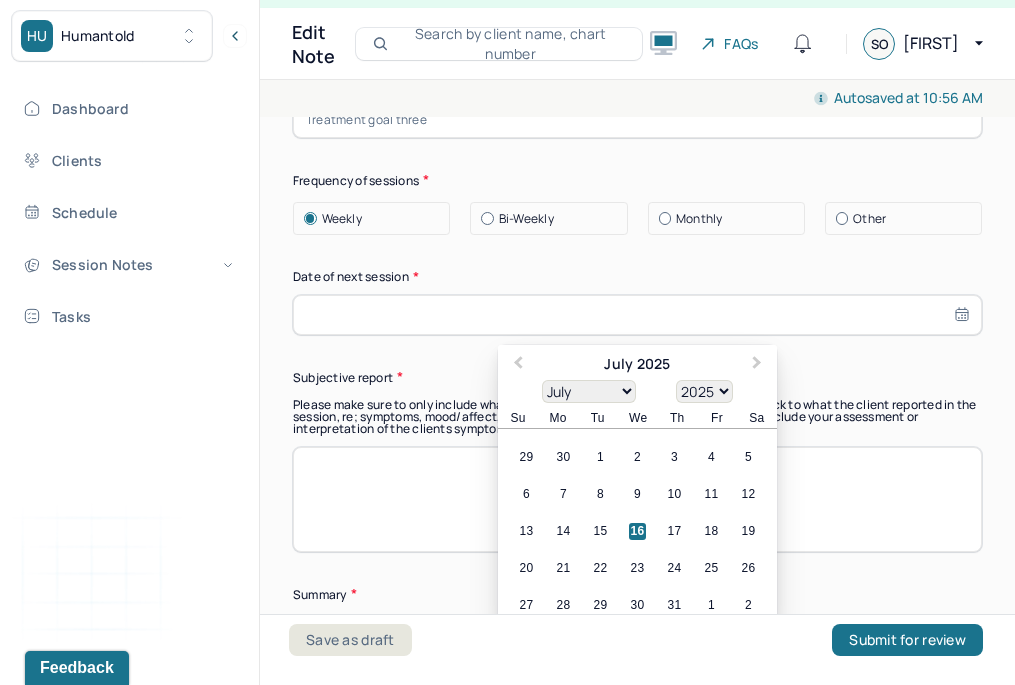 click on "20 21 22 23 24 25 26" at bounding box center [637, 569] 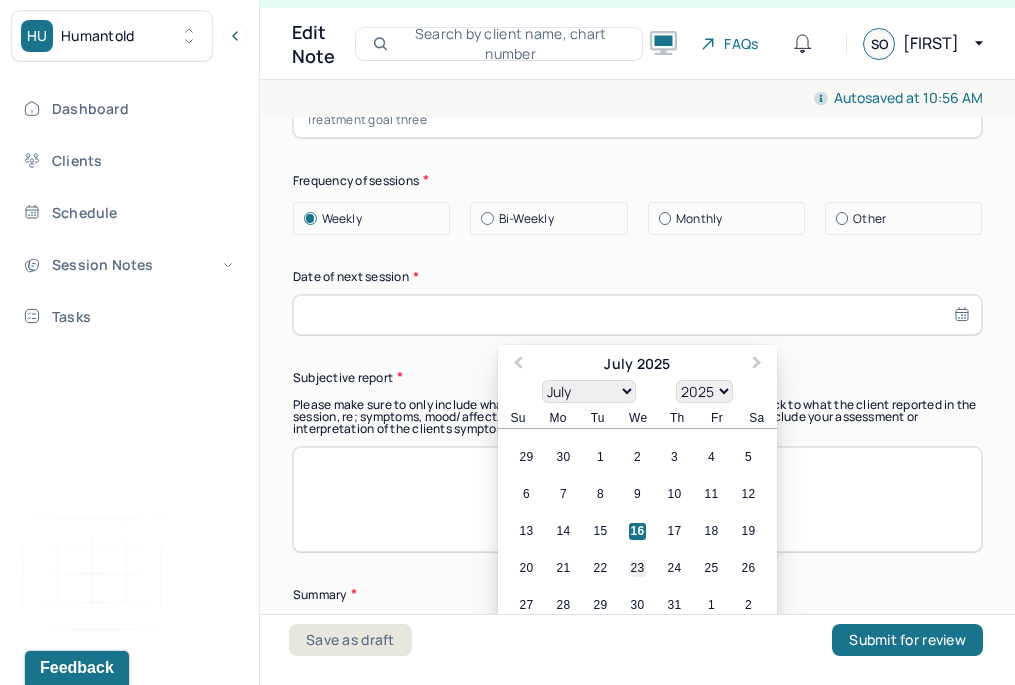 click on "23" at bounding box center (637, 569) 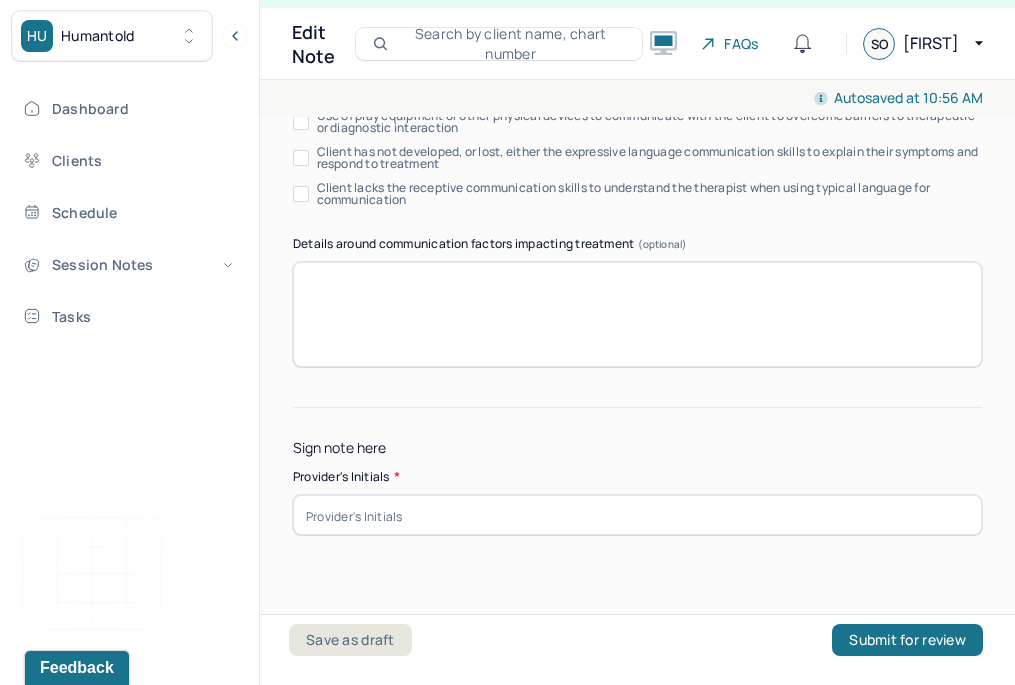 scroll, scrollTop: 11757, scrollLeft: 0, axis: vertical 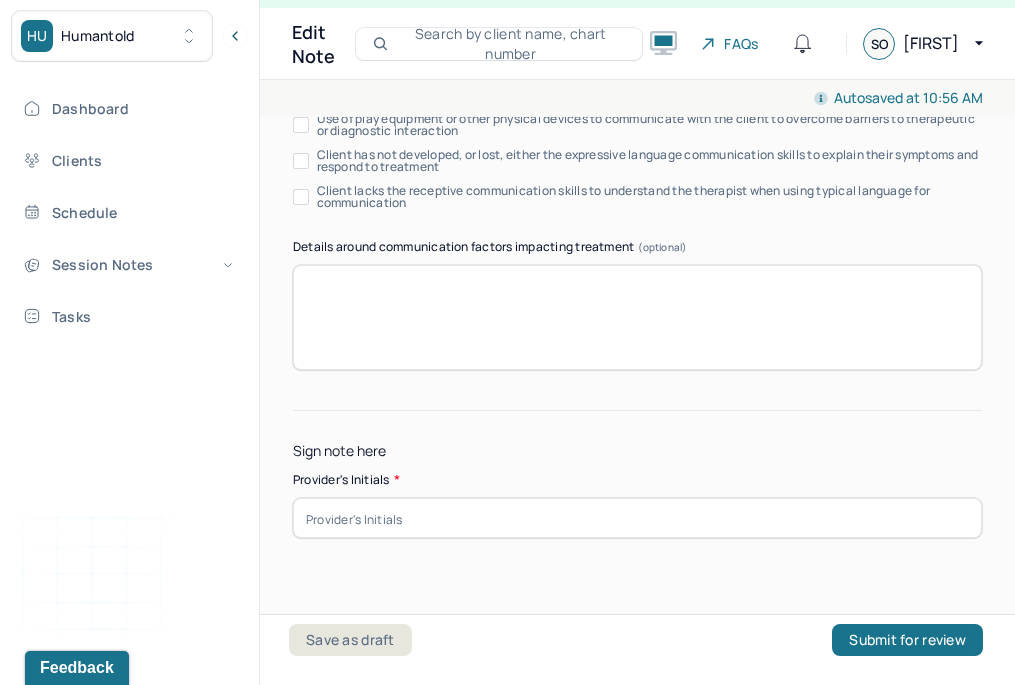 click at bounding box center (637, 518) 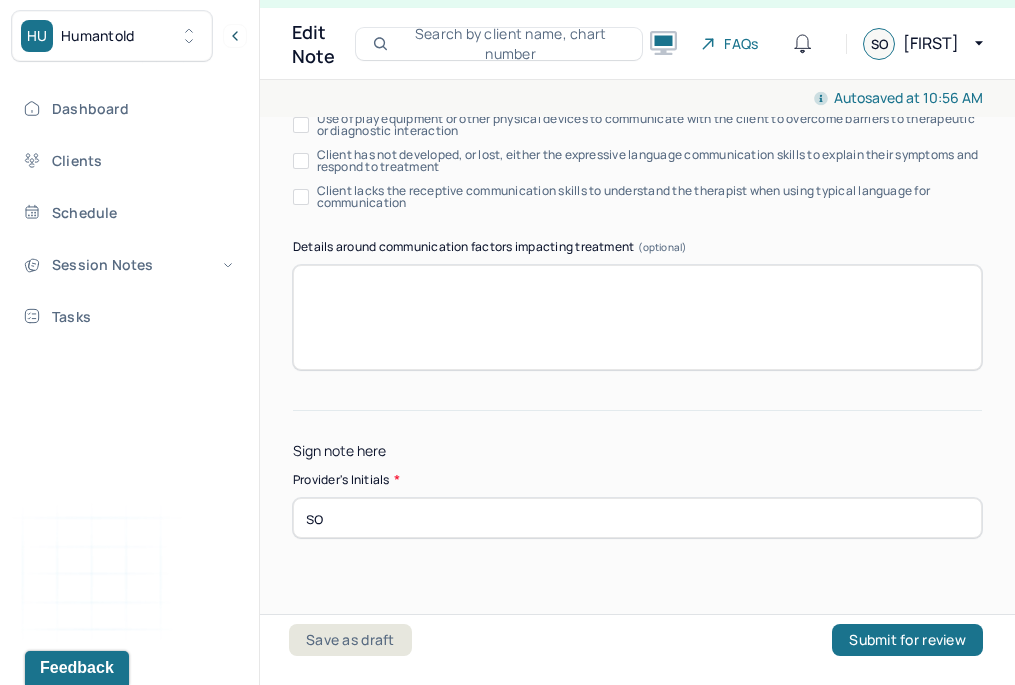 type on "so" 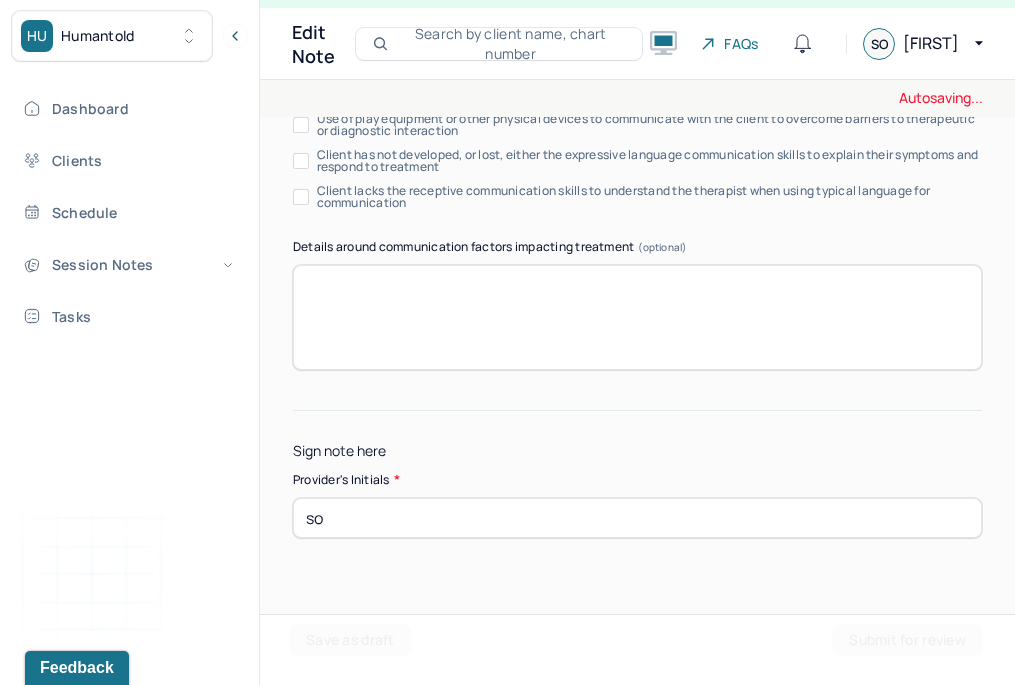 click on "Autosaving... Appointment Details     Client name [FIRST] [LAST] Date of service 07/16/2025 Time 10:00am - 11:00am Duration 1hr Appointment type individual therapy Provider name [FIRST] [LAST] Modifier 1 95 Telemedicine Note type Individual intake note Appointment Details     Client name [FIRST] [LAST] Date of service 07/16/2025 Time 10:00am - 11:00am Duration 1hr Appointment type individual therapy Provider name [FIRST] [LAST] Modifier 1 95 Telemedicine Note type Individual intake note Instructions The fields marked with an asterisk ( * ) are required before you can submit your notes. Before you can submit your session notes, they must be signed. You have the option to save your notes as a draft before making a submission. Appointment location * Teletherapy Client Teletherapy Location Home Office Other Provider Teletherapy Location Home Office Other Consent was received for the teletherapy session The teletherapy session was conducted via video Primary diagnosis * Primary diagnosis Secondary diagnosis * *" at bounding box center (637, 382) 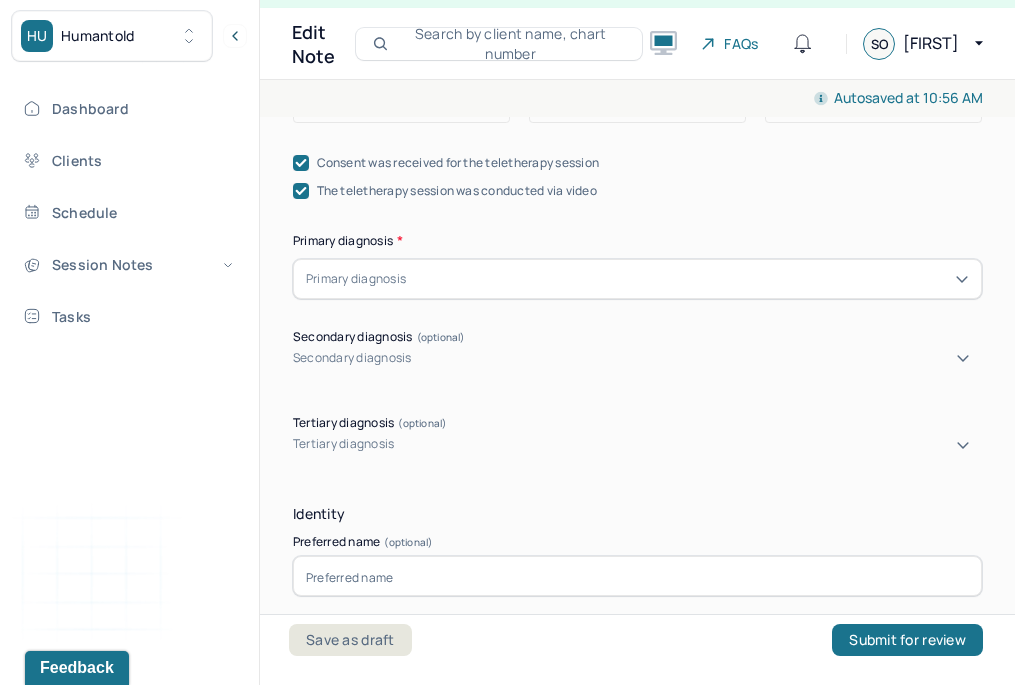 scroll, scrollTop: 633, scrollLeft: 0, axis: vertical 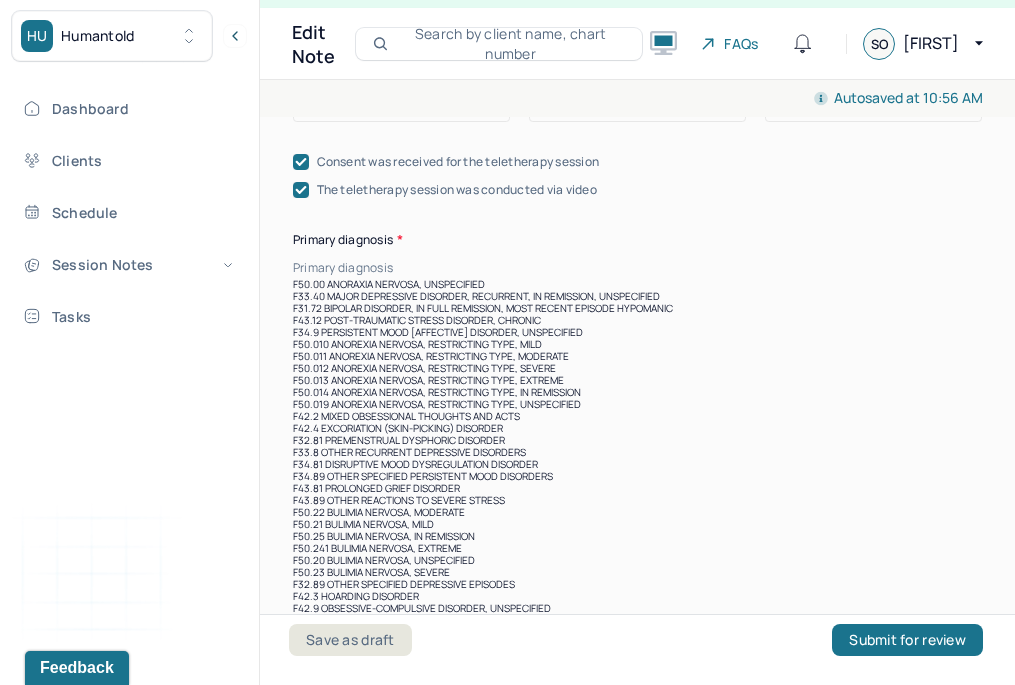 click on "Primary diagnosis" at bounding box center (343, 268) 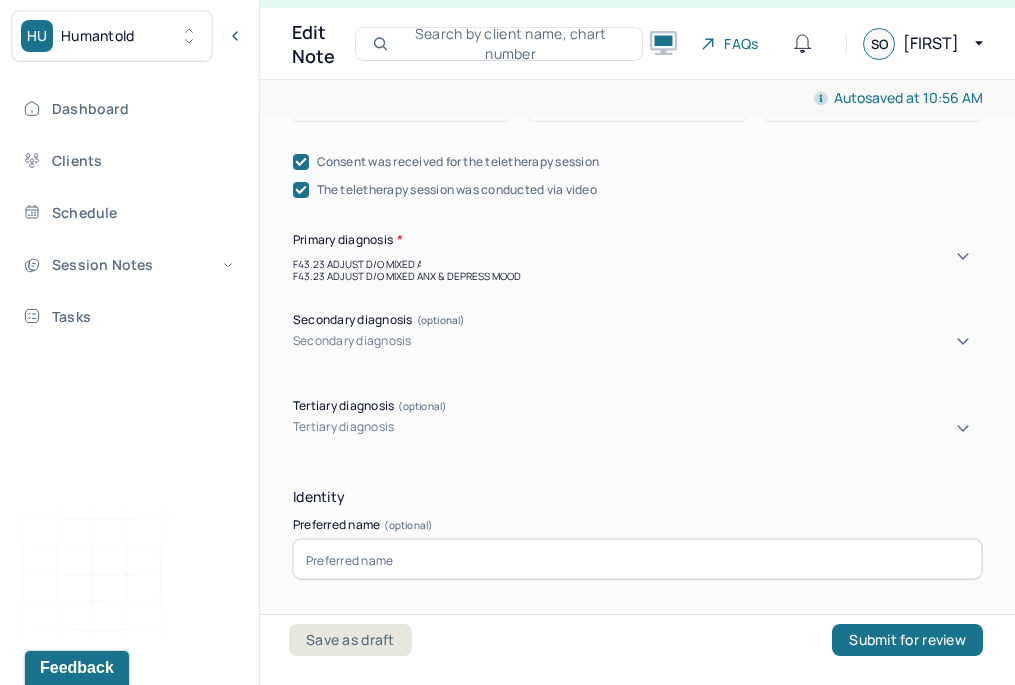 click on "F43.23 ADJUST D/O MIXED ANX & DEPRESS MOOD" at bounding box center (637, 276) 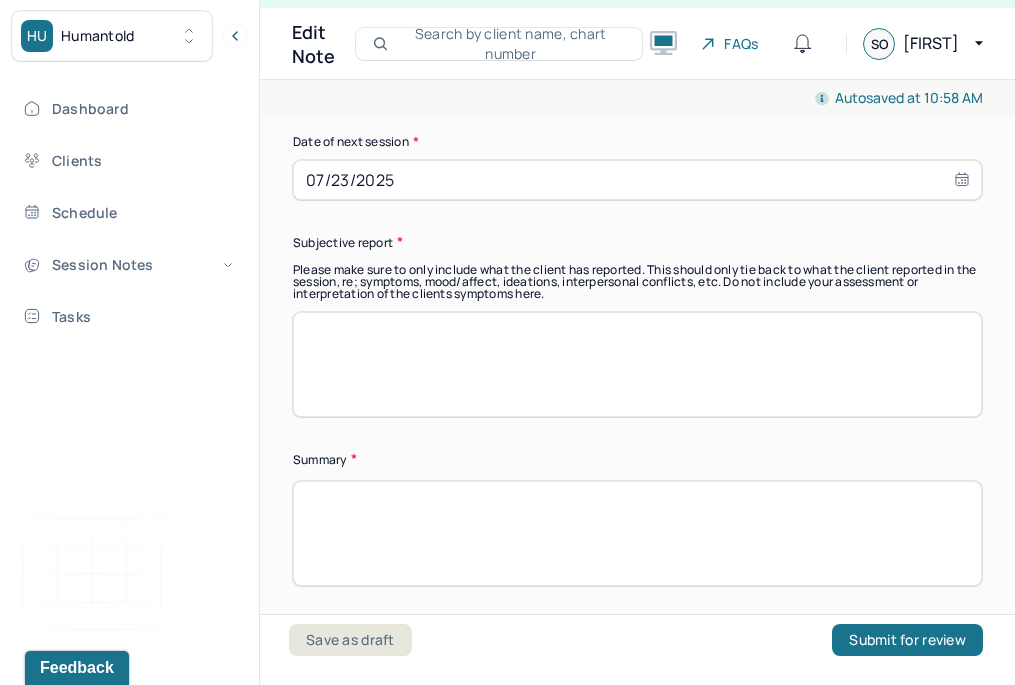 scroll, scrollTop: 11064, scrollLeft: 0, axis: vertical 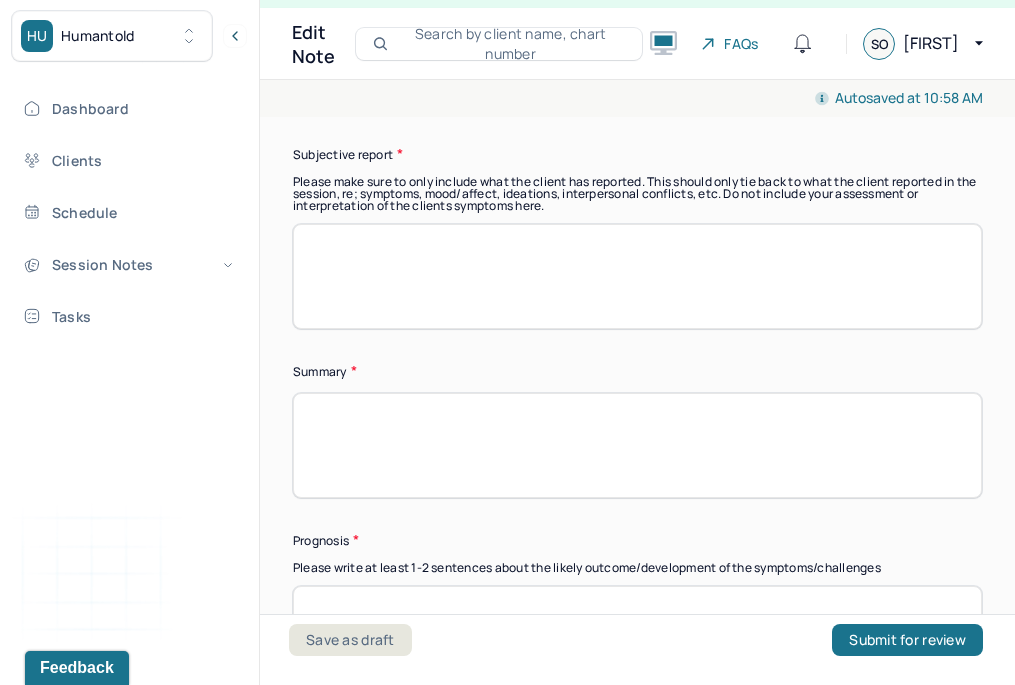 click at bounding box center [637, 445] 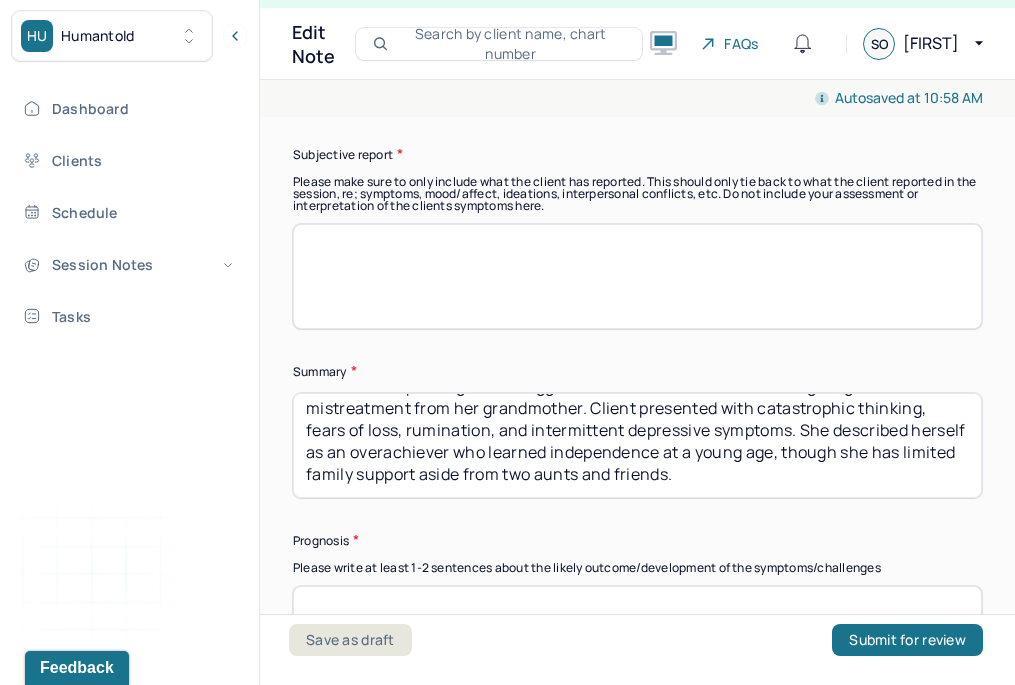 scroll, scrollTop: 0, scrollLeft: 0, axis: both 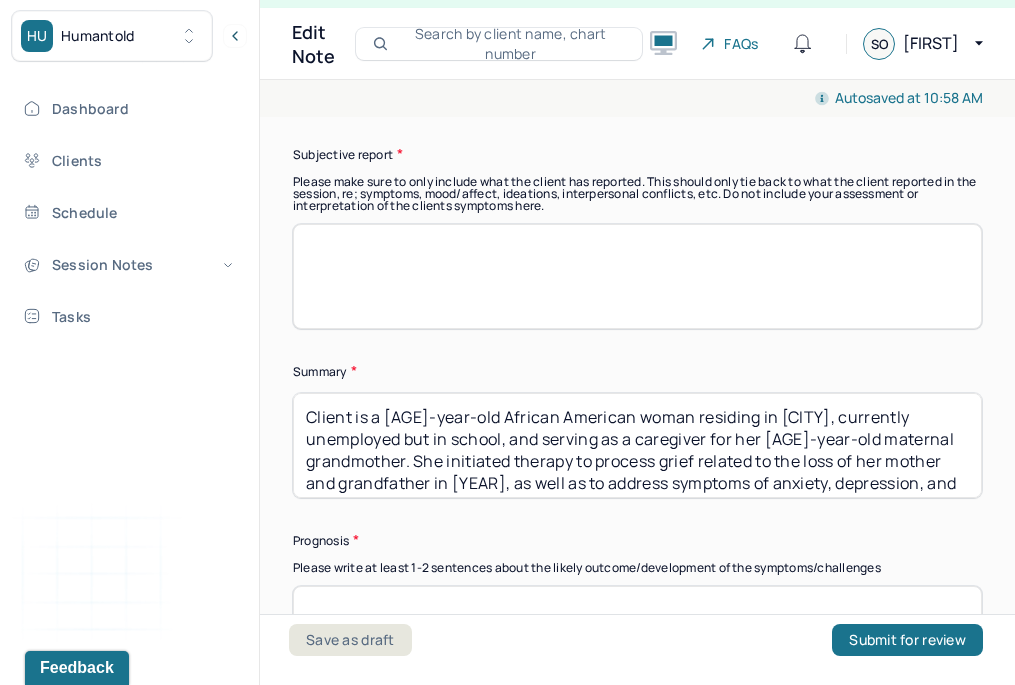 type on "Client is a [AGE]-year-old African American woman residing in [CITY], currently unemployed but in school, and serving as a caregiver for her [AGE]-year-old maternal grandmother. She initiated therapy to process grief related to the loss of her mother and grandfather in [YEAR], as well as to address symptoms of anxiety, depression, and difficulties with attention and focus. While she expressed a sense of peace regarding her mother’s passing, she struggled with the emotional toll of caregiving and verbal mistreatment from her grandmother. Client presented with catastrophic thinking, fears of loss, rumination, and intermittent depressive symptoms. She described herself as an overachiever who learned independence at a young age, though she has limited family support aside from two aunts and friends." 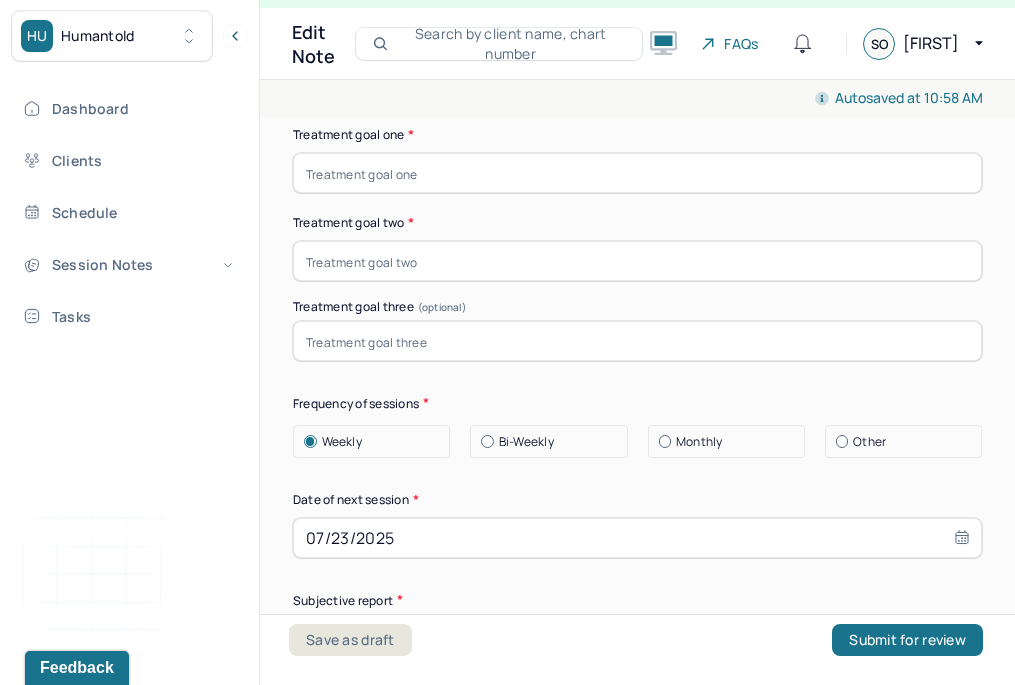 scroll, scrollTop: 0, scrollLeft: 0, axis: both 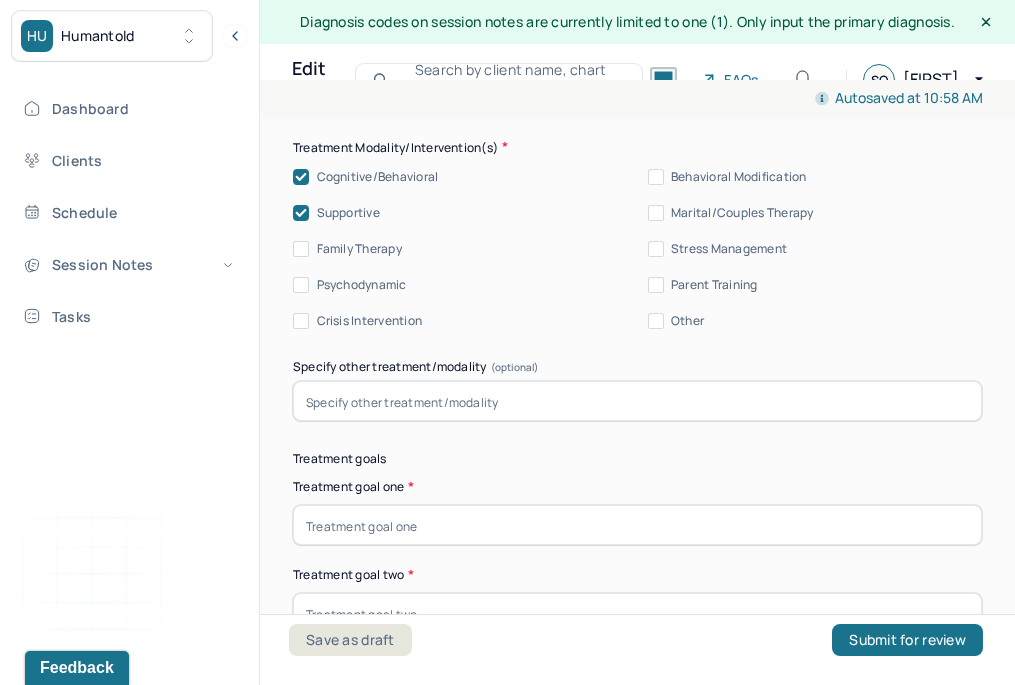 click at bounding box center [637, 525] 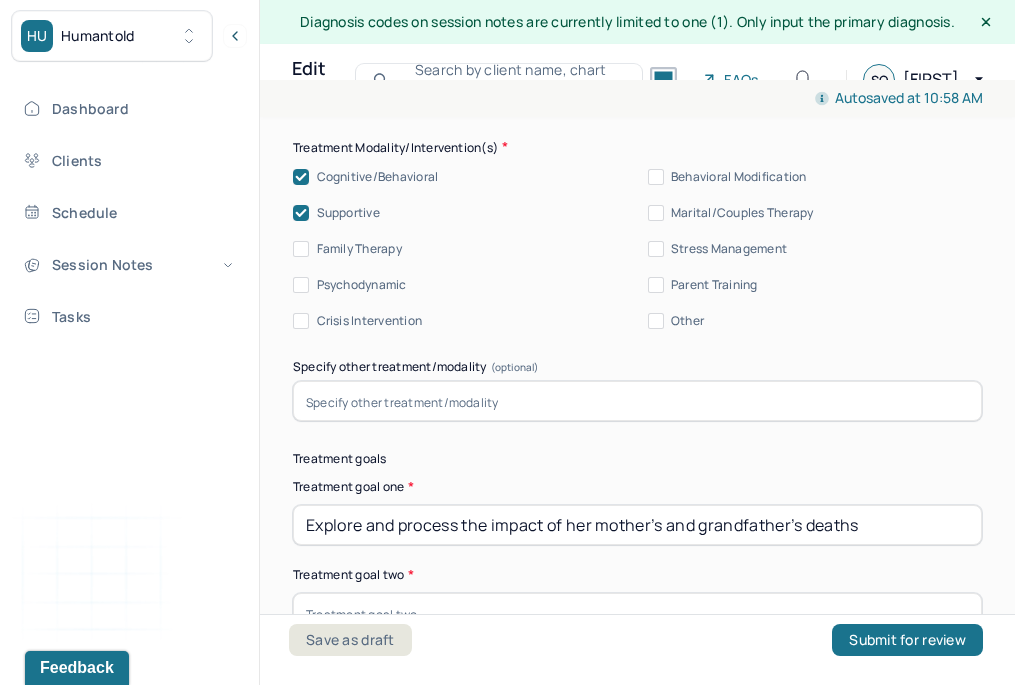 type on "Explore and process the impact of her mother’s and grandfather’s deaths" 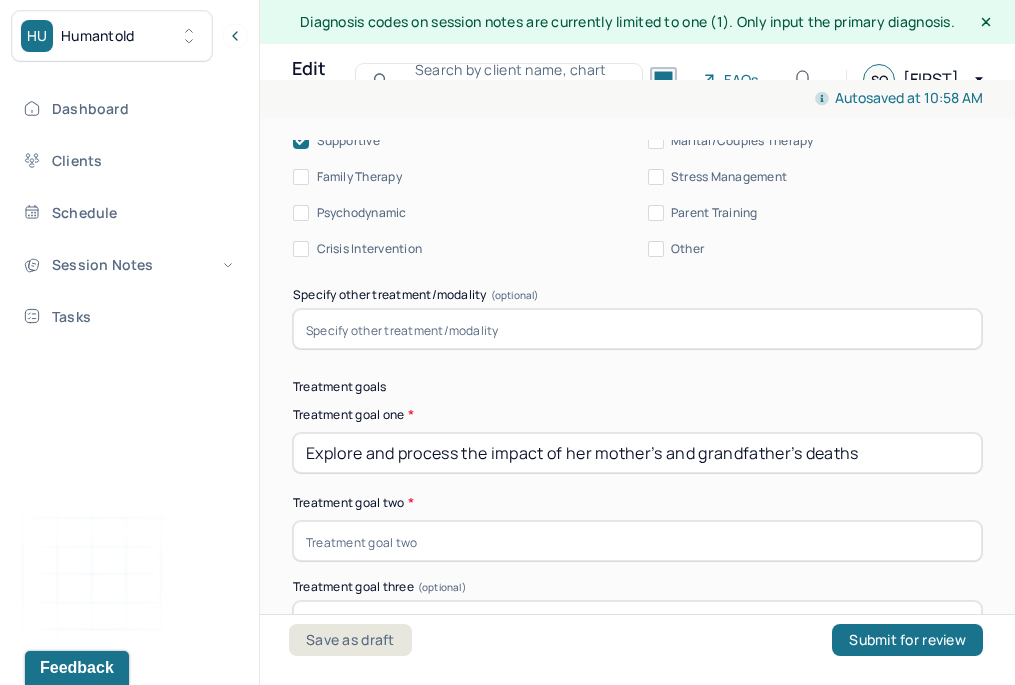 scroll, scrollTop: 10381, scrollLeft: 0, axis: vertical 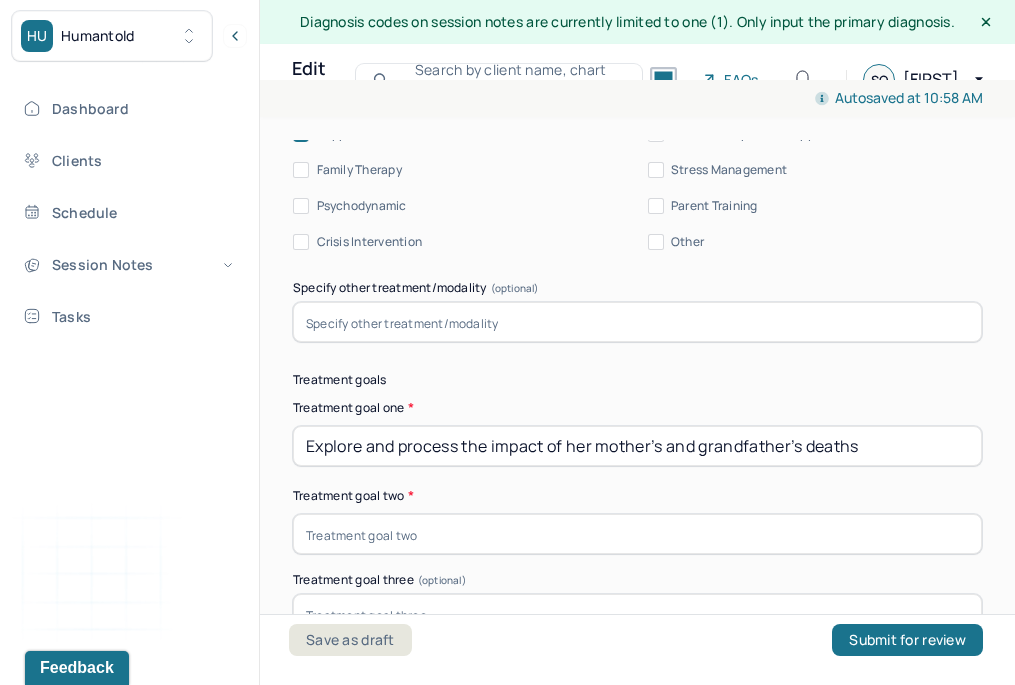 click at bounding box center (637, 534) 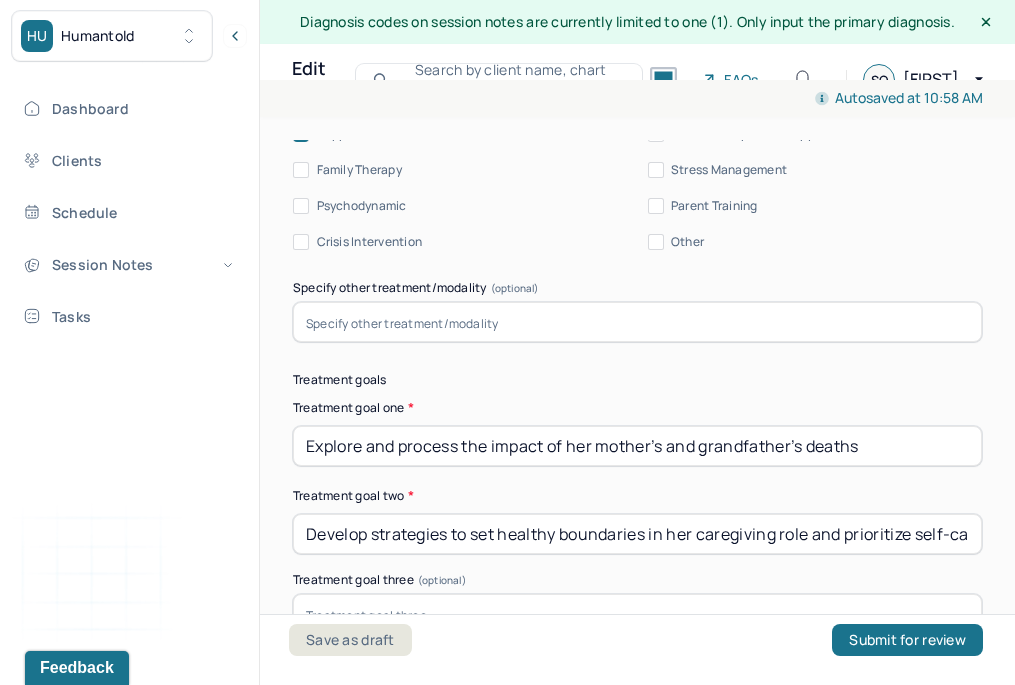 scroll, scrollTop: 0, scrollLeft: 20, axis: horizontal 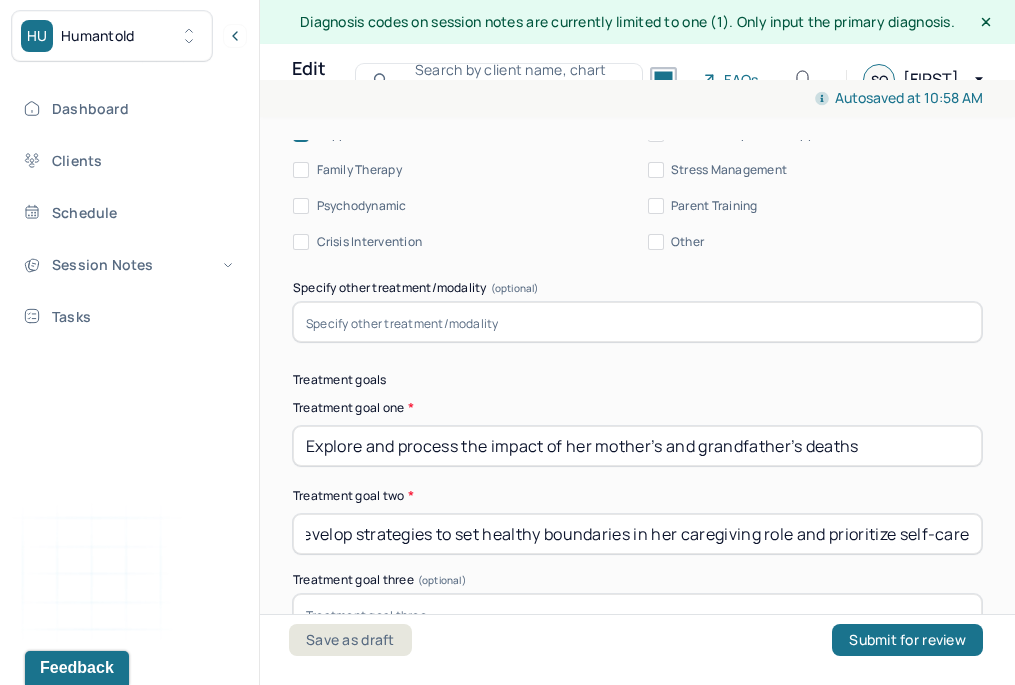 type on "Develop strategies to set healthy boundaries in her caregiving role and prioritize self-care" 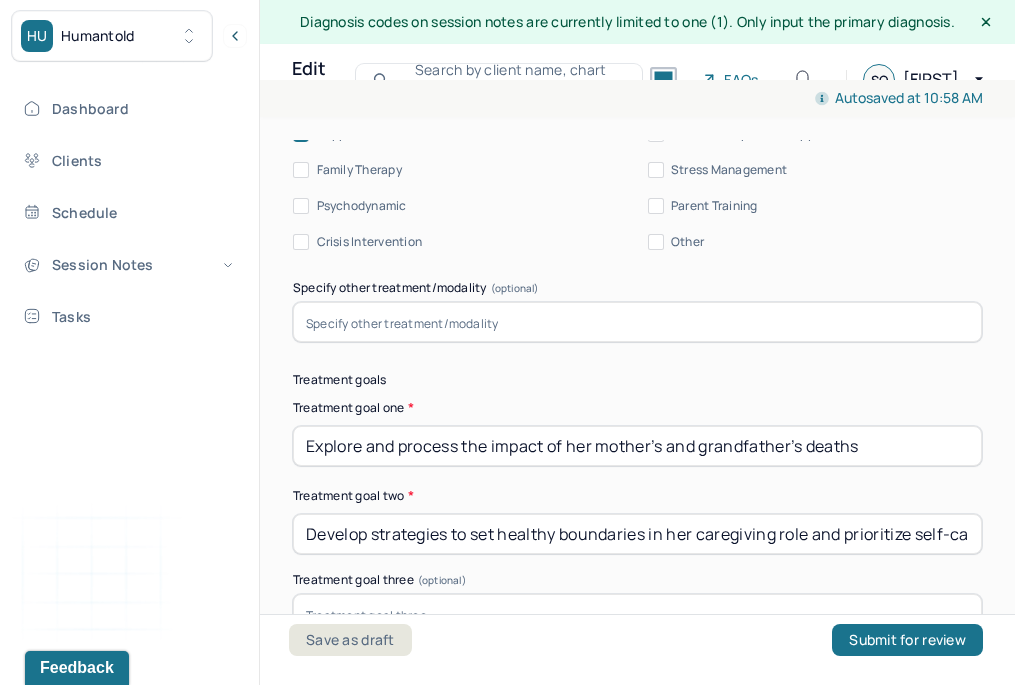 click at bounding box center (637, 614) 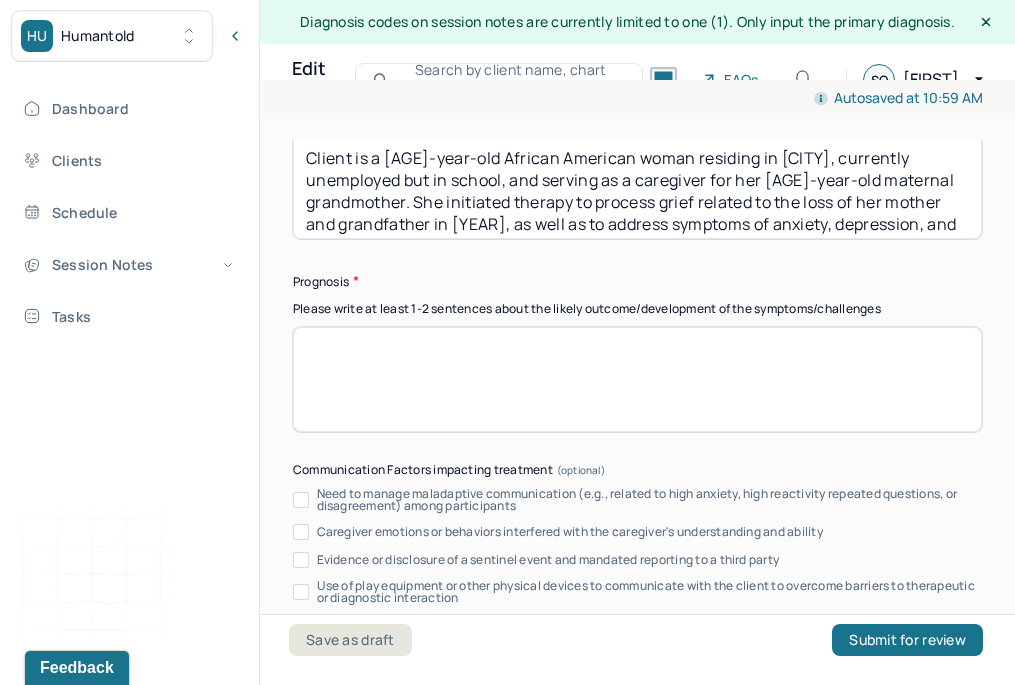 scroll, scrollTop: 11381, scrollLeft: 0, axis: vertical 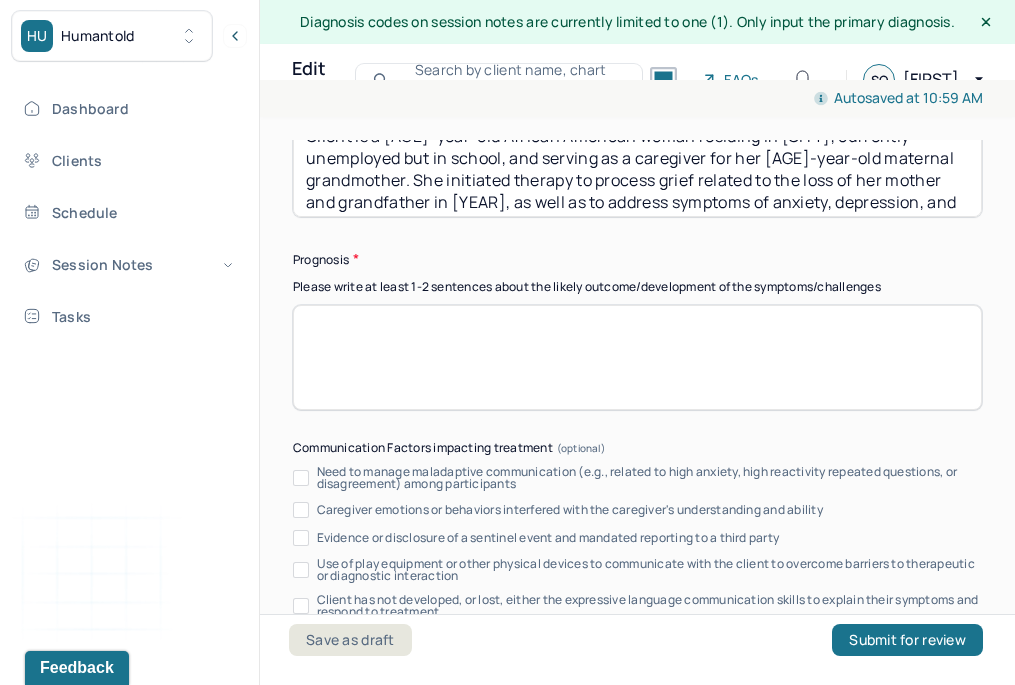 type on "Strengthen coping skills to manage anxiety, depression, and catastrophic thinking." 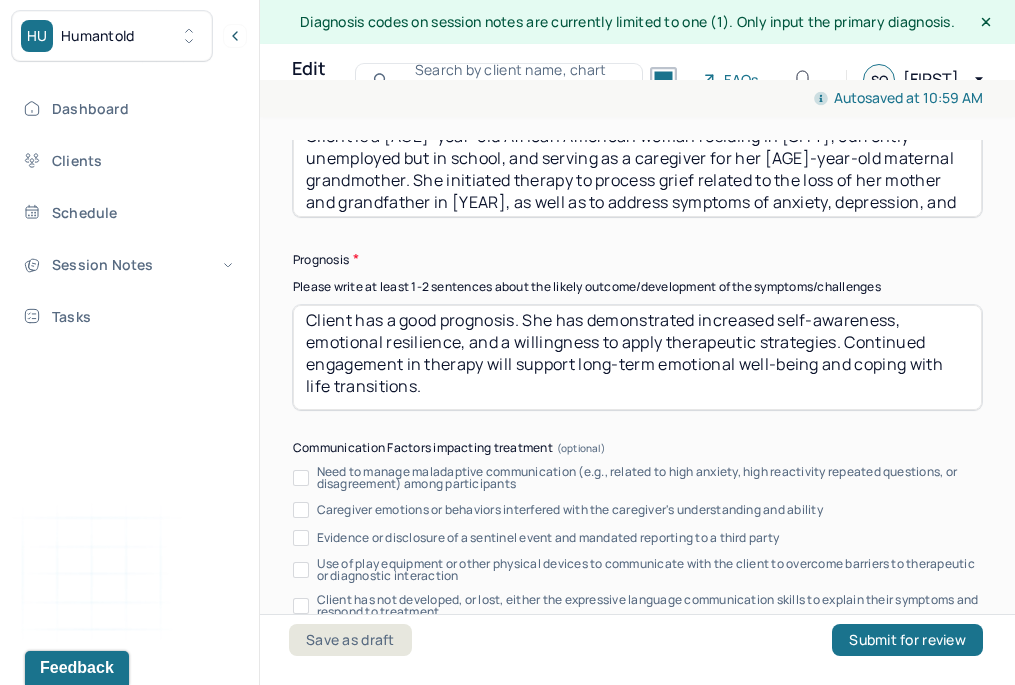 scroll, scrollTop: 30, scrollLeft: 0, axis: vertical 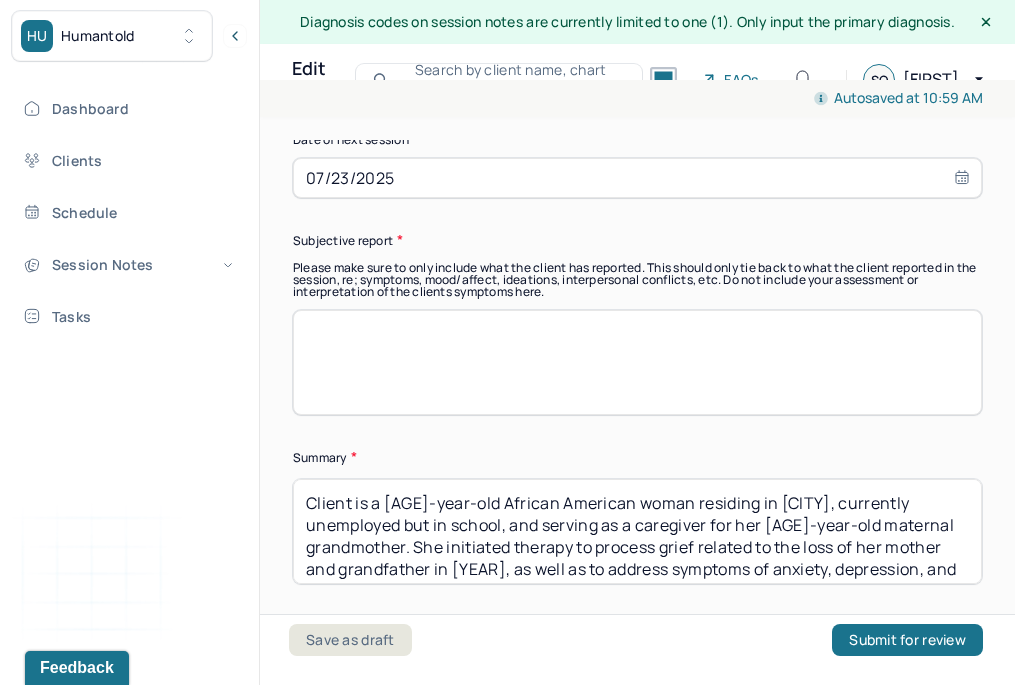 type on "Client has a good prognosis. She has demonstrated increased self-awareness, emotional resilience, and a willingness to apply therapeutic strategies. Continued engagement in therapy will support long-term emotional well-being and coping with life transitions." 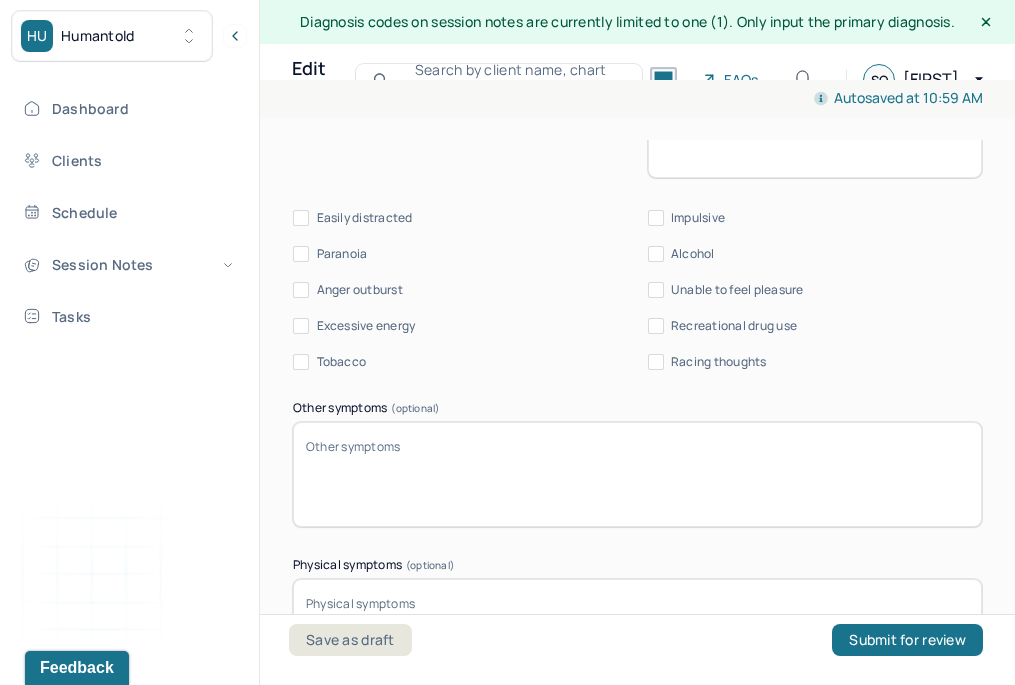 scroll, scrollTop: 3014, scrollLeft: 0, axis: vertical 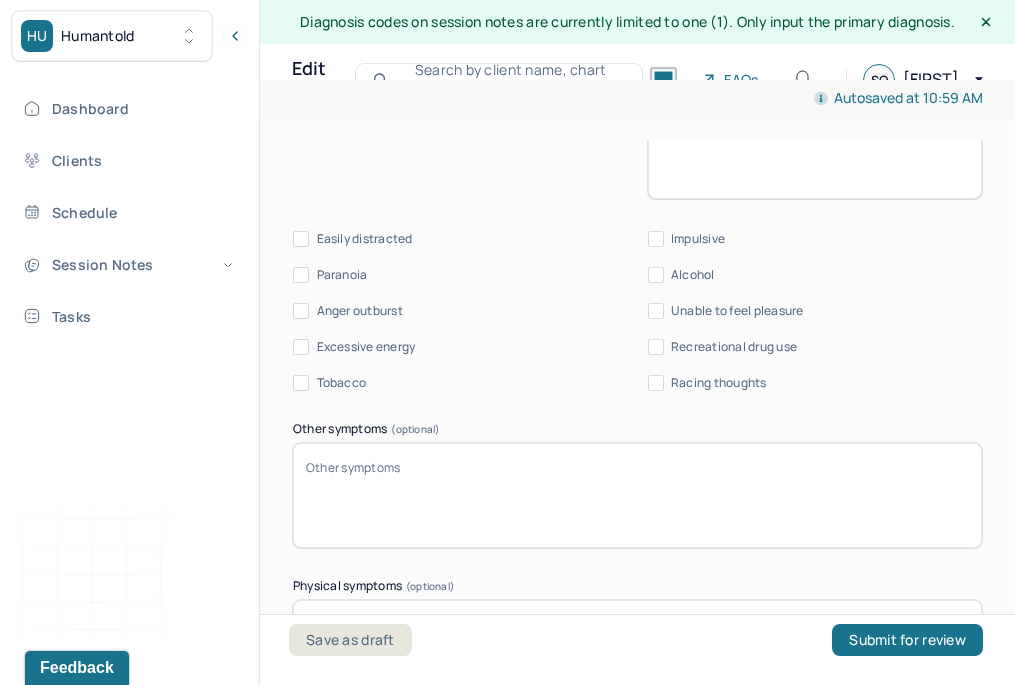 click on "Racing thoughts" at bounding box center [656, 383] 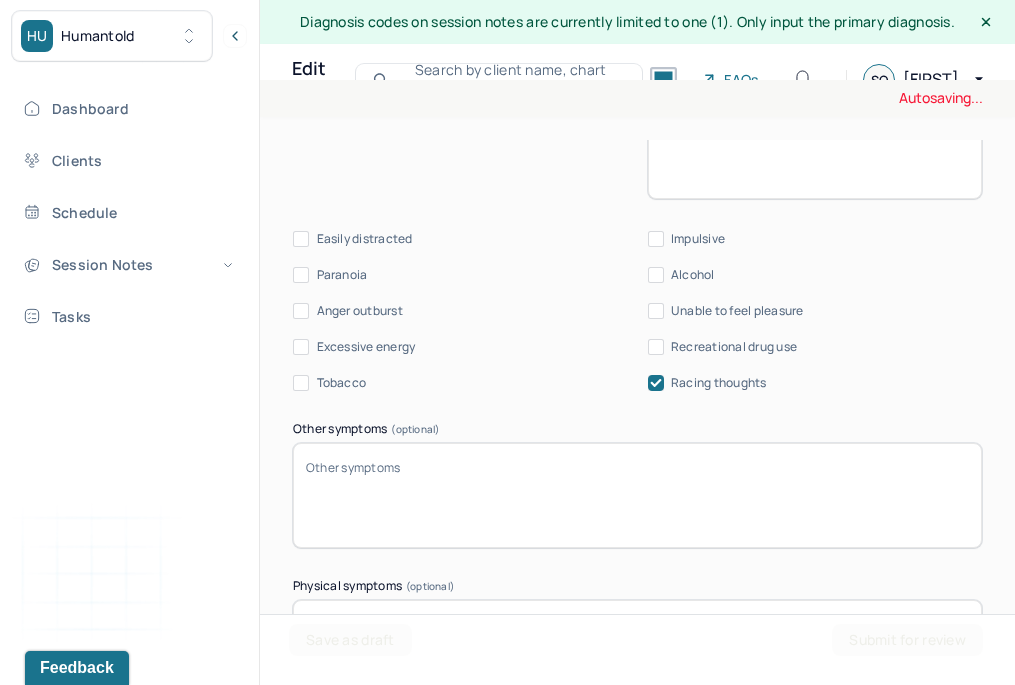 click on "Easily distracted" at bounding box center [301, 239] 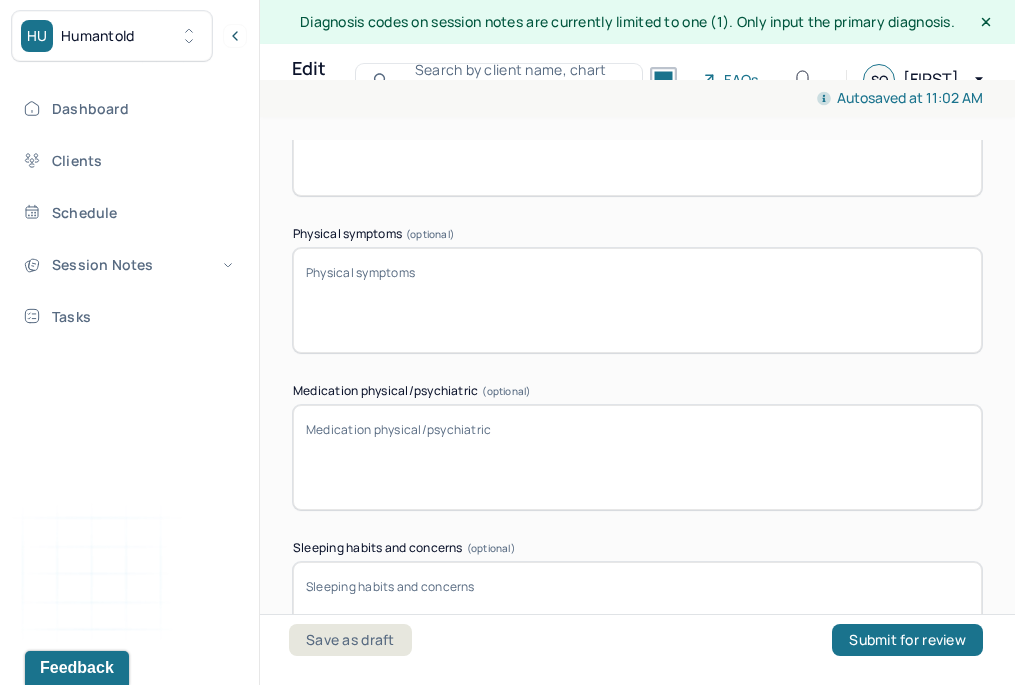 scroll, scrollTop: 3369, scrollLeft: 0, axis: vertical 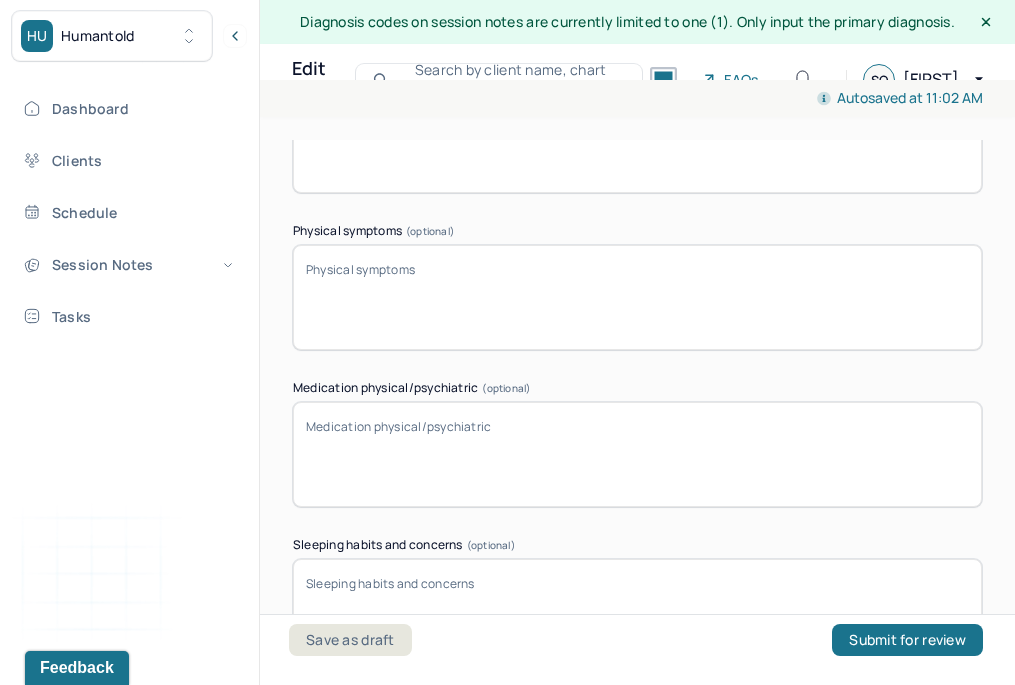 click on "Medication physical/psychiatric (optional)" at bounding box center (637, 454) 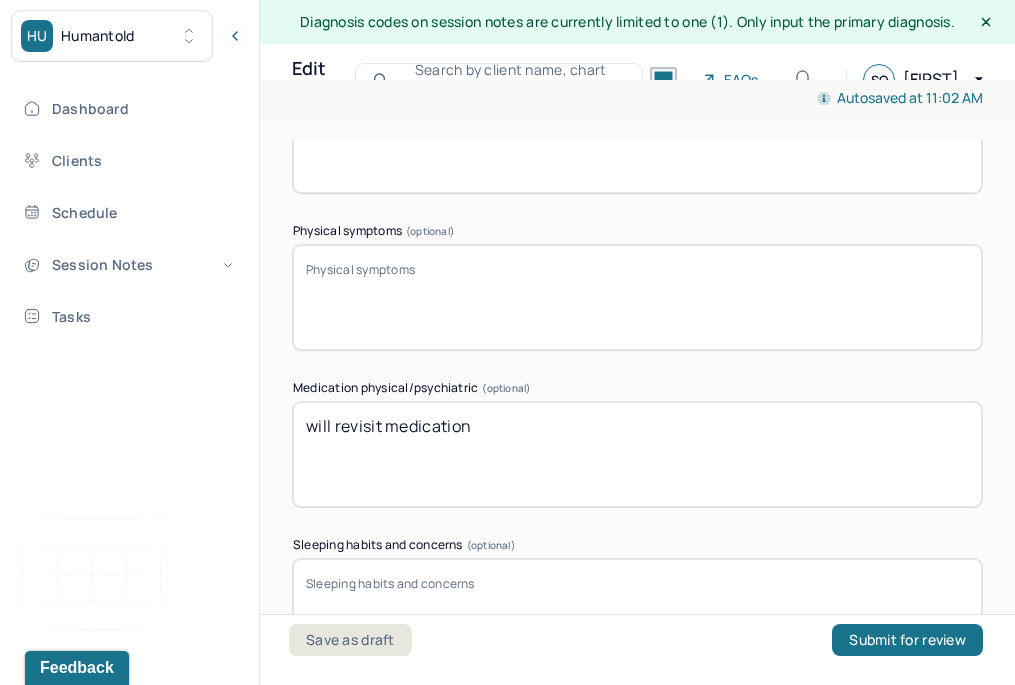 scroll, scrollTop: 3553, scrollLeft: 0, axis: vertical 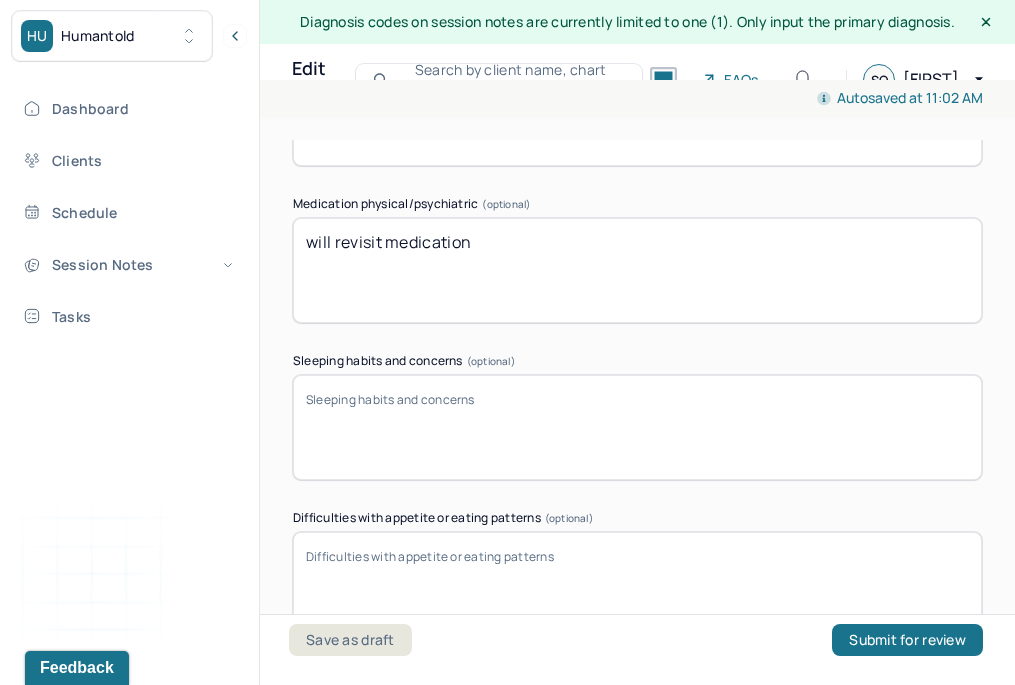 type on "will revisit medication" 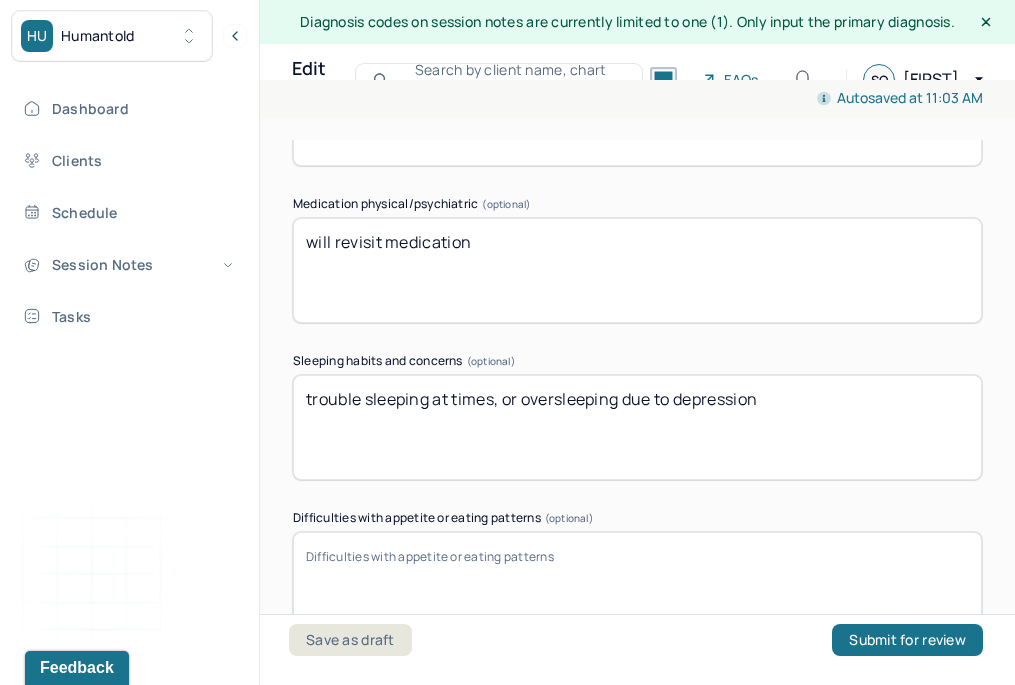 type on "trouble sleeping at times, or oversleeping due to depression" 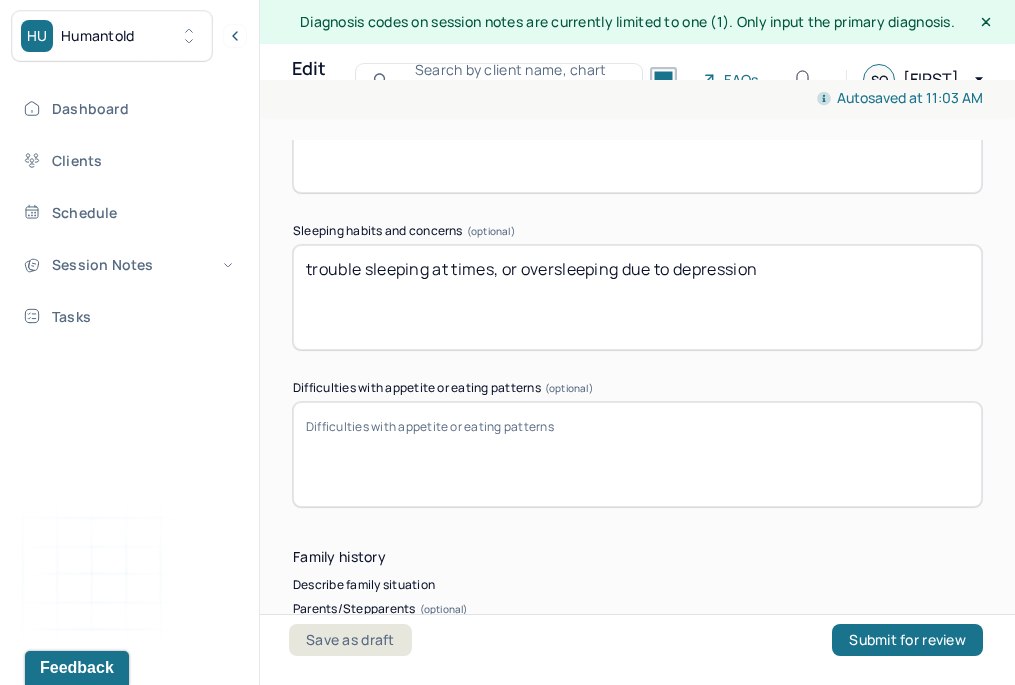 scroll, scrollTop: 3723, scrollLeft: 0, axis: vertical 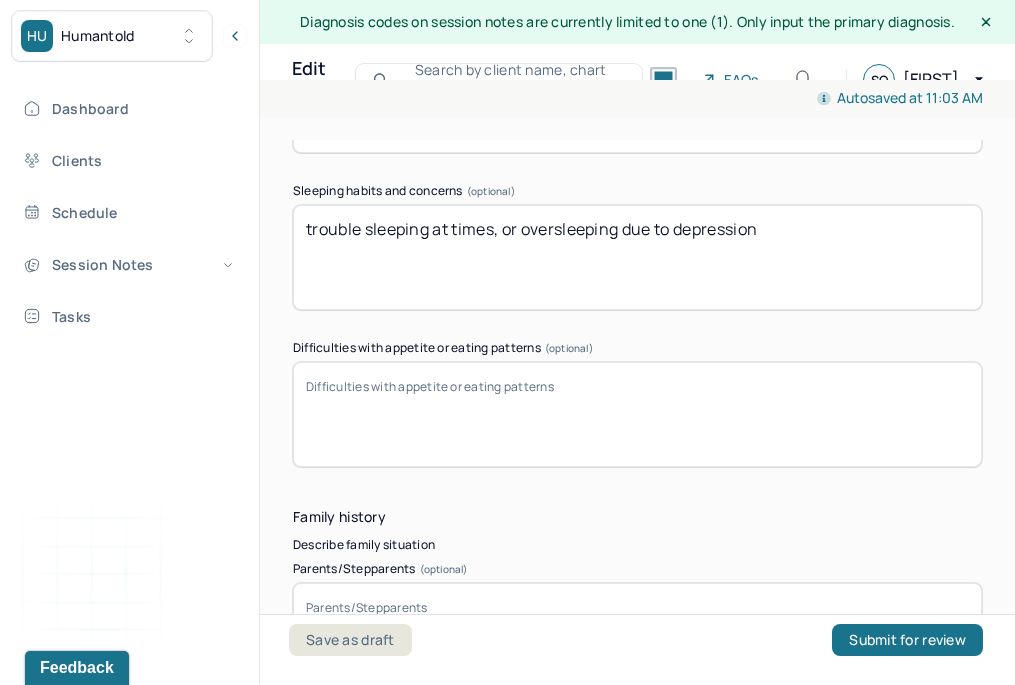 click on "Difficulties with appetite or eating patterns (optional)" at bounding box center (637, 414) 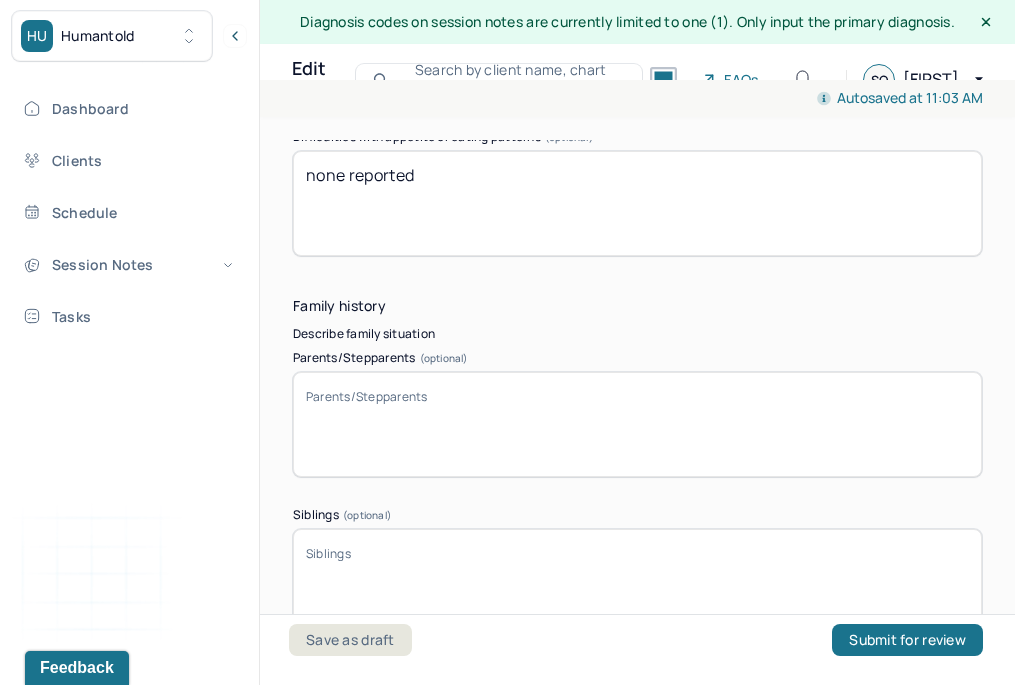 scroll, scrollTop: 3972, scrollLeft: 0, axis: vertical 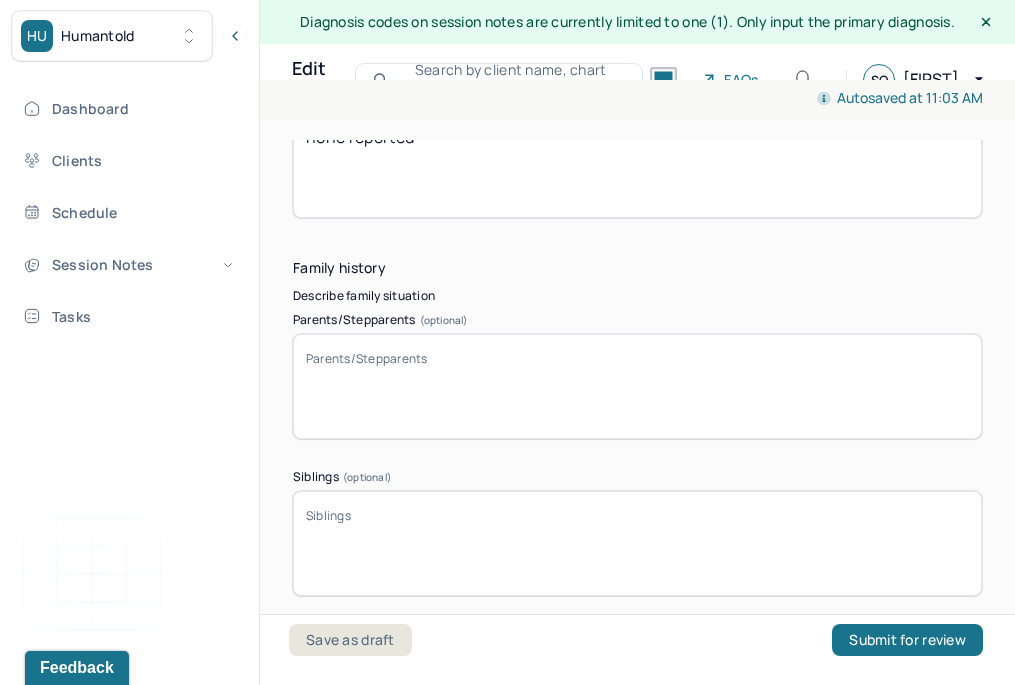 type on "none reported" 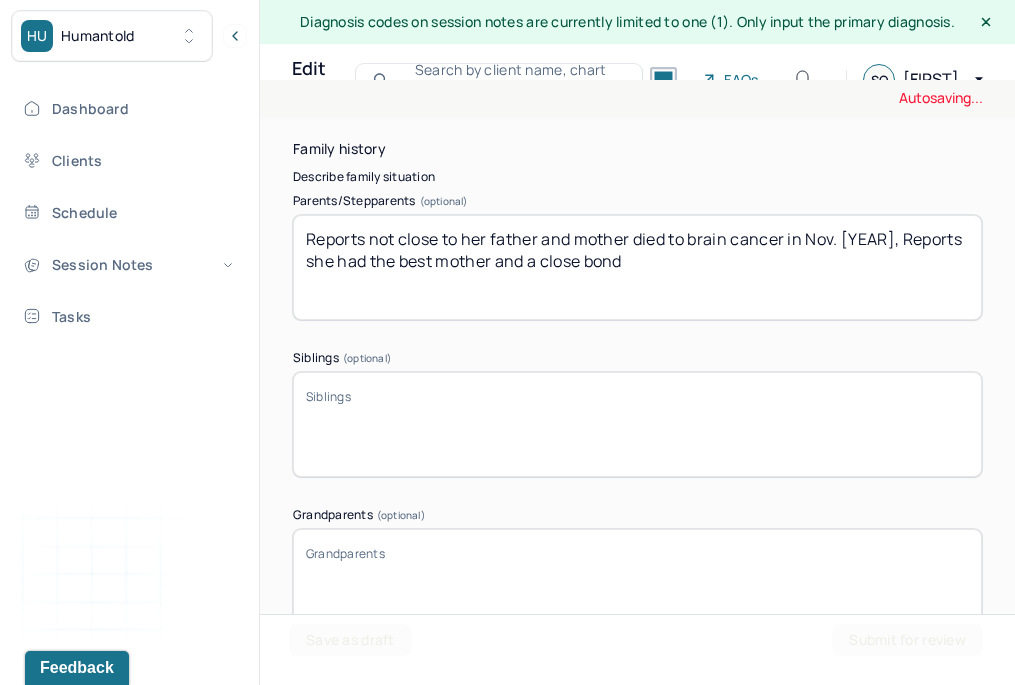 scroll, scrollTop: 4103, scrollLeft: 0, axis: vertical 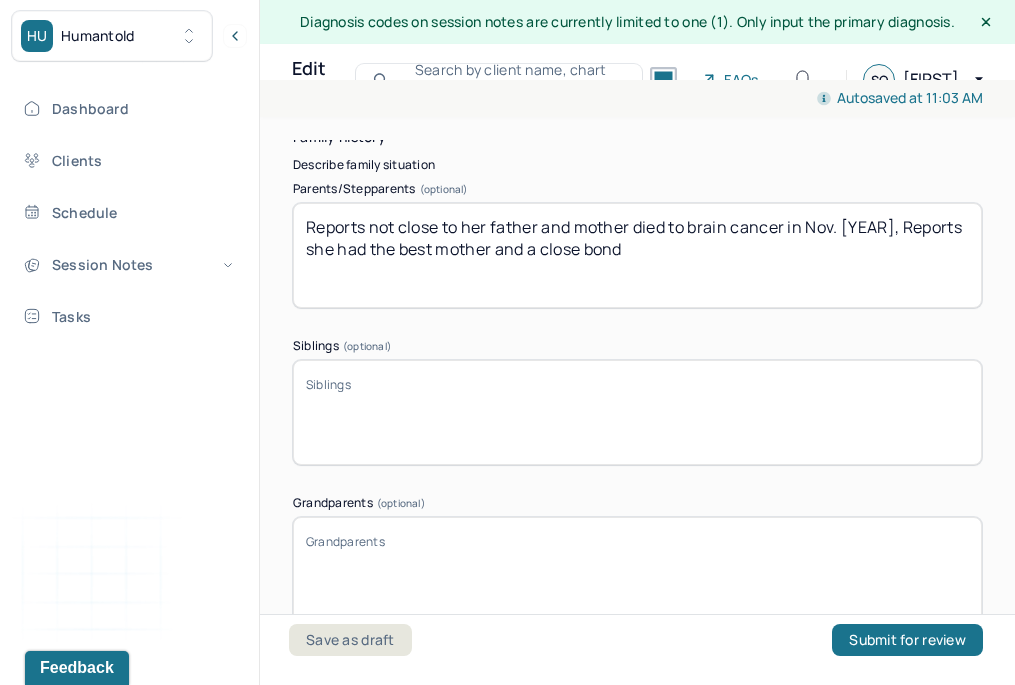 type on "Reports not close to her father and mother died to brain cancer in Nov. [YEAR], Reports she had the best mother and a close bond" 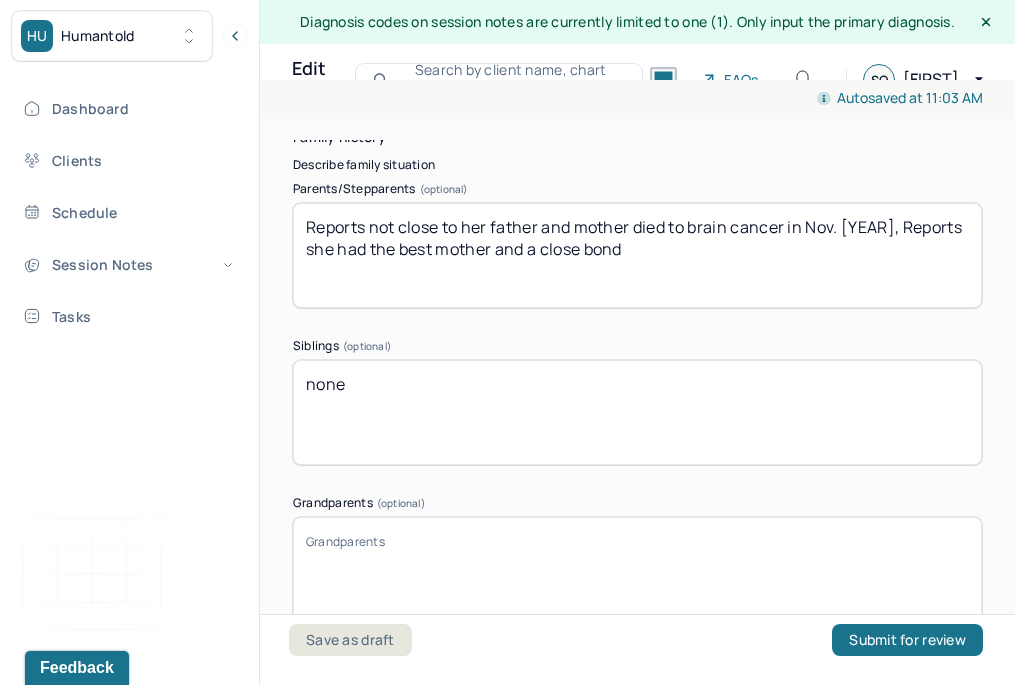 type on "none" 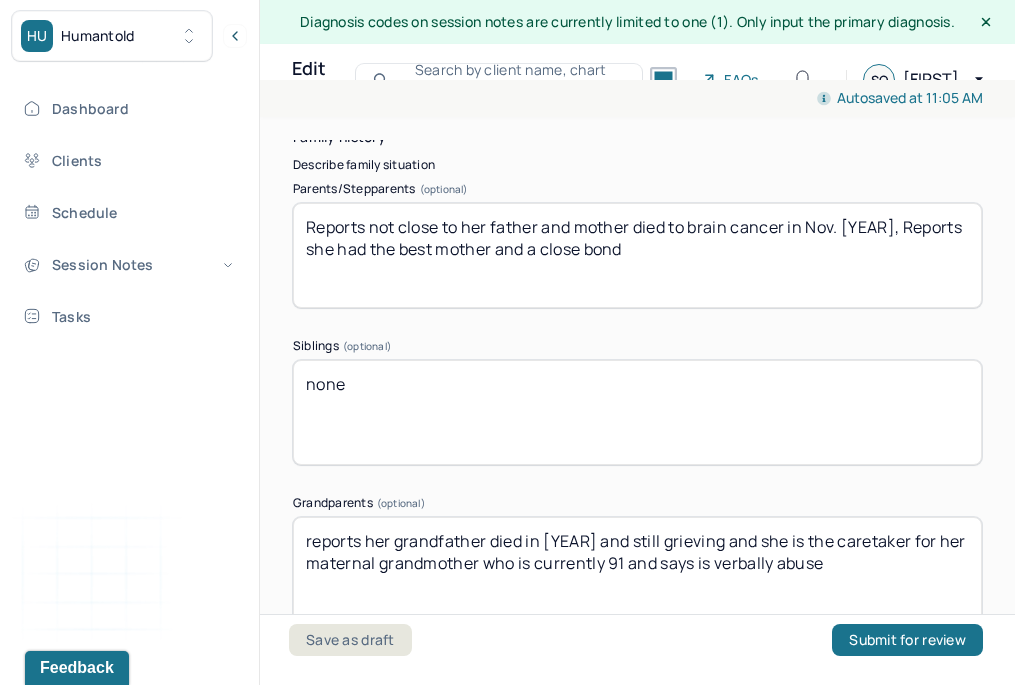 type on "reports her grandfather died in [YEAR] and still grieving and she is the caretaker for her maternal grandmother who is currently 91 and says is verbally abuse" 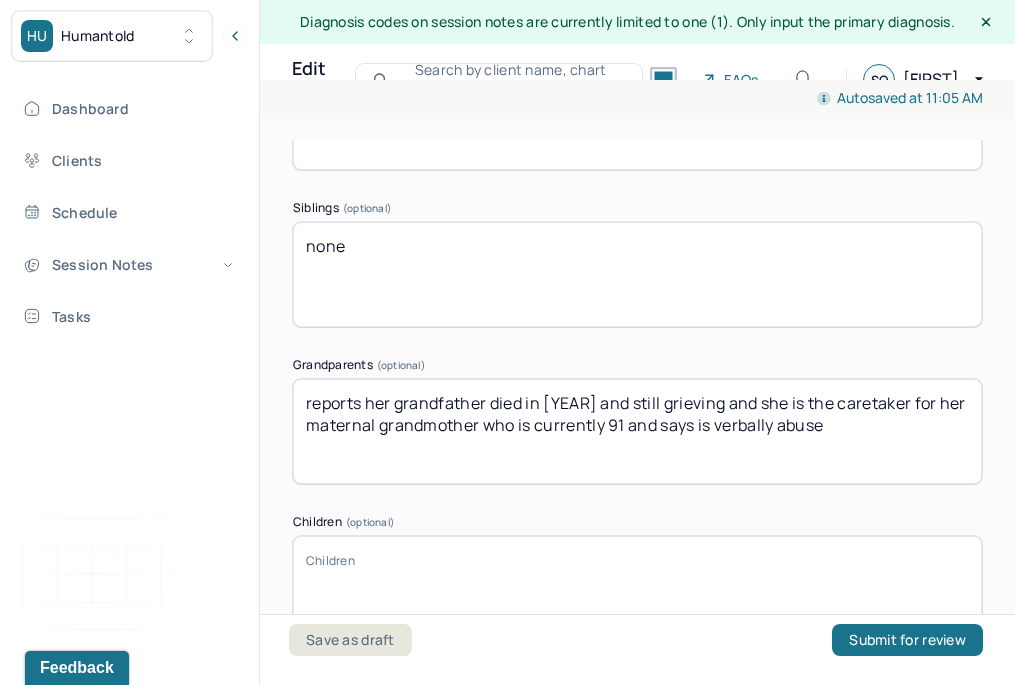 scroll, scrollTop: 4308, scrollLeft: 0, axis: vertical 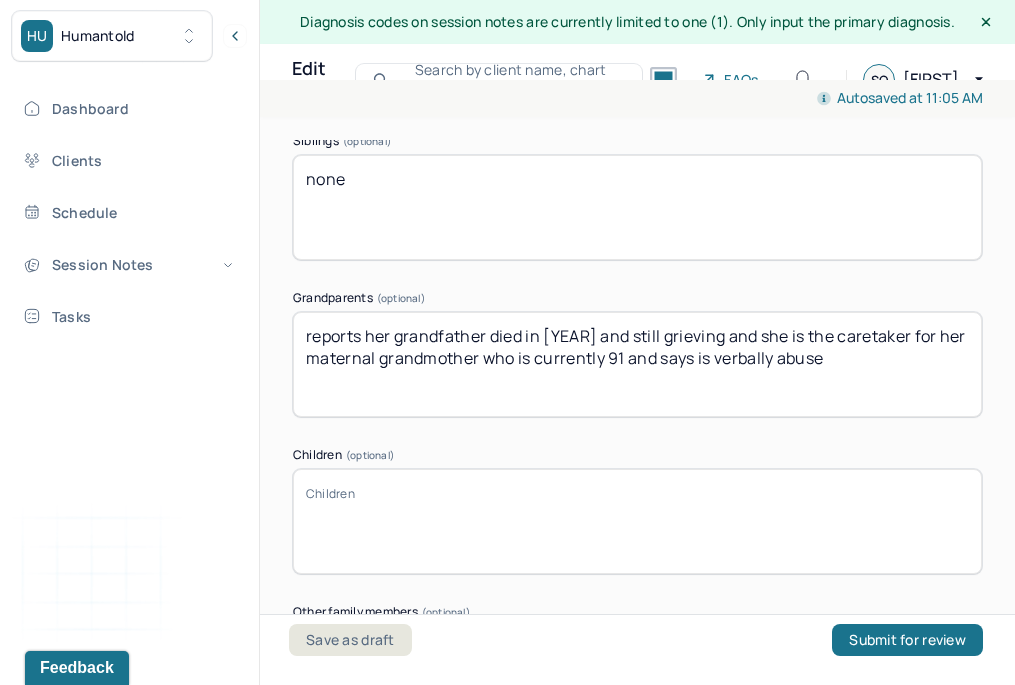 click on "Children (optional)" at bounding box center [637, 521] 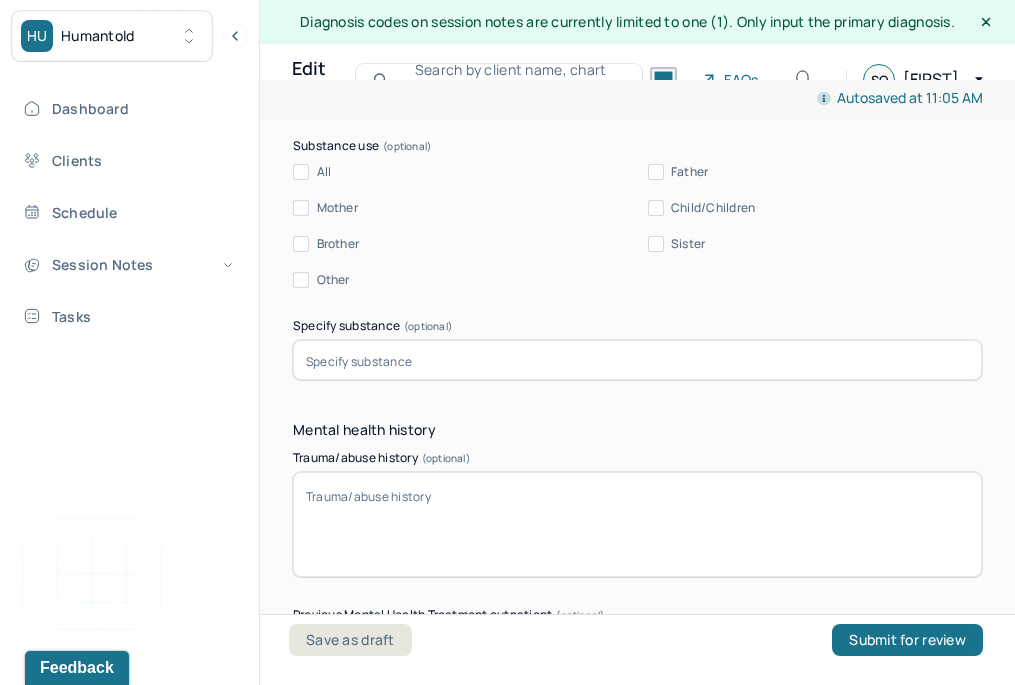 scroll, scrollTop: 6068, scrollLeft: 0, axis: vertical 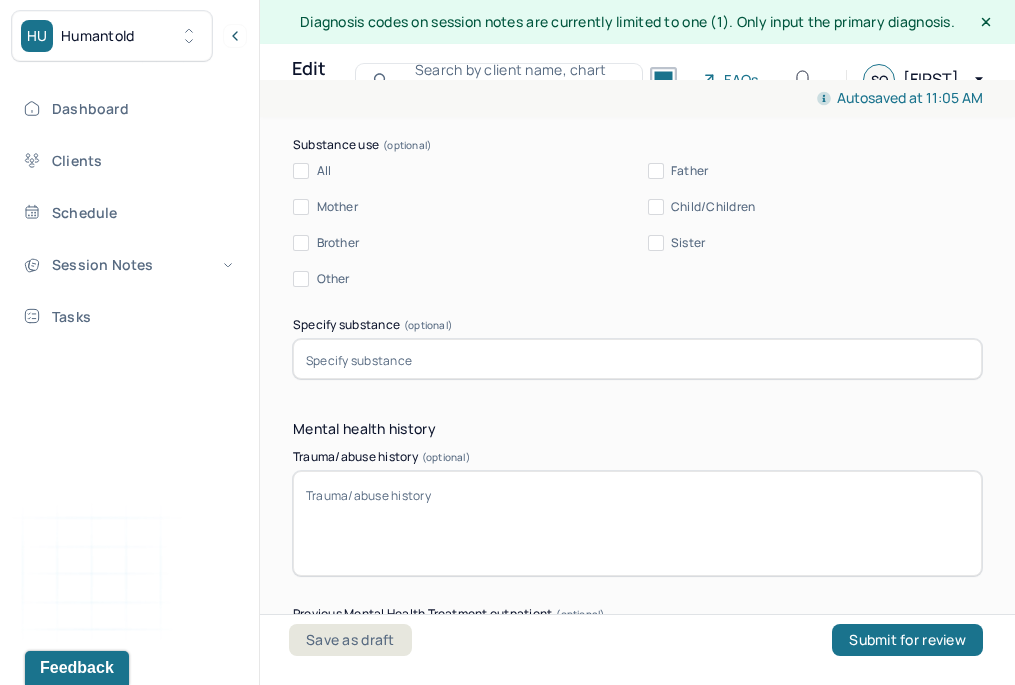 type on "none" 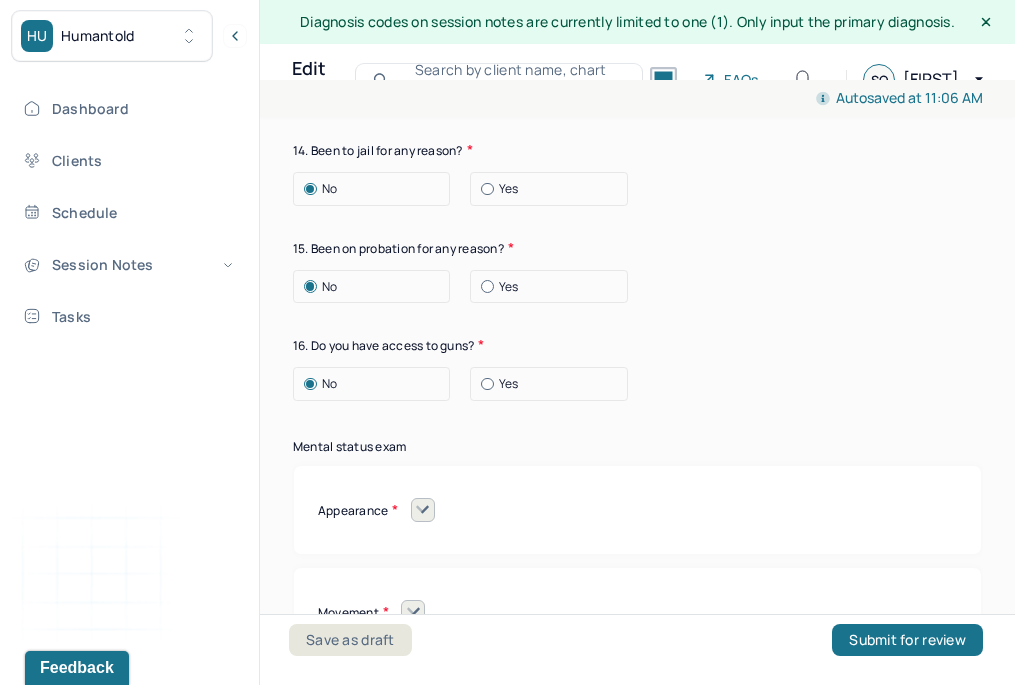 scroll, scrollTop: 8676, scrollLeft: 0, axis: vertical 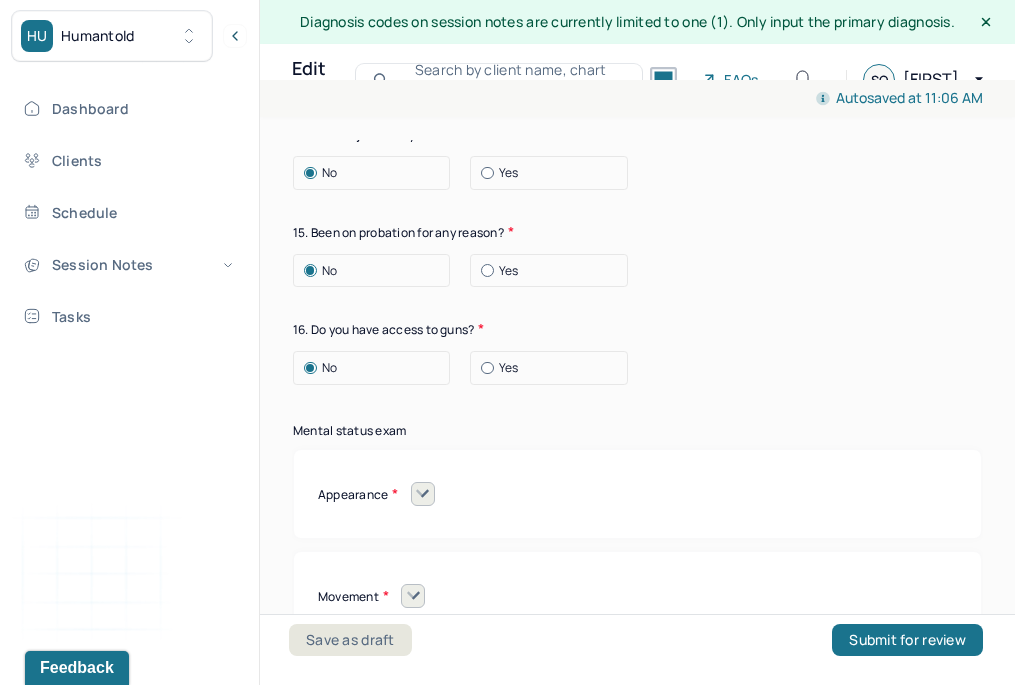 type on "Reports her grandmother is verbally abusive" 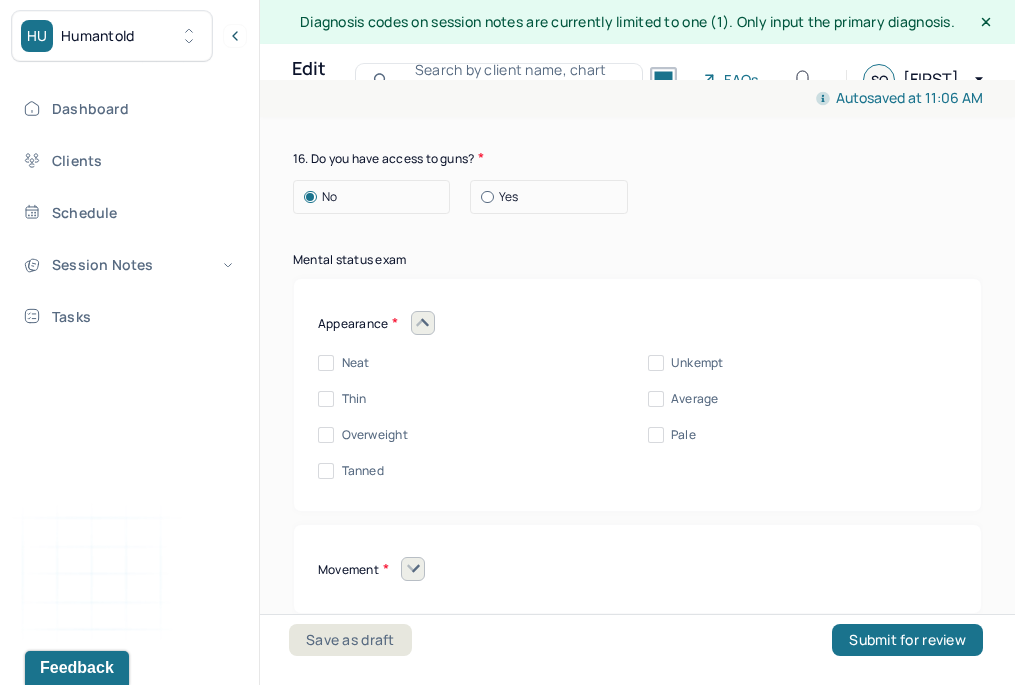 scroll, scrollTop: 8845, scrollLeft: 0, axis: vertical 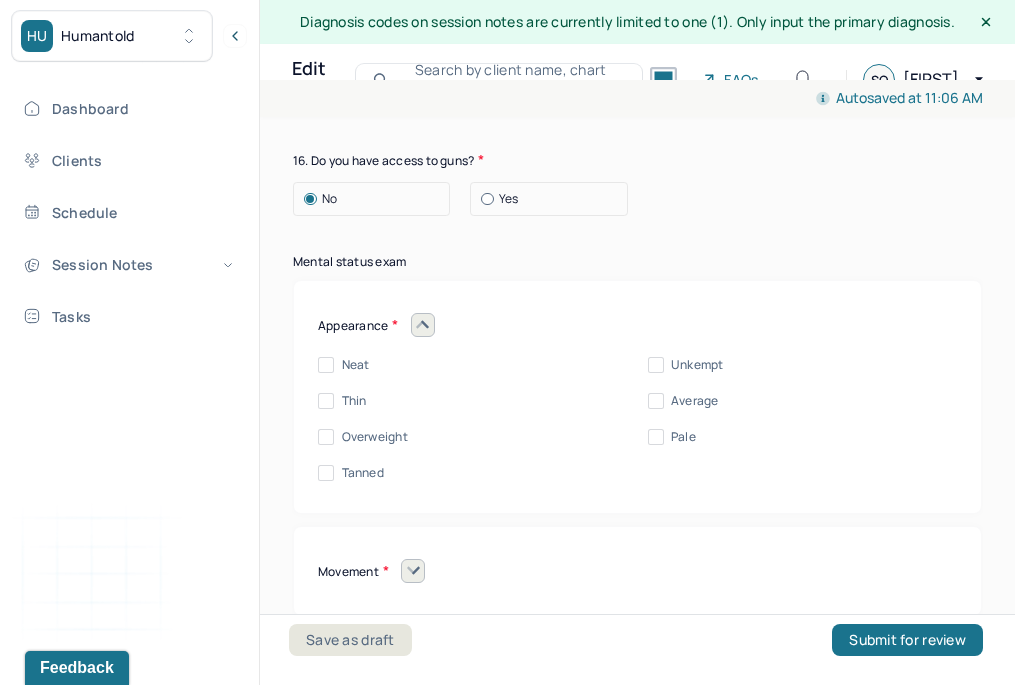click on "Average" at bounding box center [695, 401] 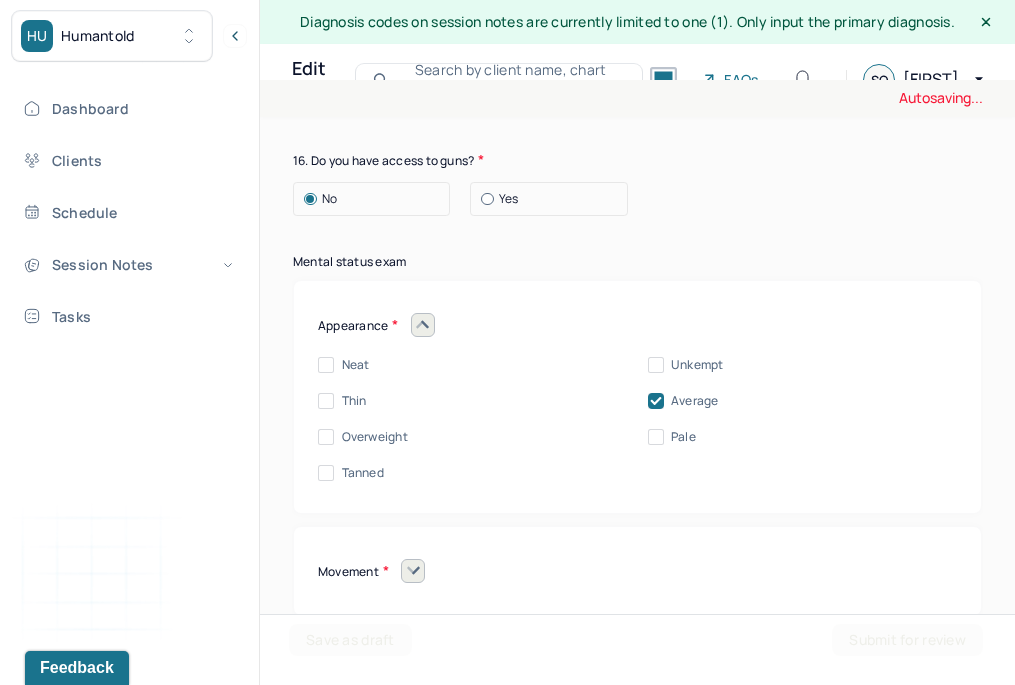 click 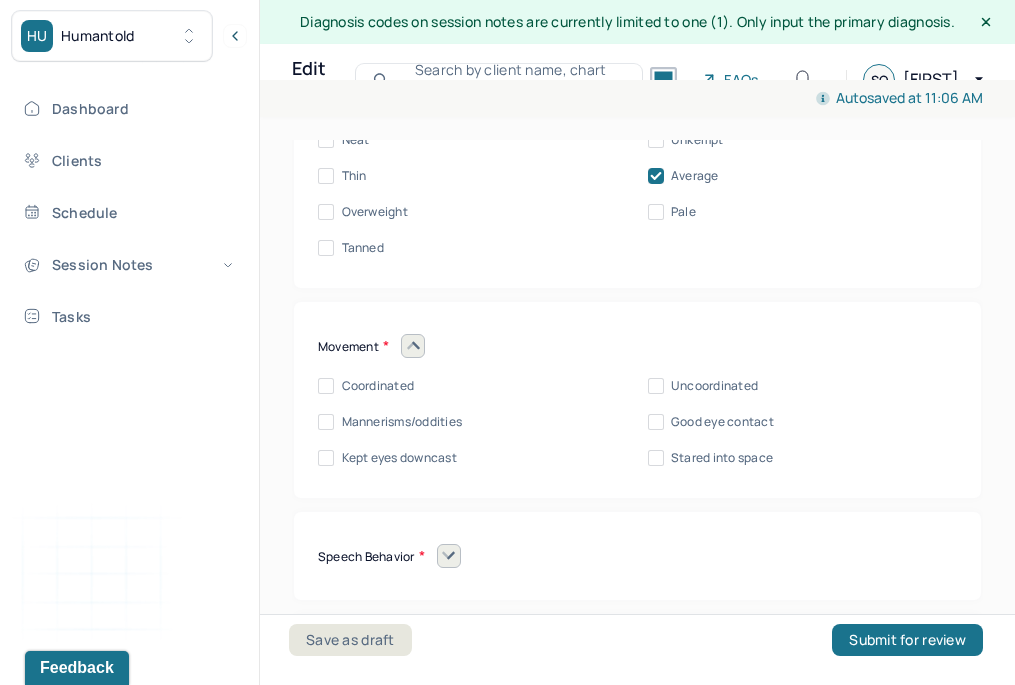 scroll, scrollTop: 9071, scrollLeft: 0, axis: vertical 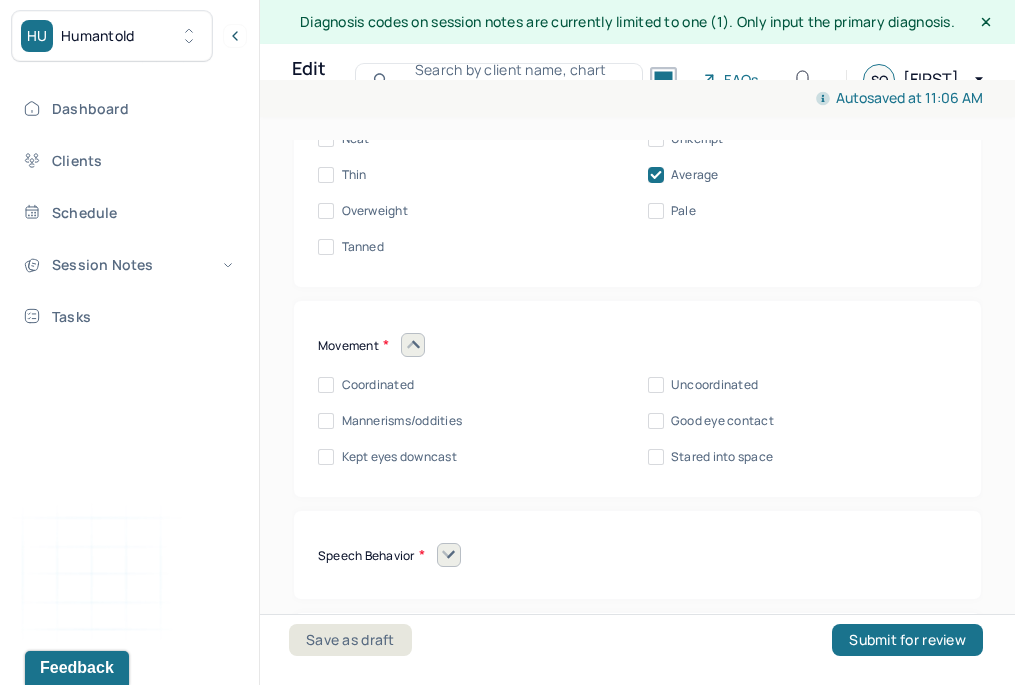 click on "Coordinated" at bounding box center [378, 385] 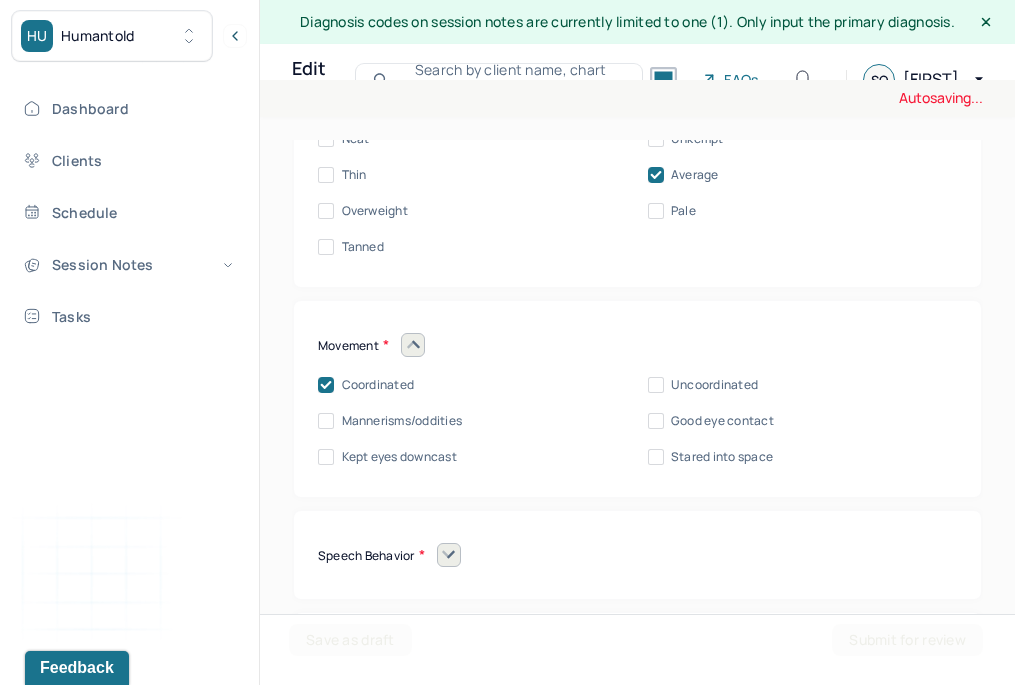 click on "Good eye contact" at bounding box center [722, 421] 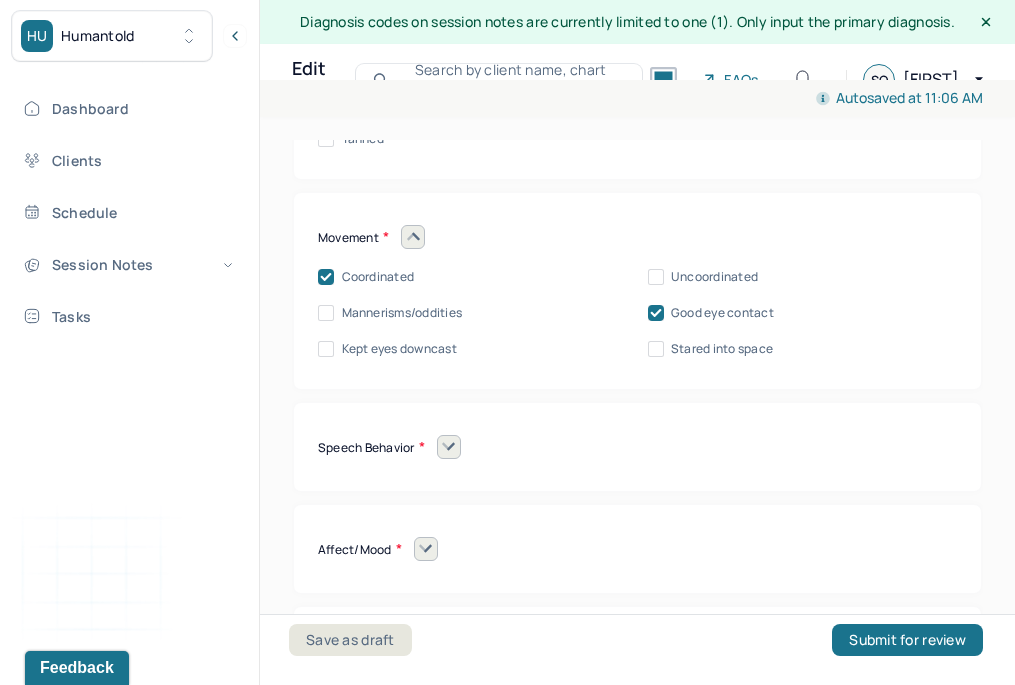 scroll, scrollTop: 9200, scrollLeft: 0, axis: vertical 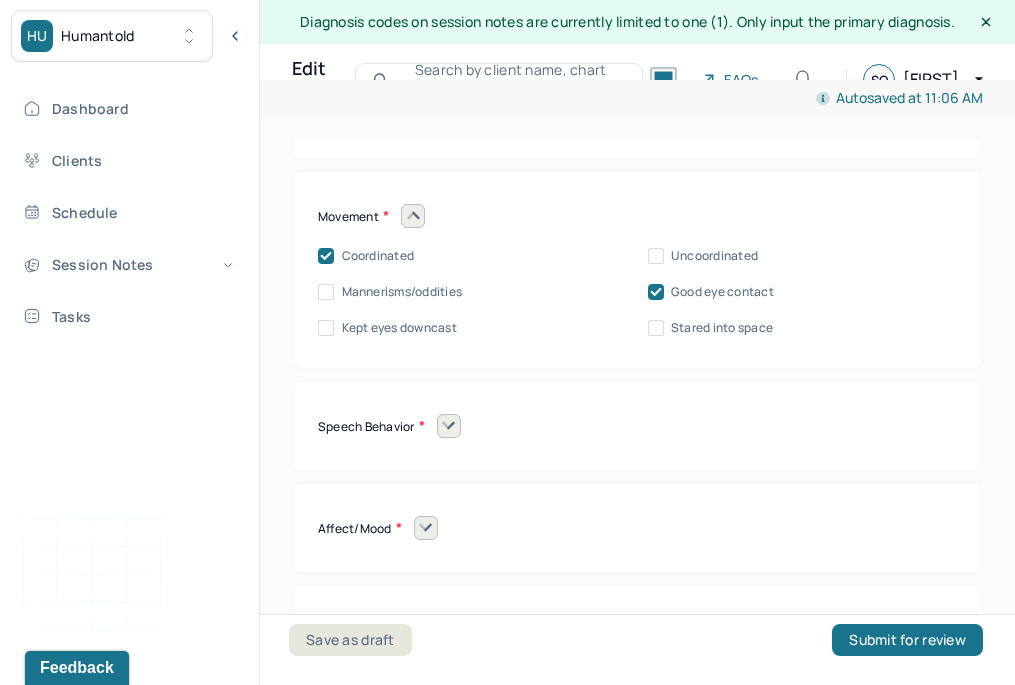 click at bounding box center [449, 426] 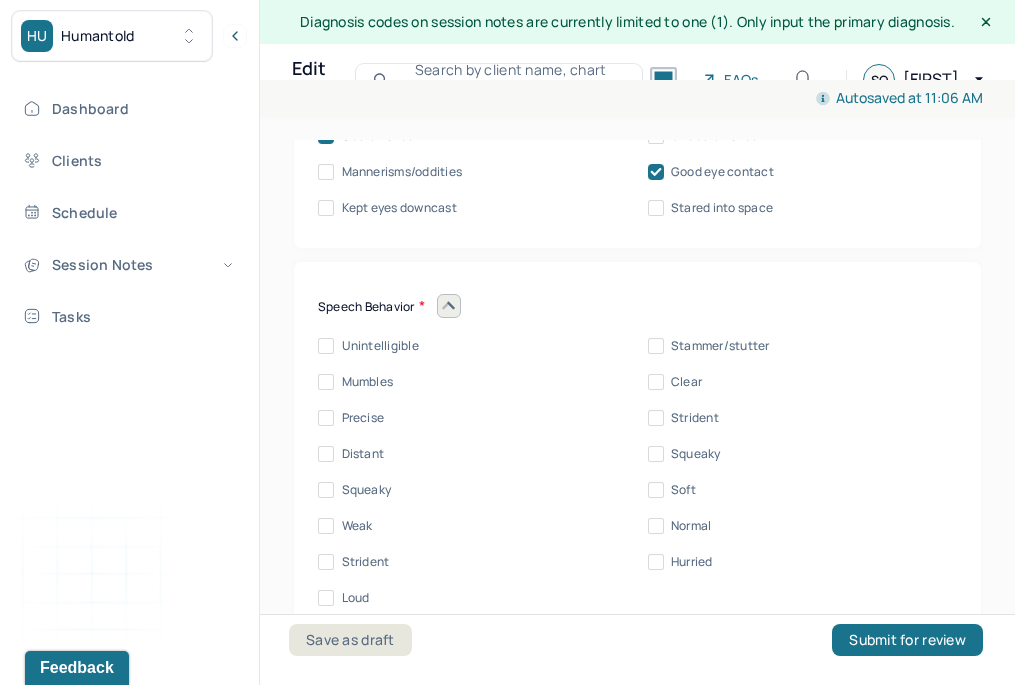 scroll, scrollTop: 9352, scrollLeft: 0, axis: vertical 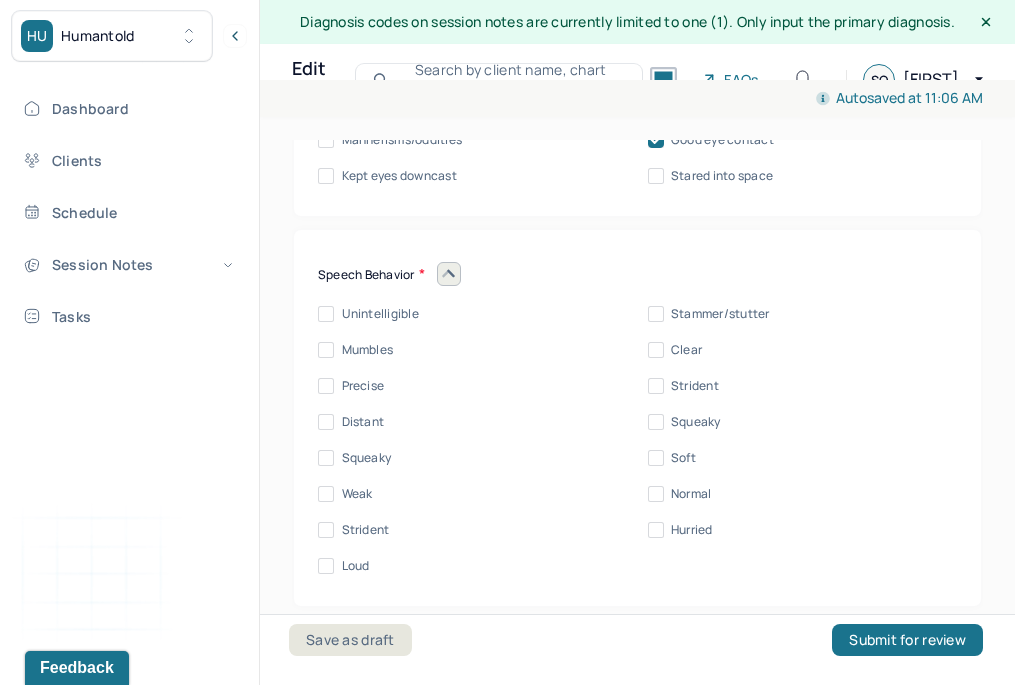 click on "Normal" at bounding box center (691, 494) 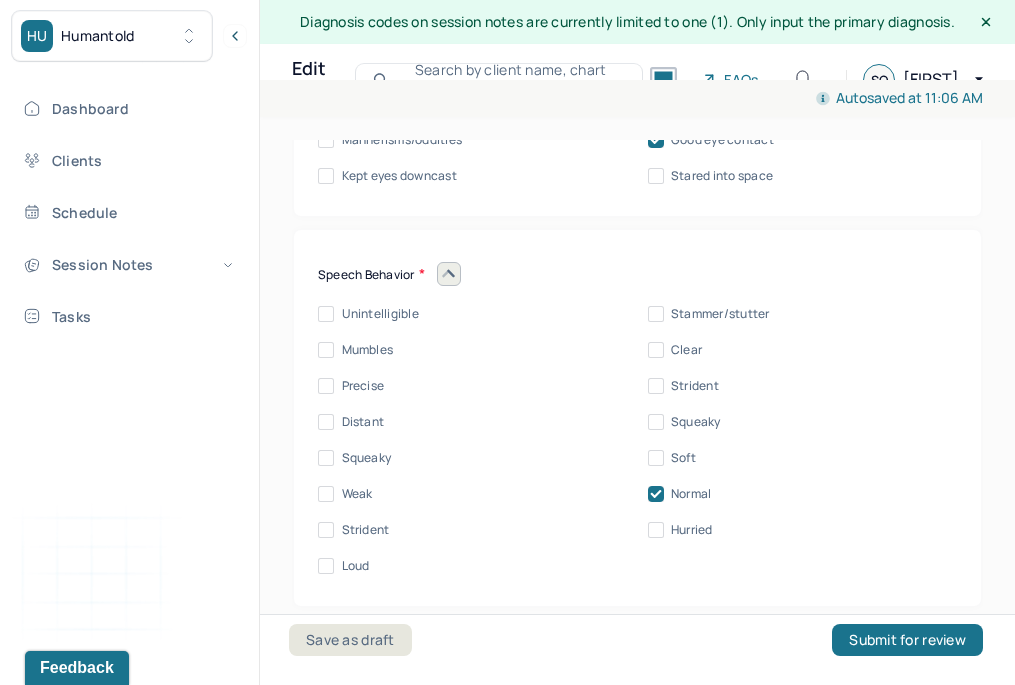 click on "Clear" at bounding box center (686, 350) 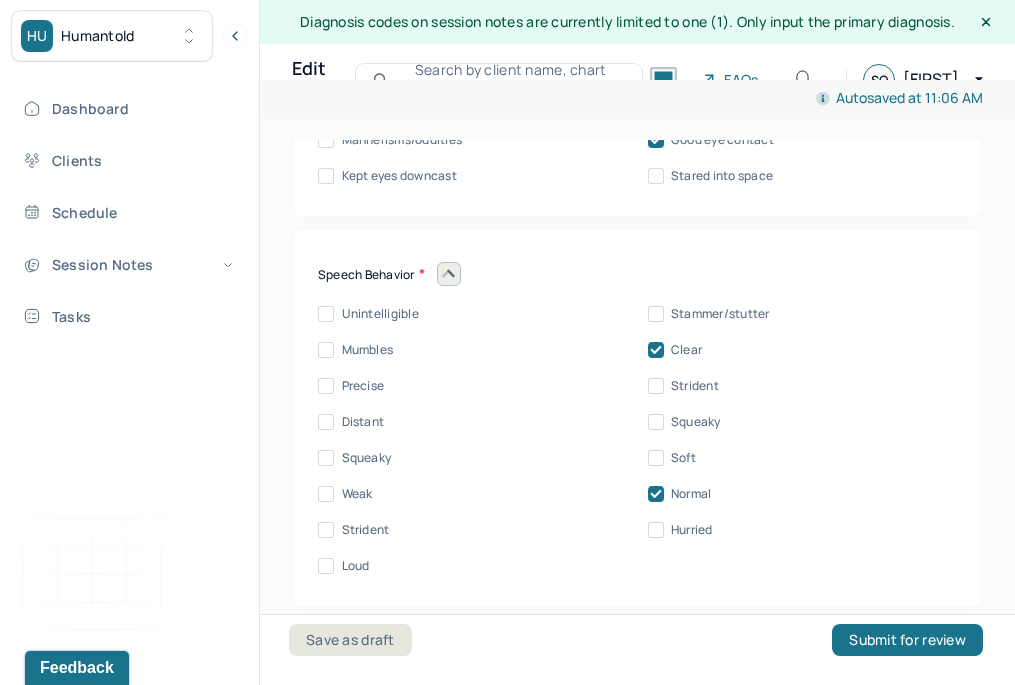 scroll, scrollTop: 9548, scrollLeft: 0, axis: vertical 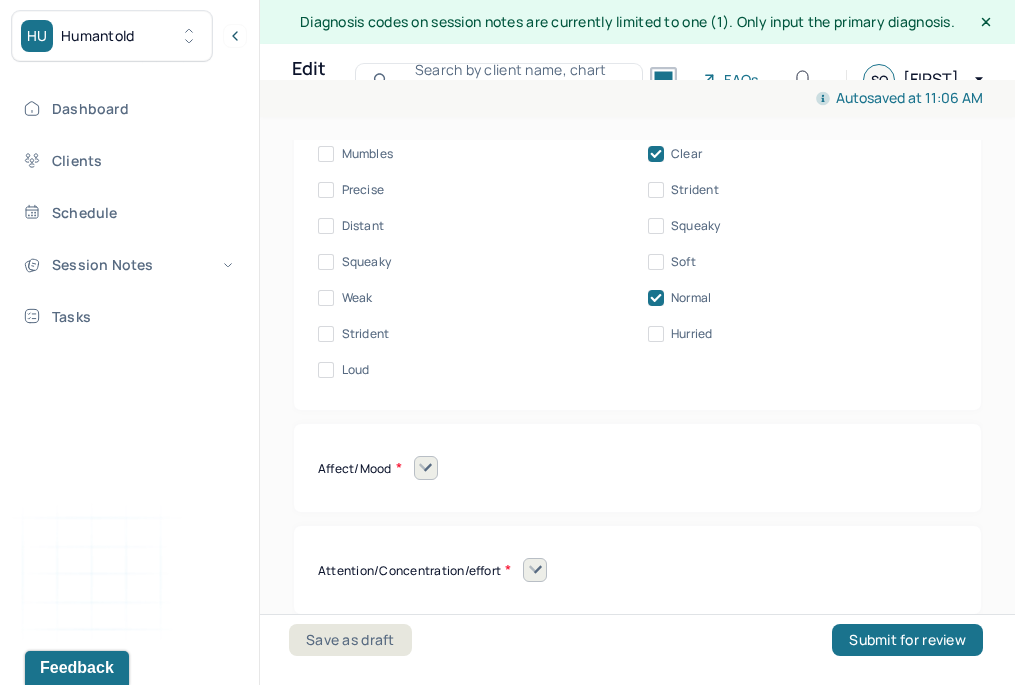 click 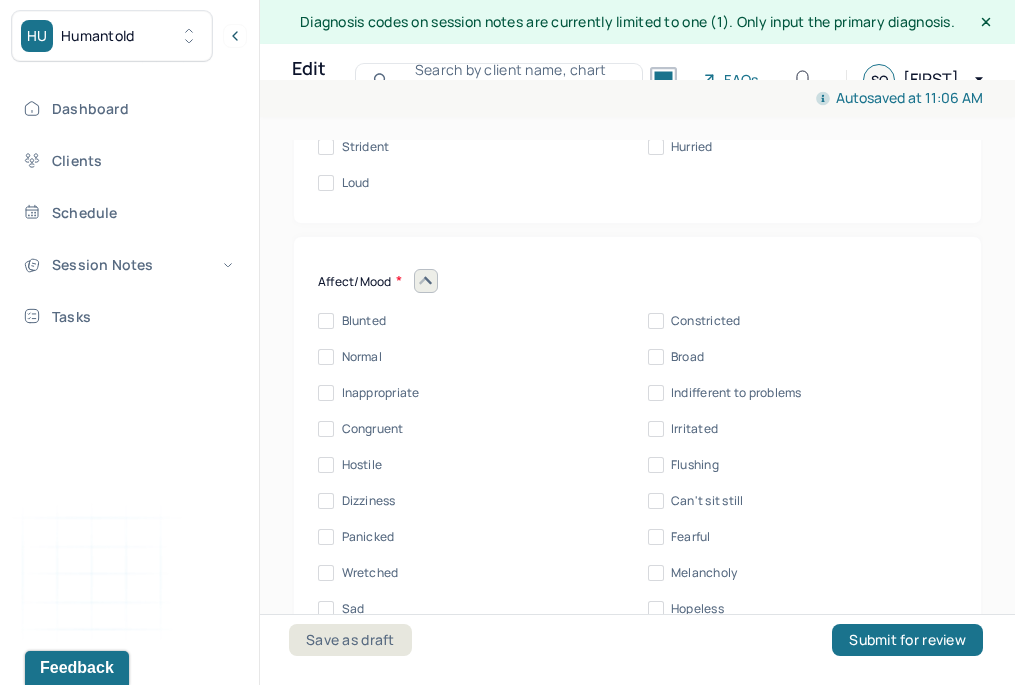 scroll, scrollTop: 9736, scrollLeft: 0, axis: vertical 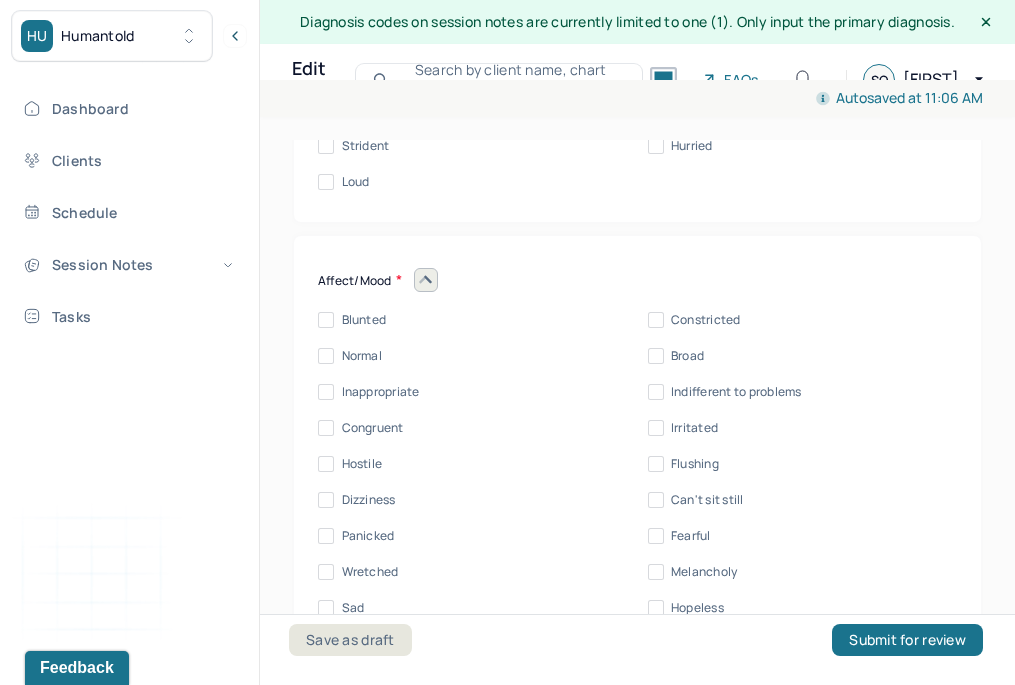 click on "Congruent" at bounding box center [373, 428] 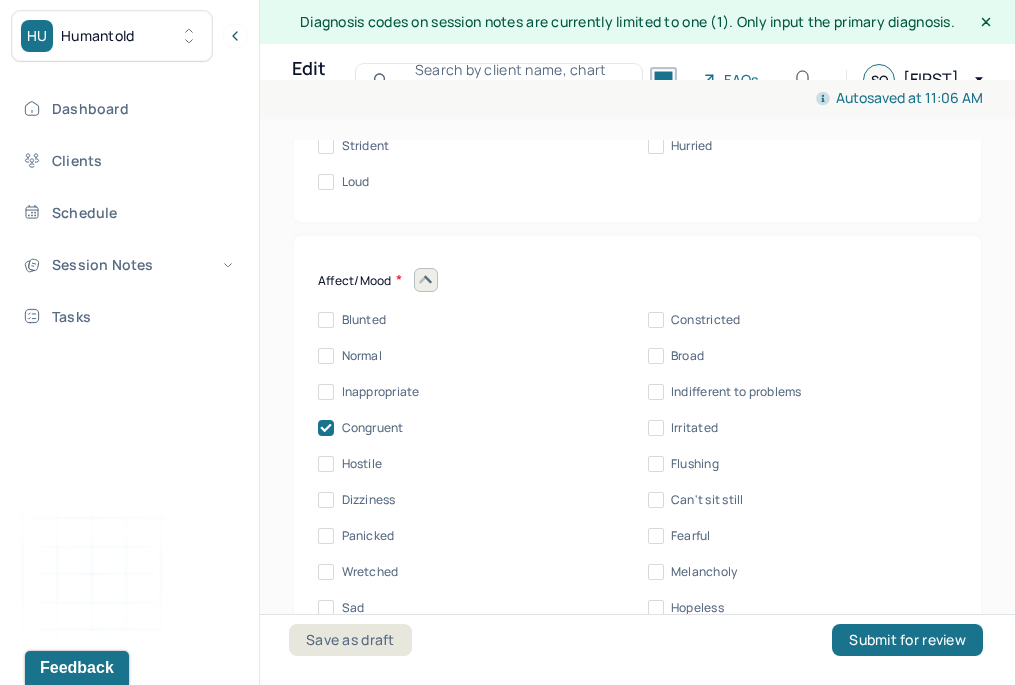 scroll, scrollTop: 9781, scrollLeft: 0, axis: vertical 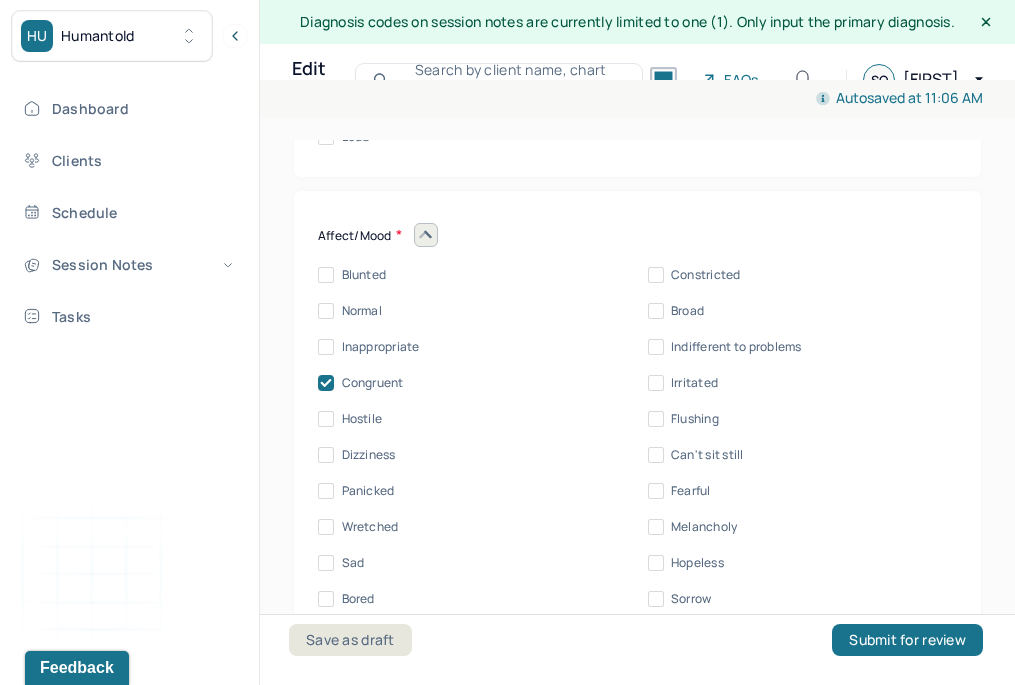 click on "Normal" at bounding box center (362, 311) 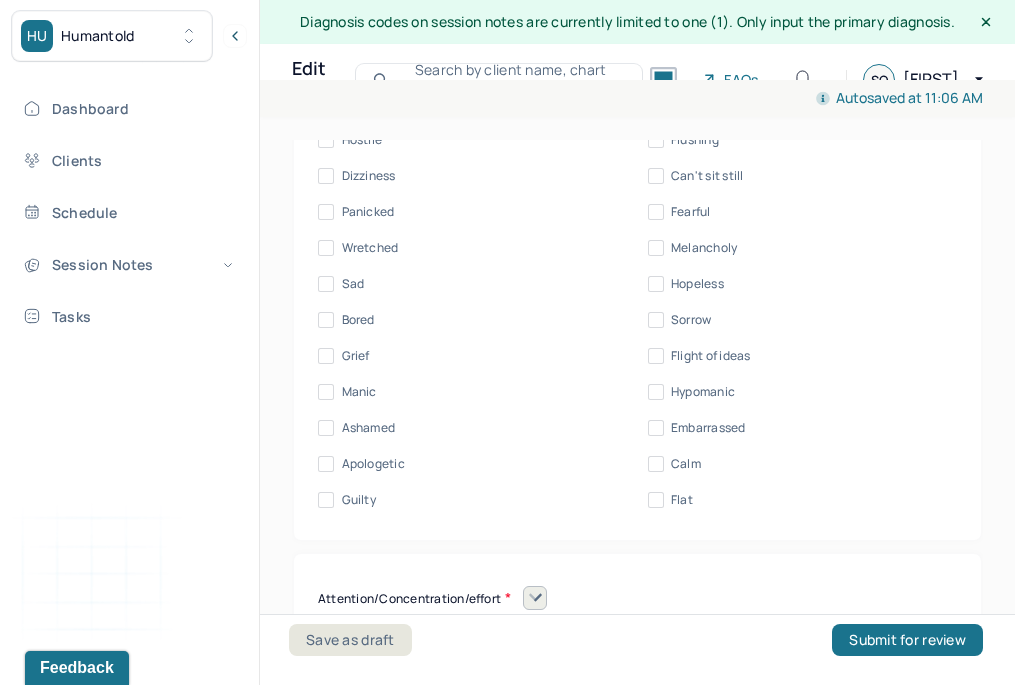 scroll, scrollTop: 10063, scrollLeft: 0, axis: vertical 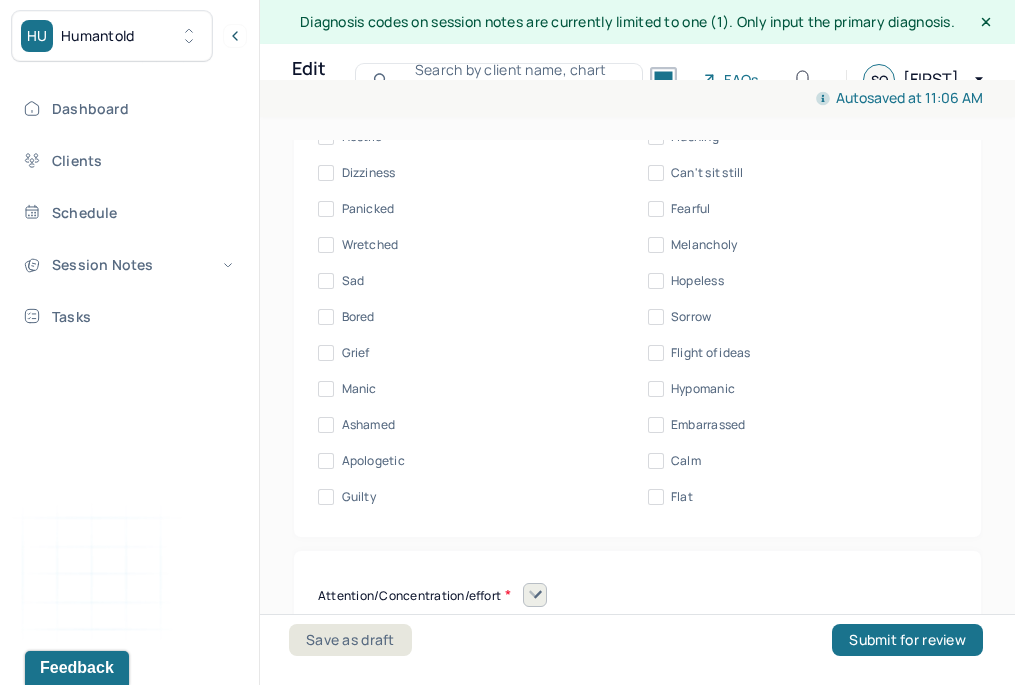 click on "Calm" at bounding box center (686, 461) 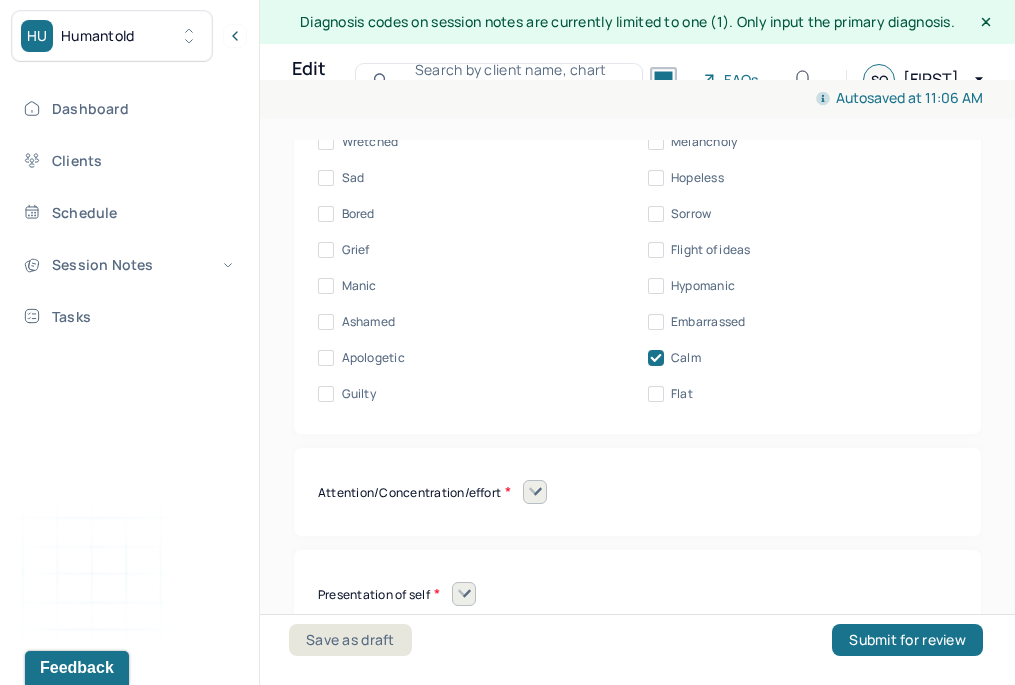 scroll, scrollTop: 10188, scrollLeft: 0, axis: vertical 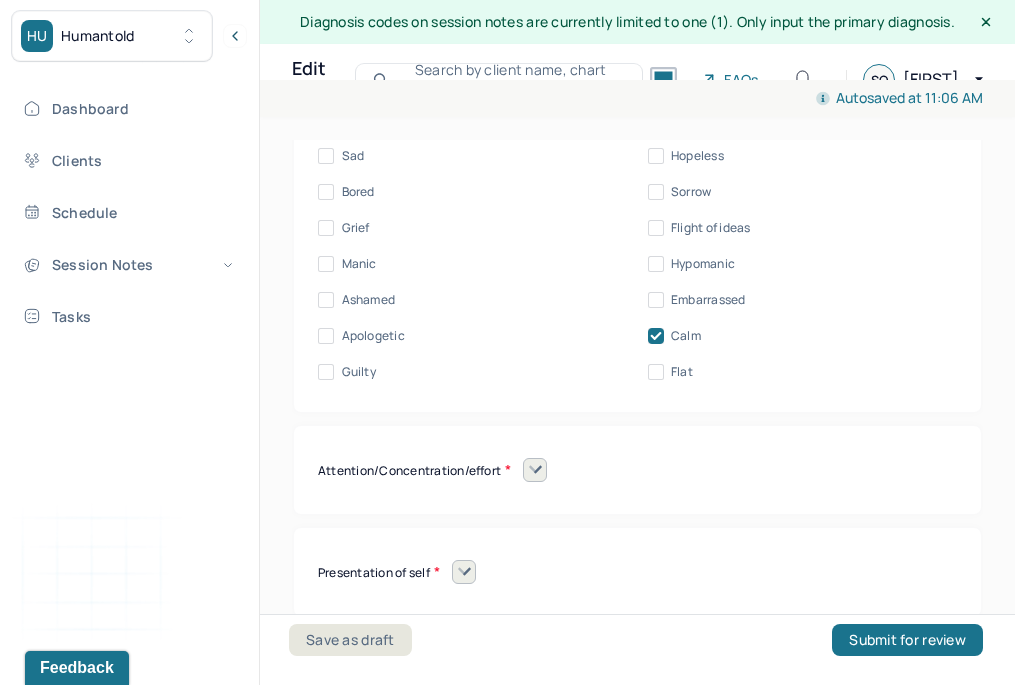 click 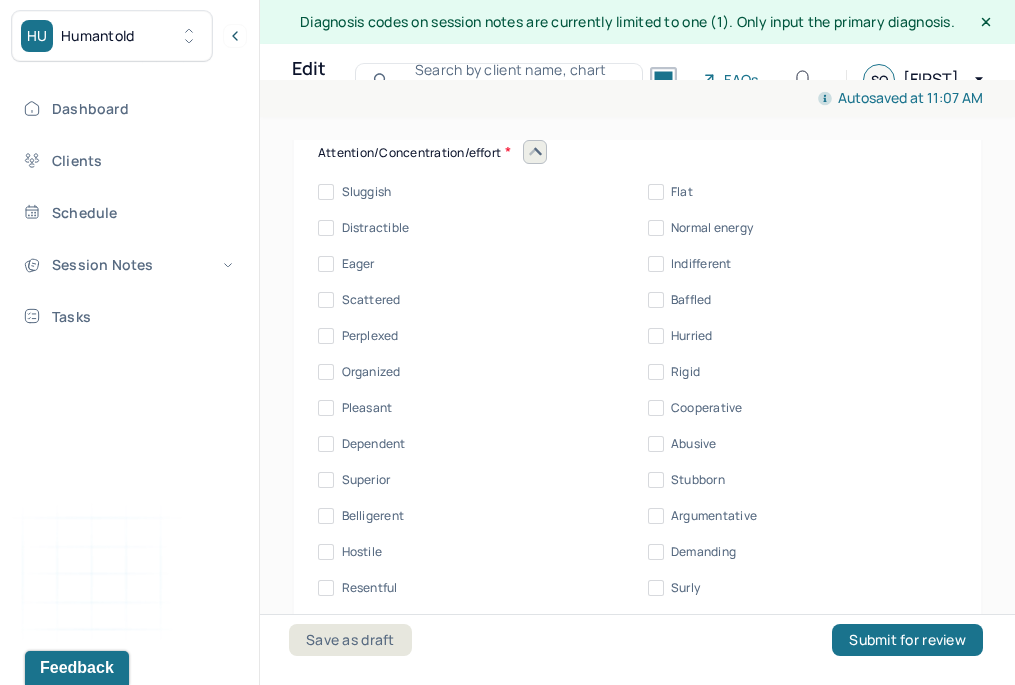 scroll, scrollTop: 10464, scrollLeft: 0, axis: vertical 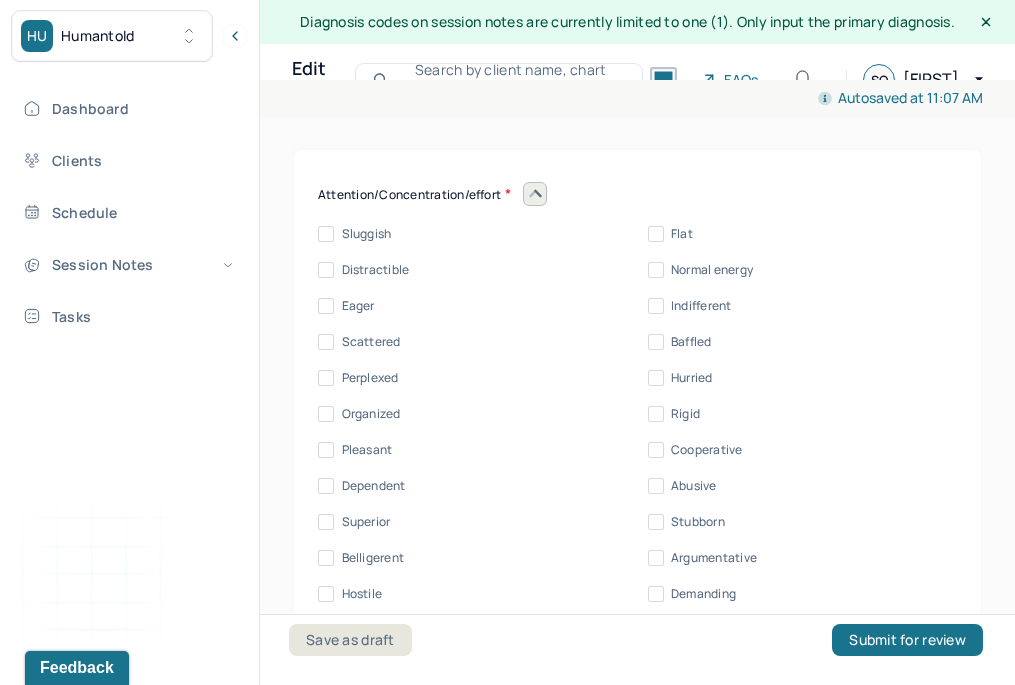 click on "Normal energy" at bounding box center [712, 270] 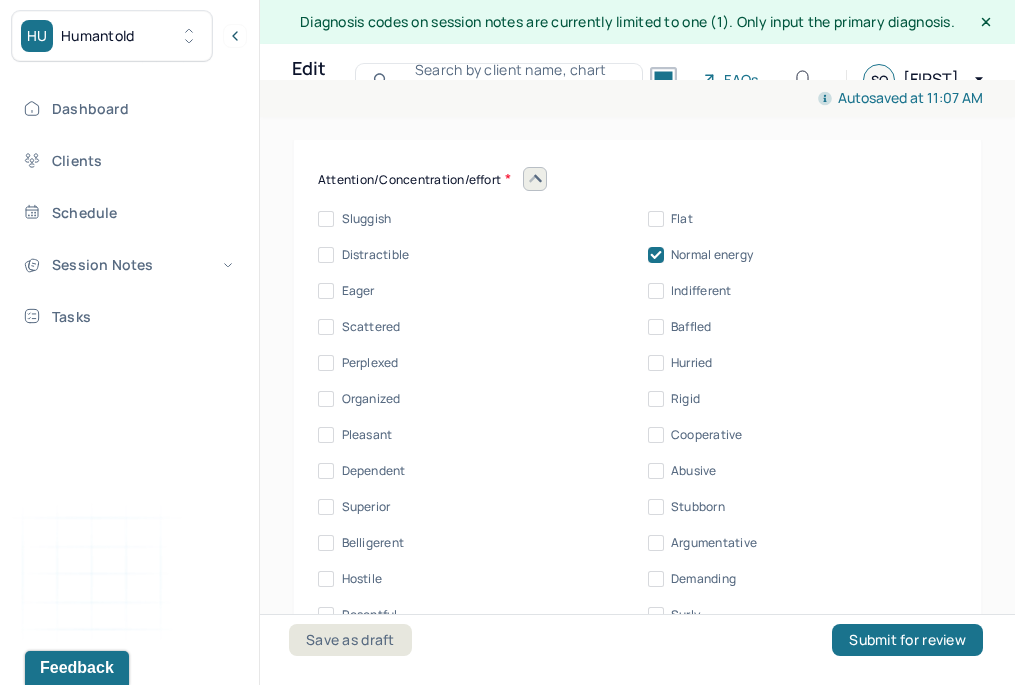 scroll, scrollTop: 10492, scrollLeft: 0, axis: vertical 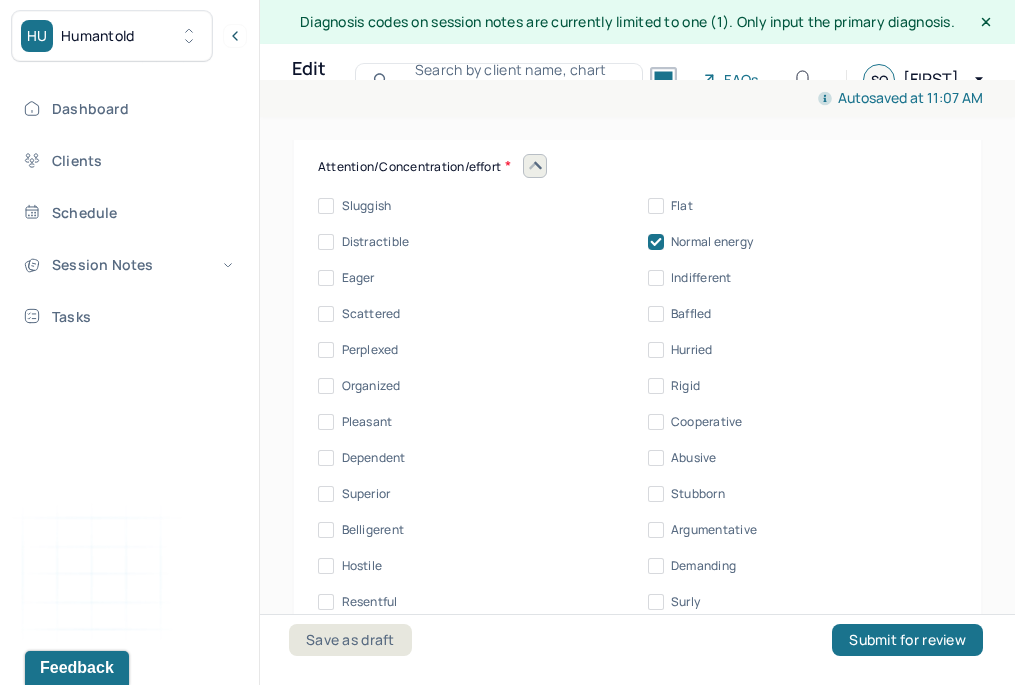 click on "Organized" at bounding box center [371, 386] 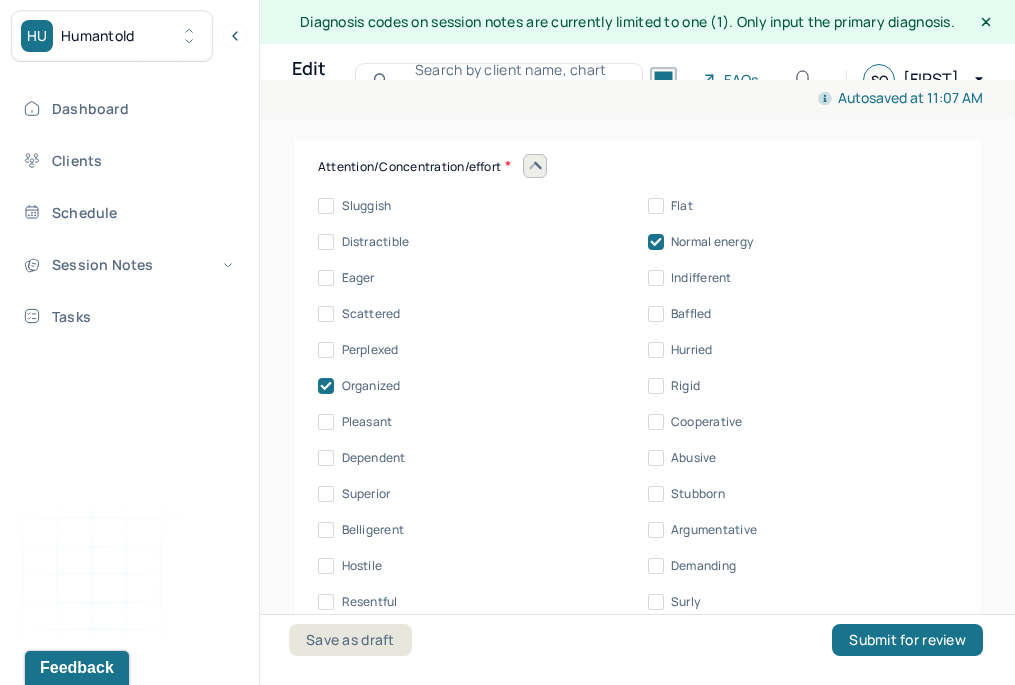 click on "Pleasant" at bounding box center (367, 422) 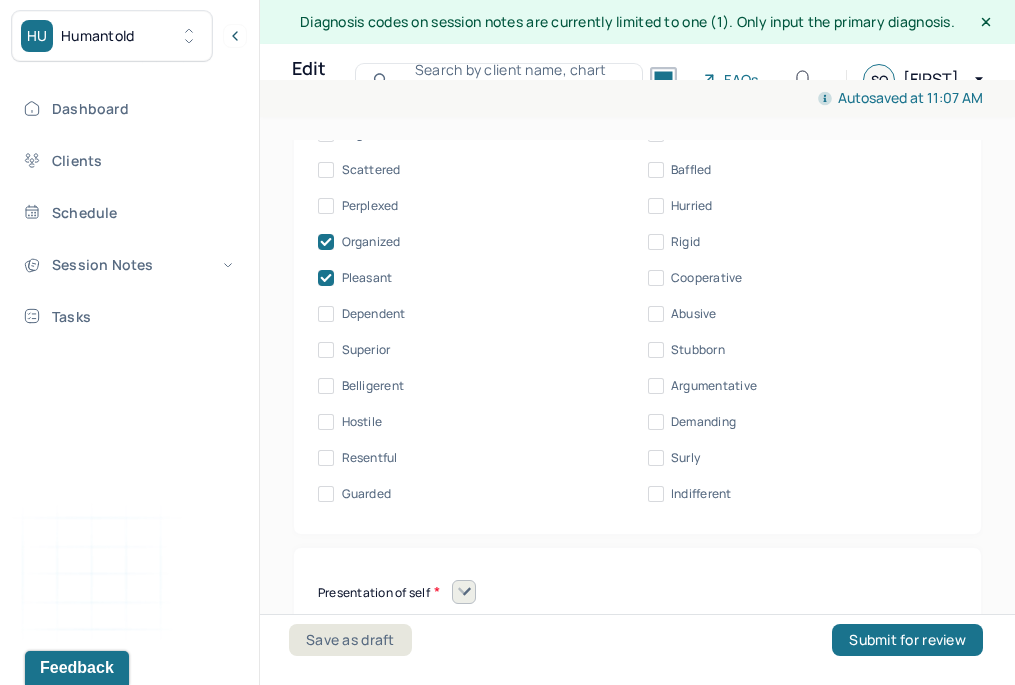 scroll, scrollTop: 10742, scrollLeft: 0, axis: vertical 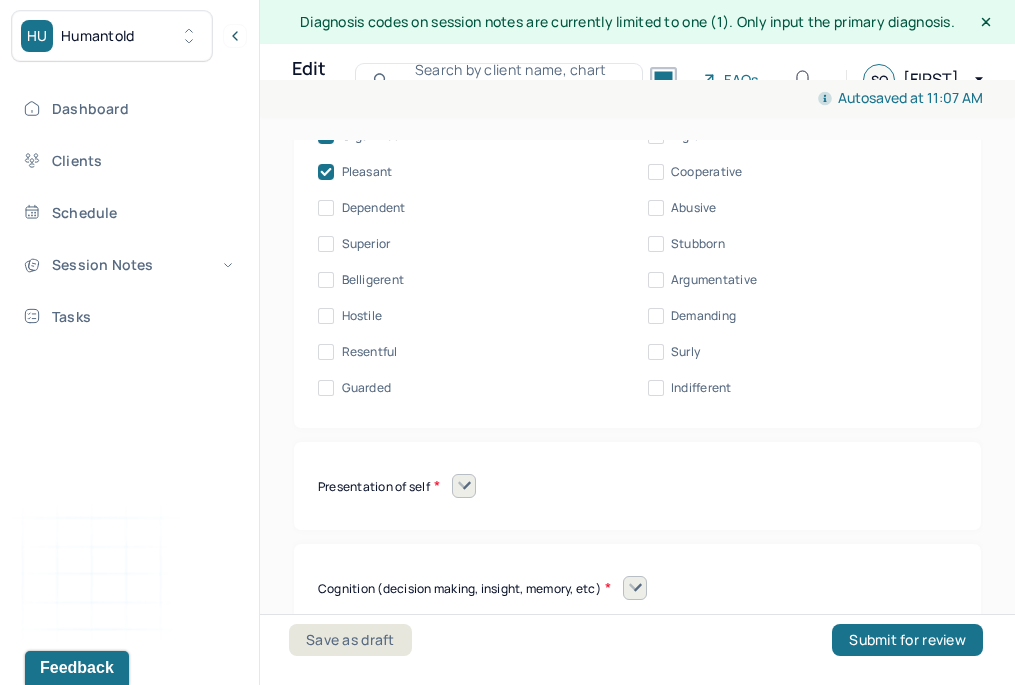 click 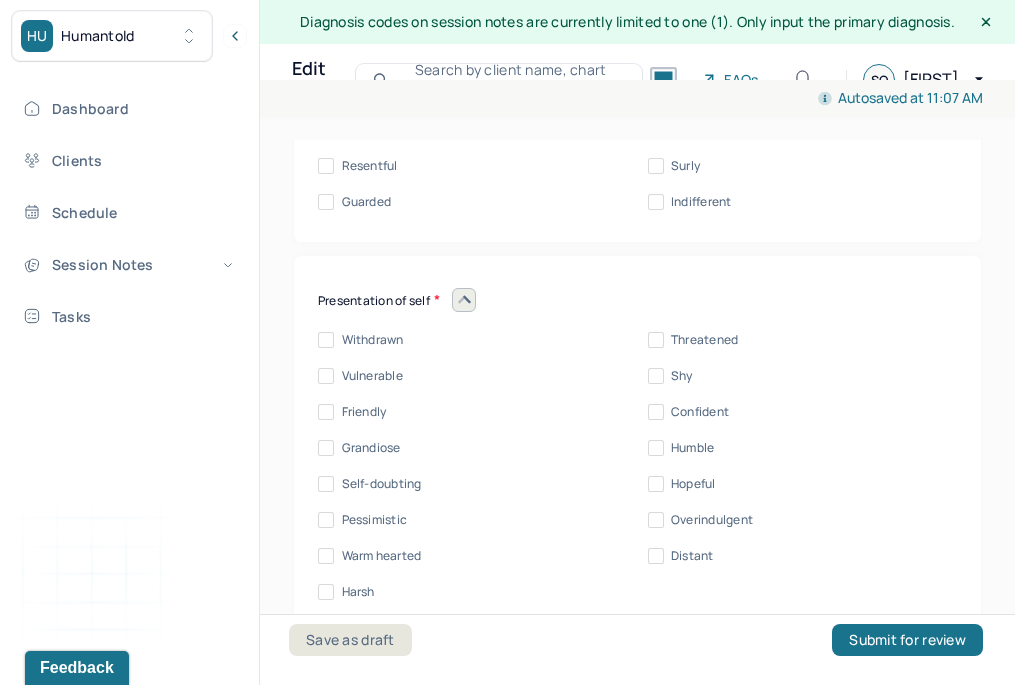 scroll, scrollTop: 10932, scrollLeft: 0, axis: vertical 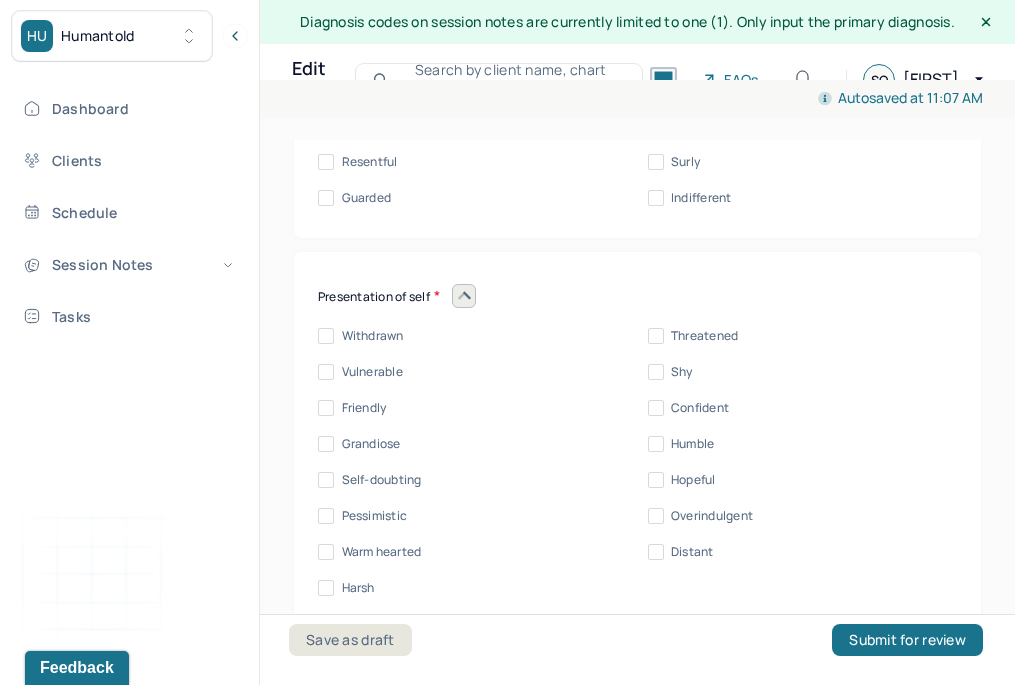 click on "Vulnerable" at bounding box center [372, 372] 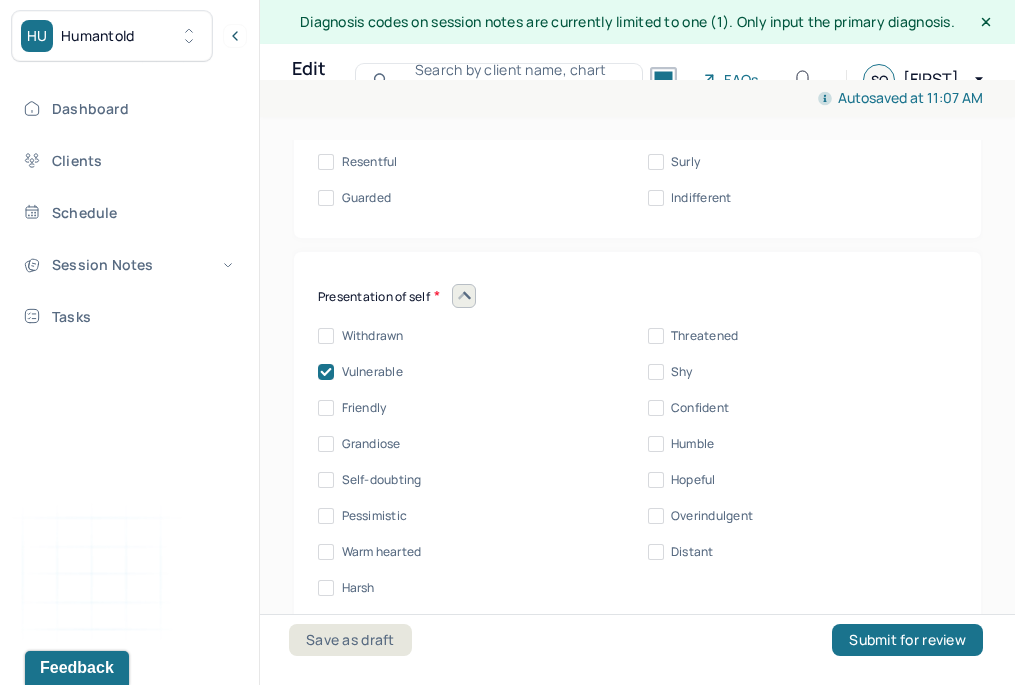 click on "Friendly" at bounding box center (364, 408) 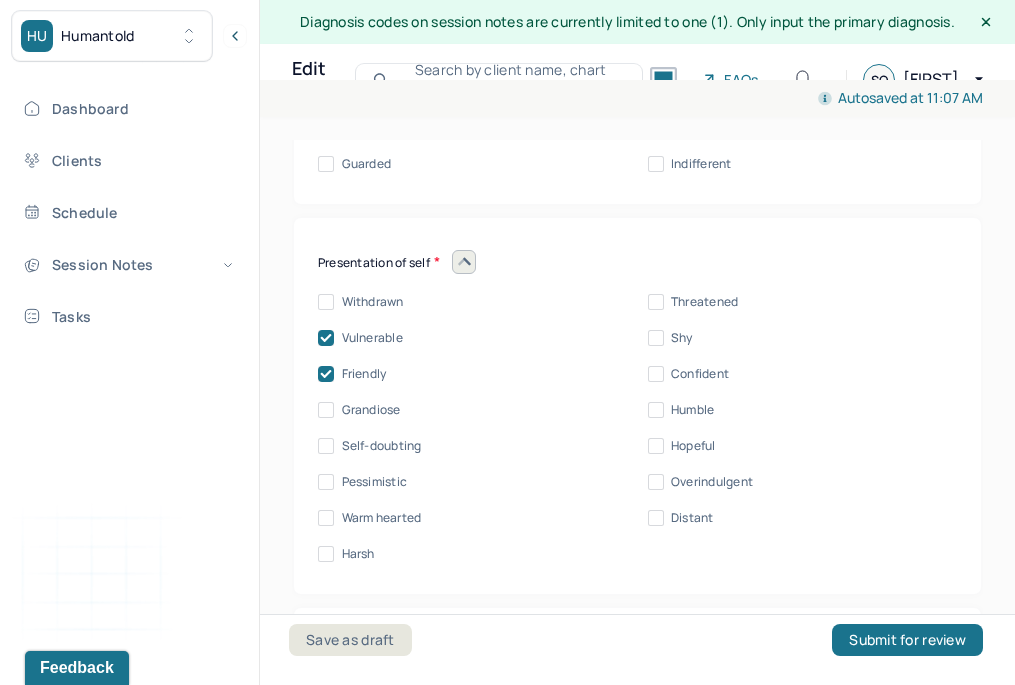 scroll, scrollTop: 10968, scrollLeft: 0, axis: vertical 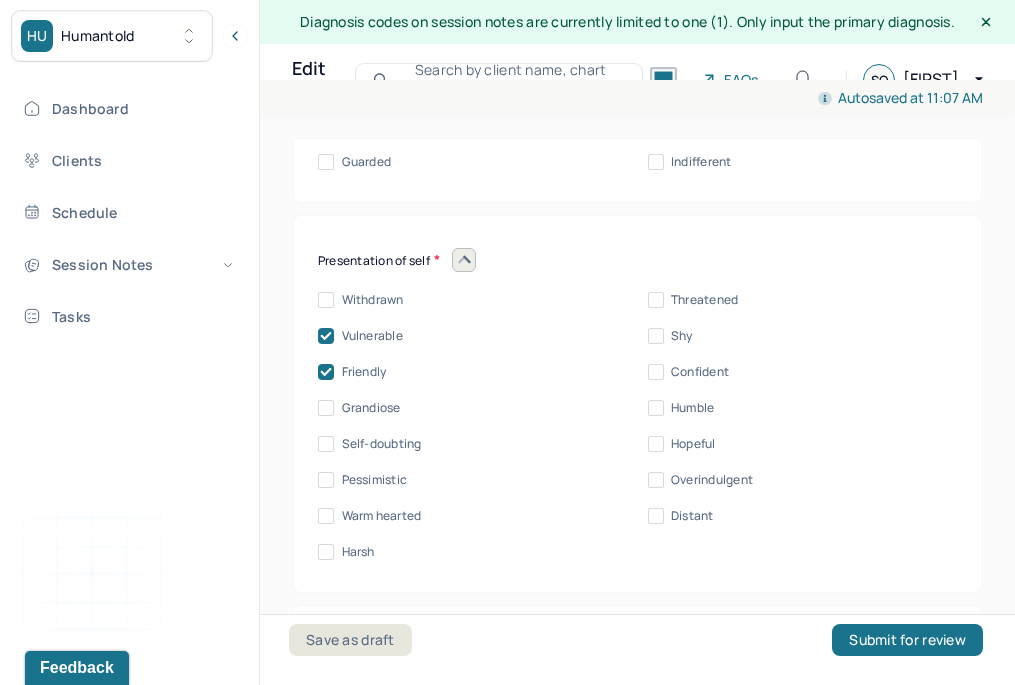 click on "Warm hearted" at bounding box center [382, 516] 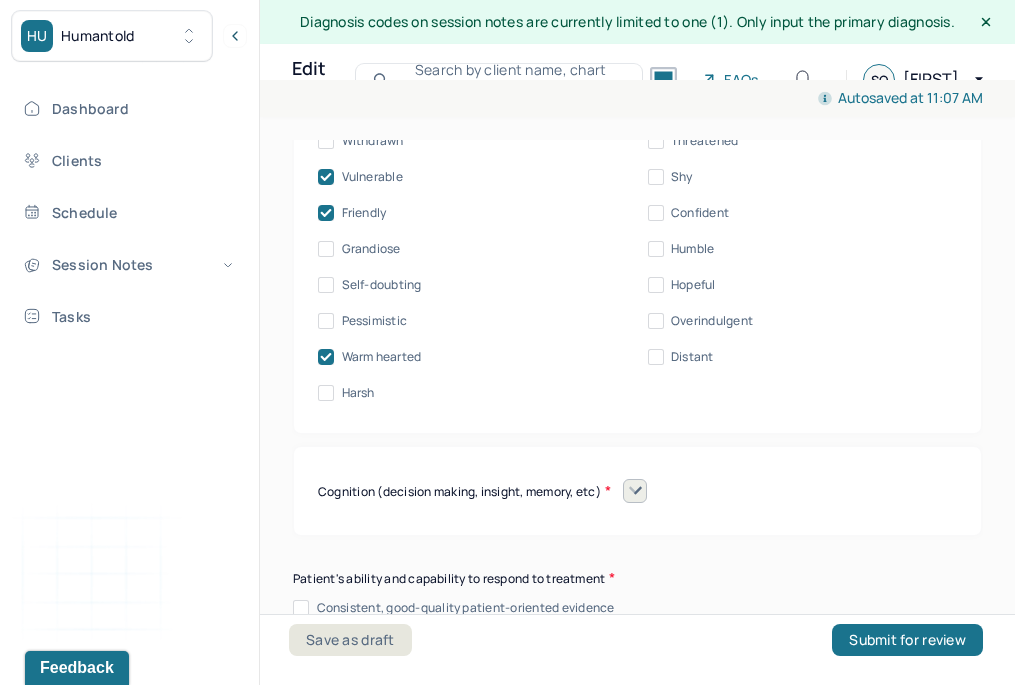 scroll, scrollTop: 11129, scrollLeft: 0, axis: vertical 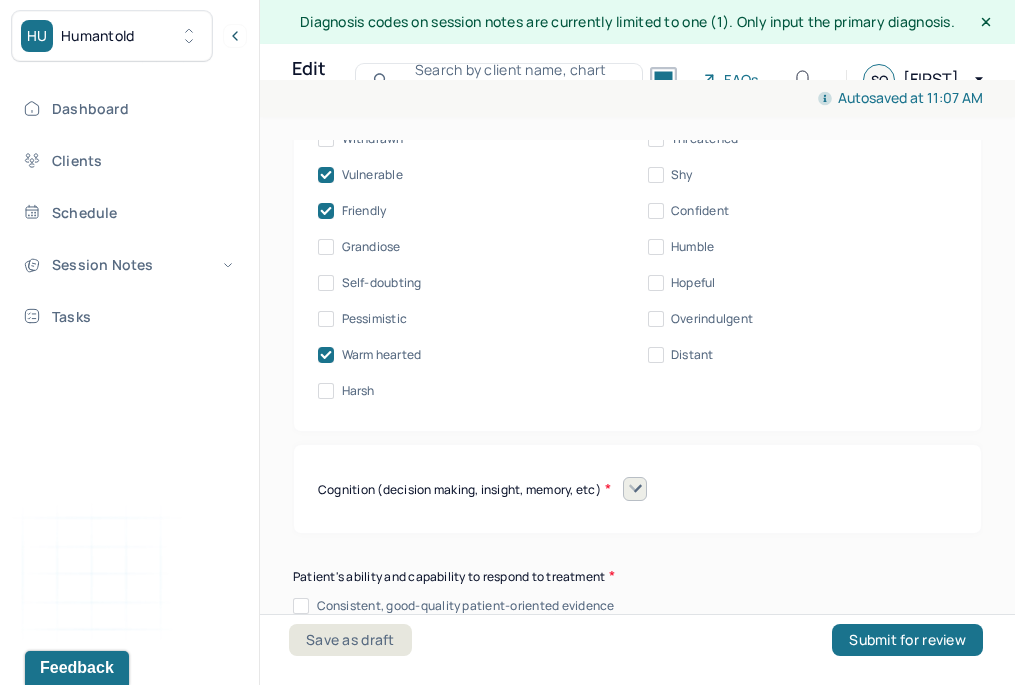 click 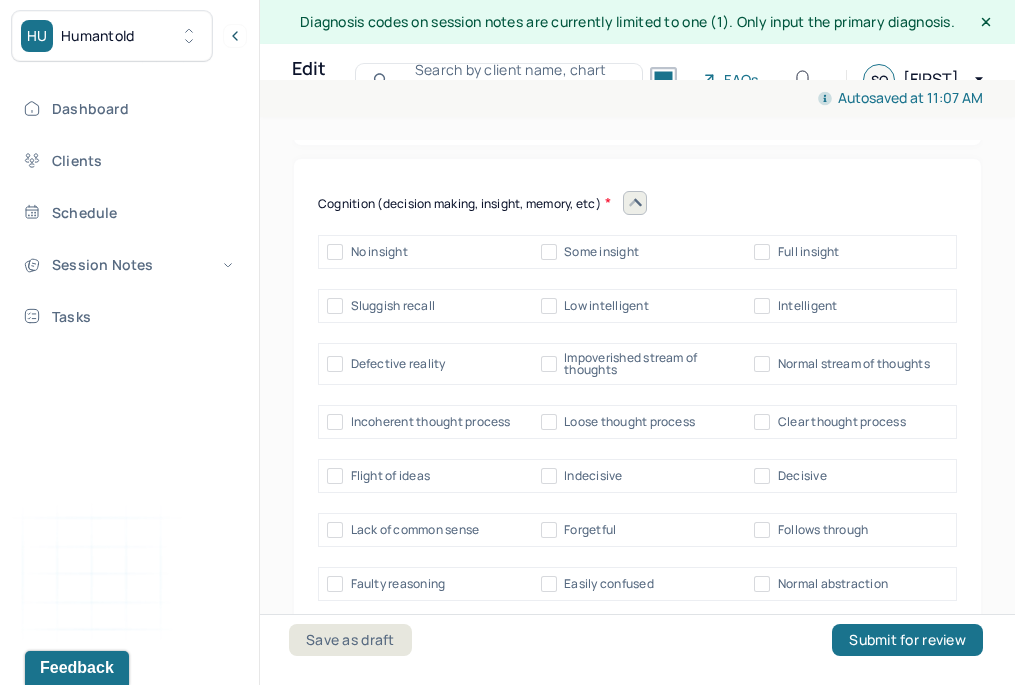 scroll, scrollTop: 11416, scrollLeft: 0, axis: vertical 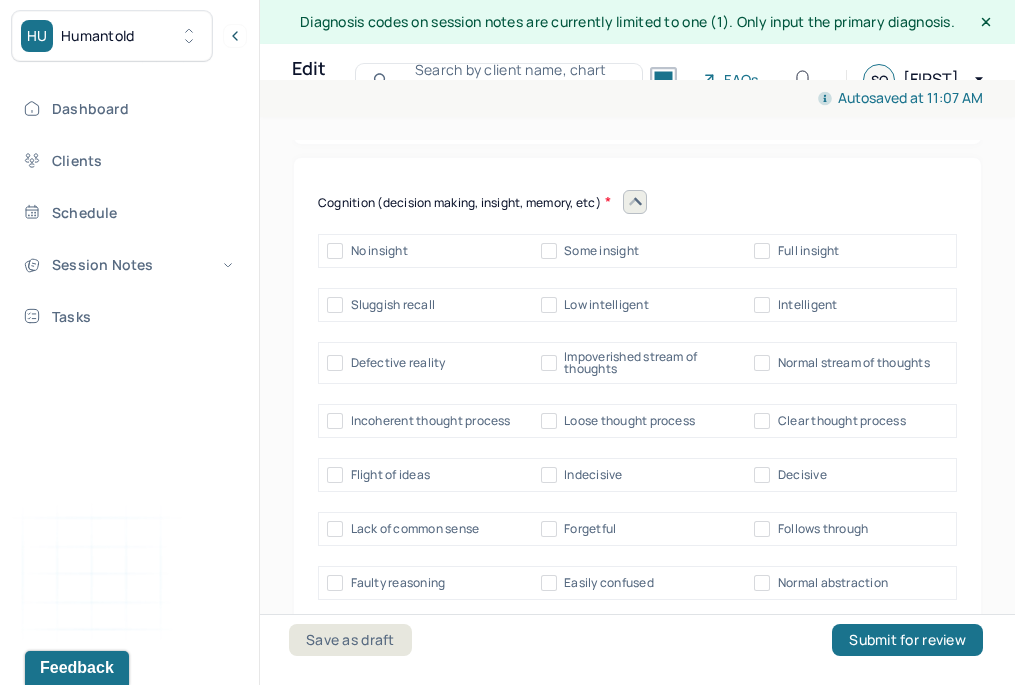 click on "Full insight" at bounding box center [762, 251] 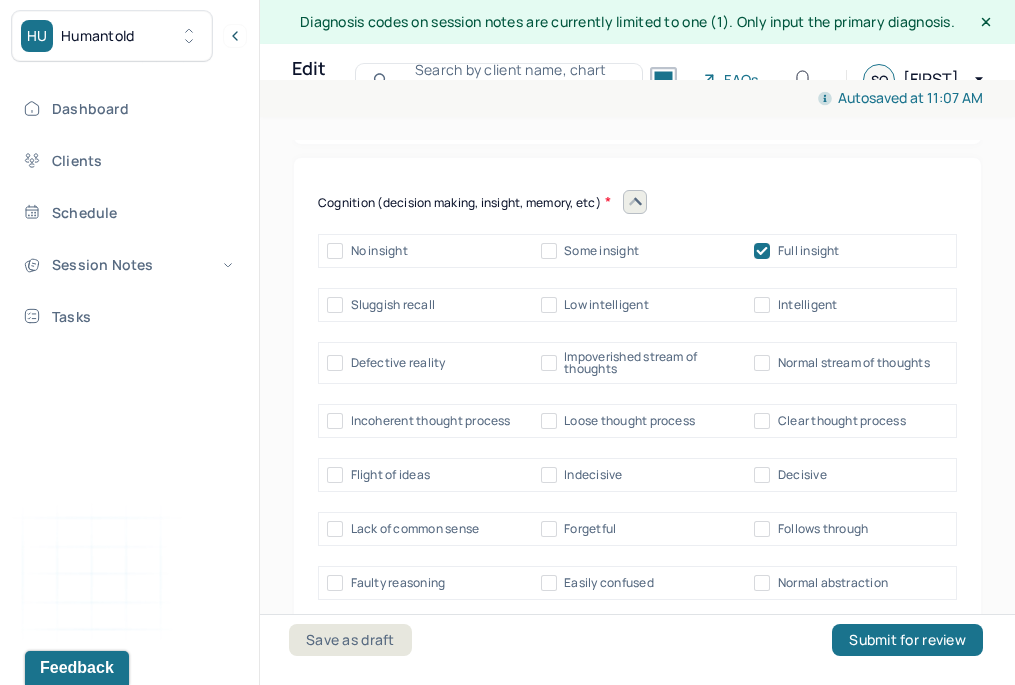 click on "Intelligent" at bounding box center [762, 305] 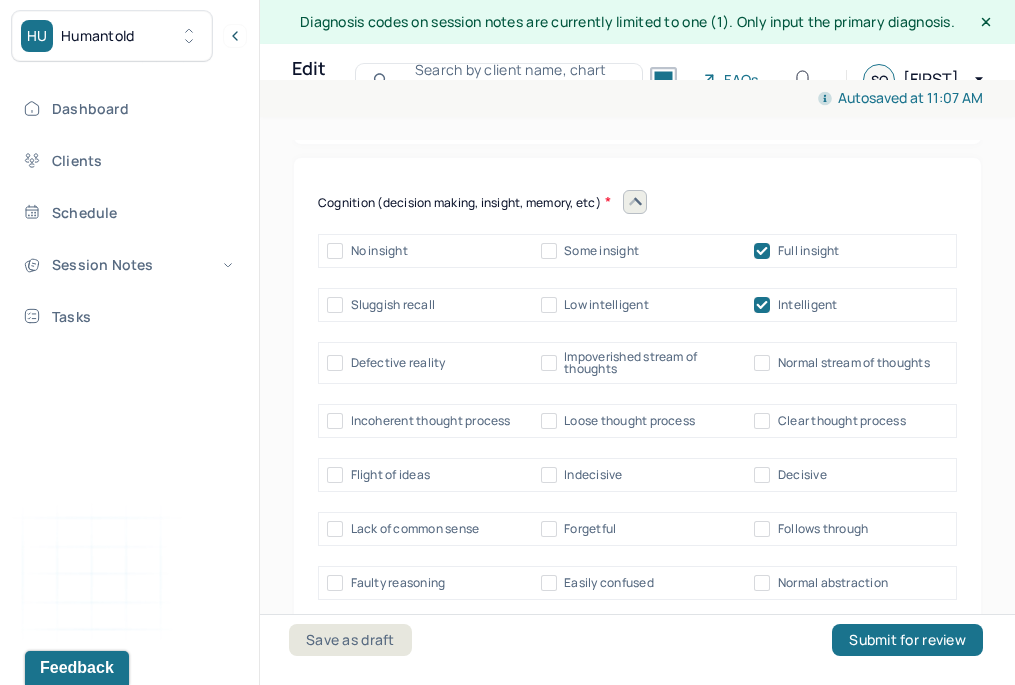 click on "Normal stream of thoughts" at bounding box center (762, 363) 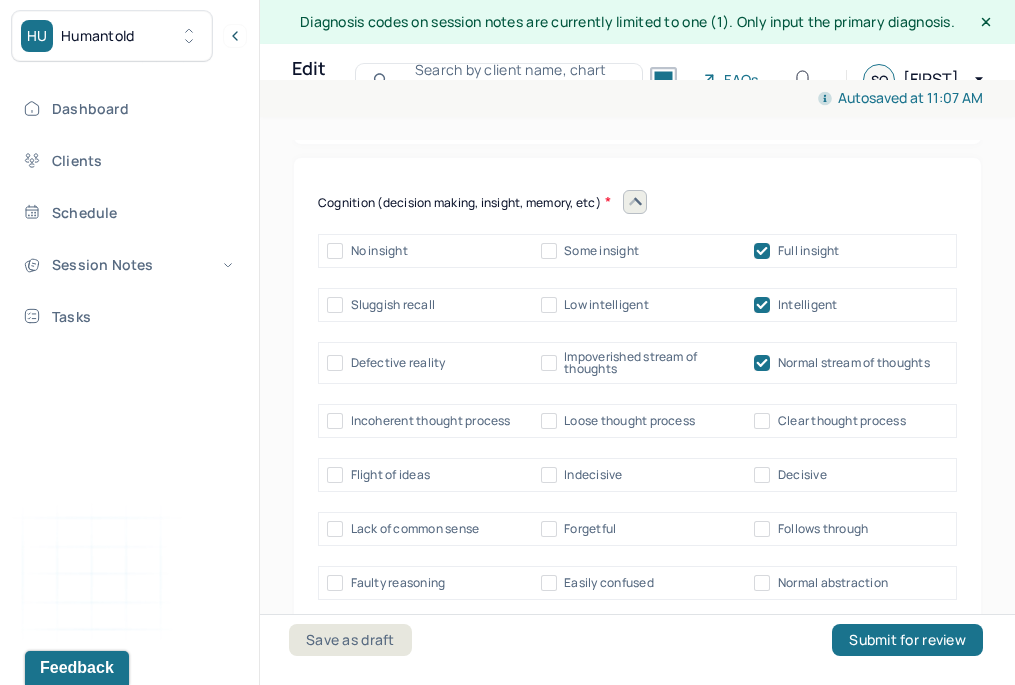 click on "Clear thought process" at bounding box center [762, 421] 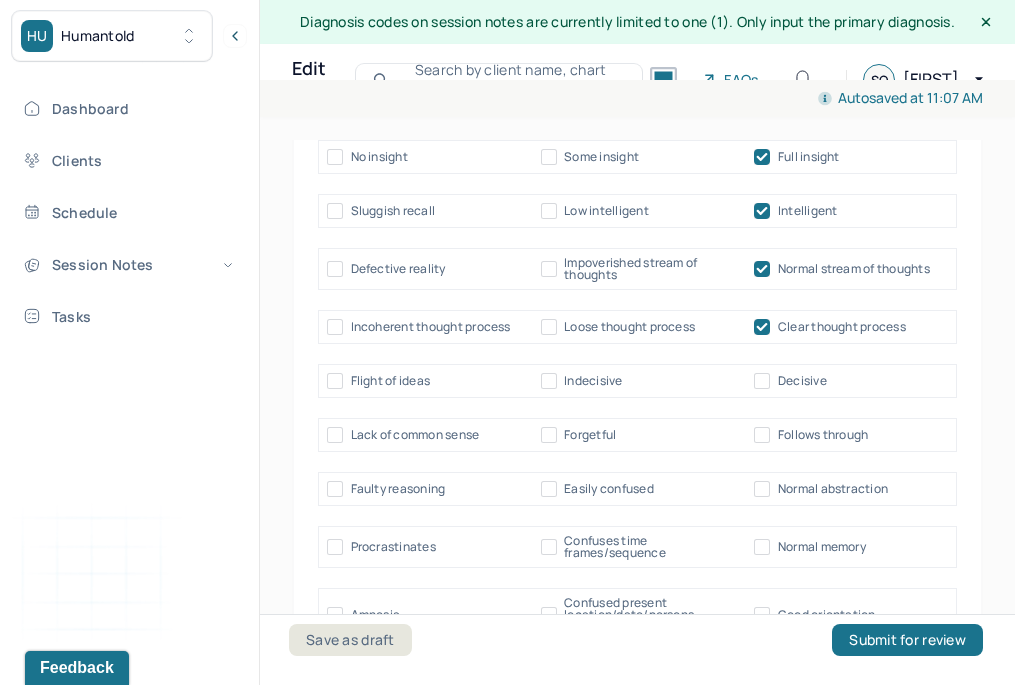 scroll, scrollTop: 11509, scrollLeft: 0, axis: vertical 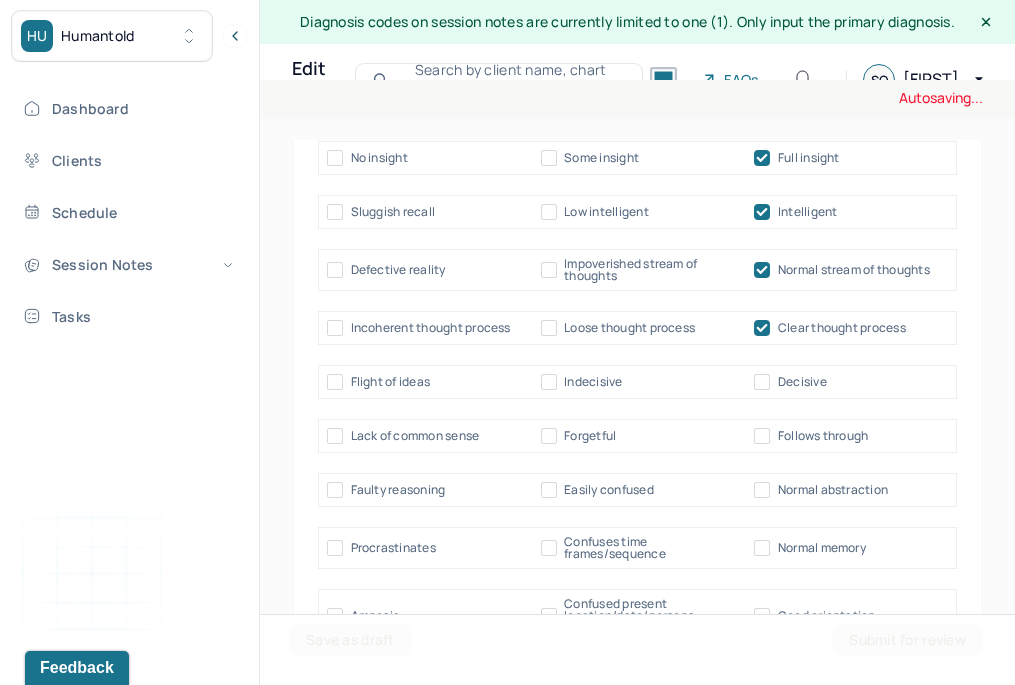 click on "Decisive" at bounding box center [762, 382] 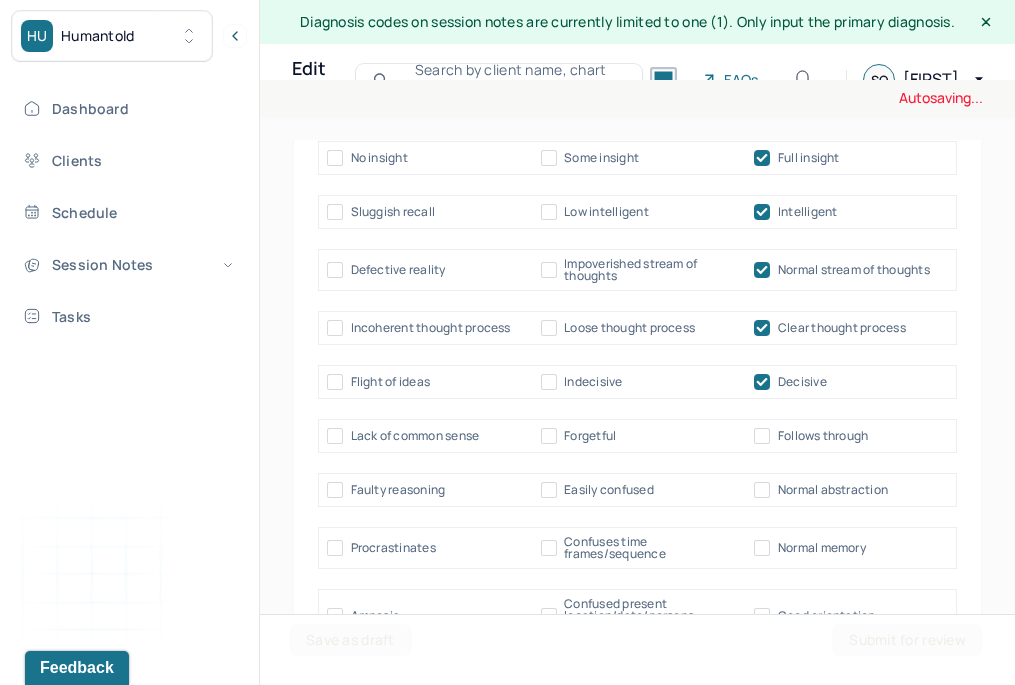 click on "Follows through" at bounding box center [762, 436] 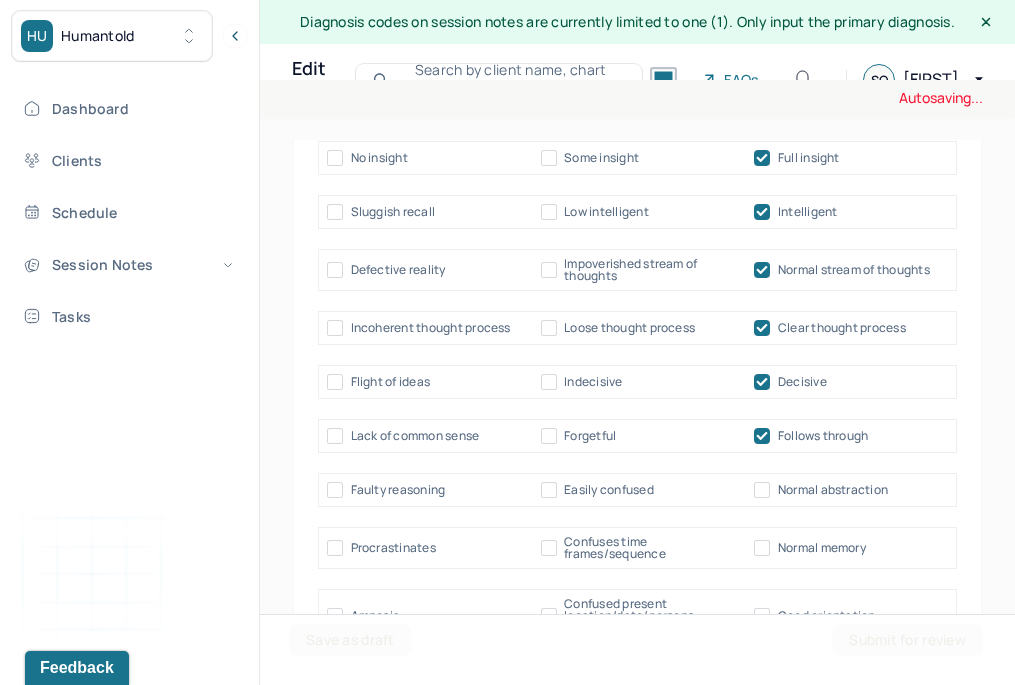 scroll, scrollTop: 11576, scrollLeft: 0, axis: vertical 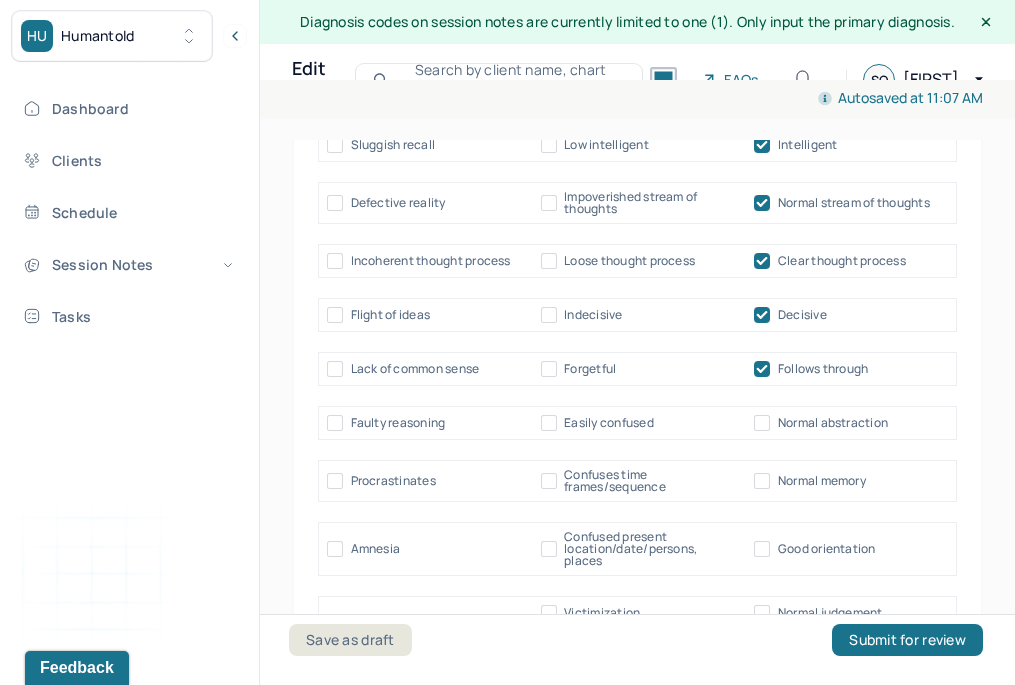 click on "Indecisive" at bounding box center [549, 315] 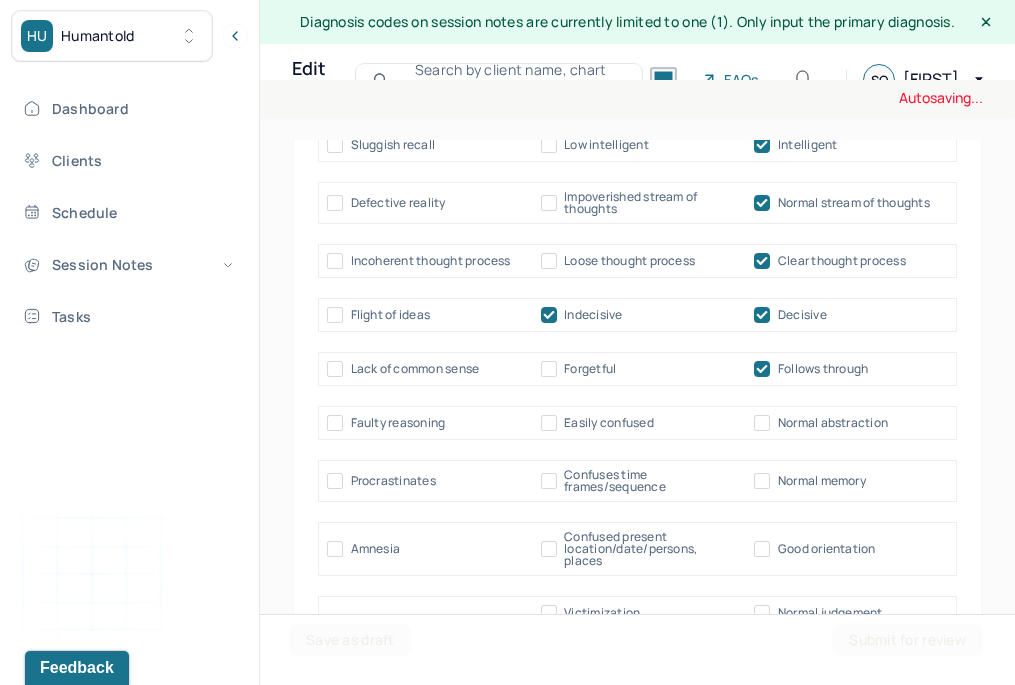 click 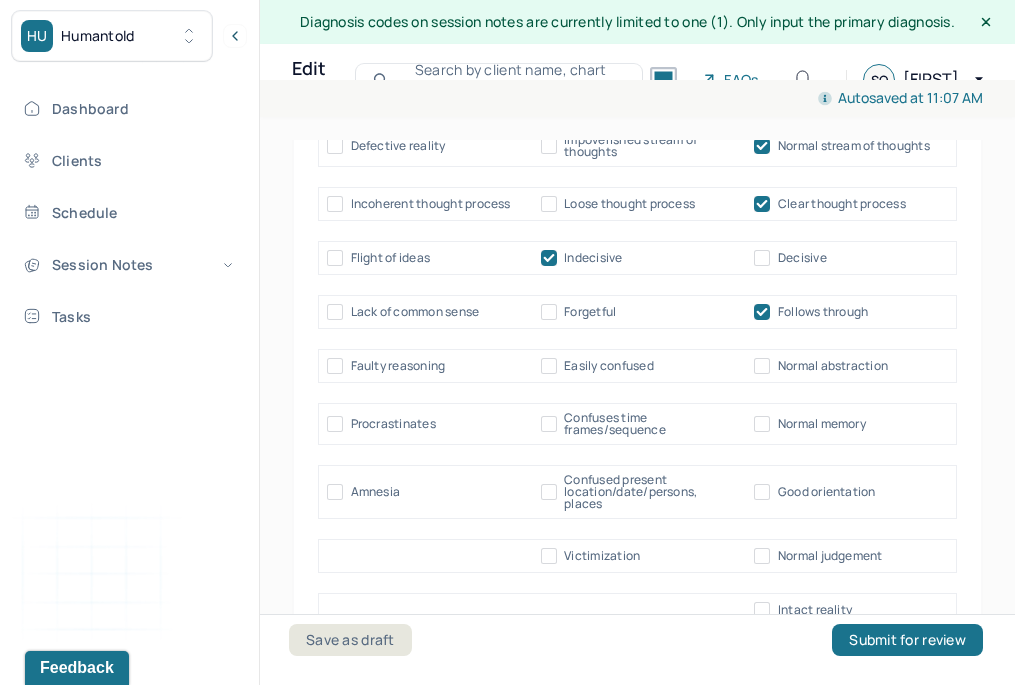 scroll, scrollTop: 11636, scrollLeft: 0, axis: vertical 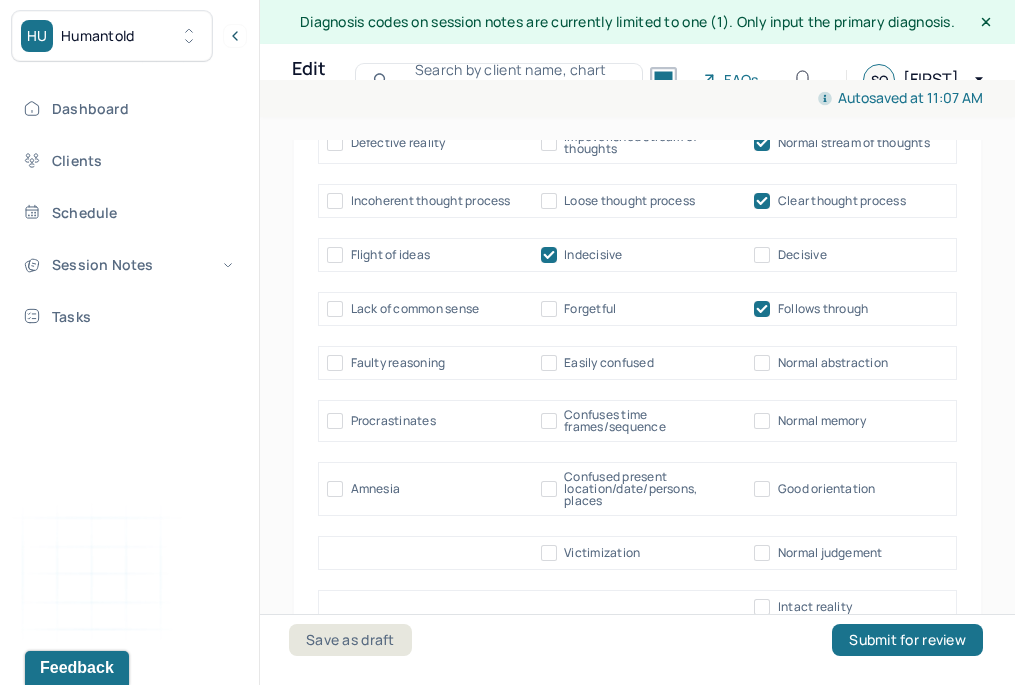 click on "Normal abstraction" at bounding box center (821, 363) 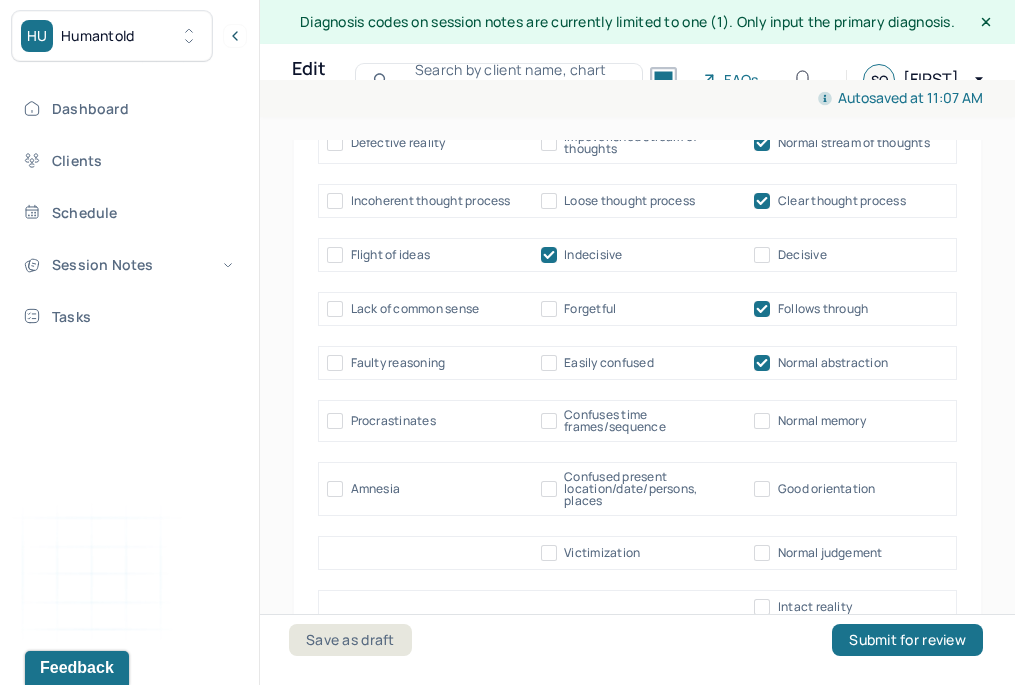 click on "Normal memory" at bounding box center [762, 421] 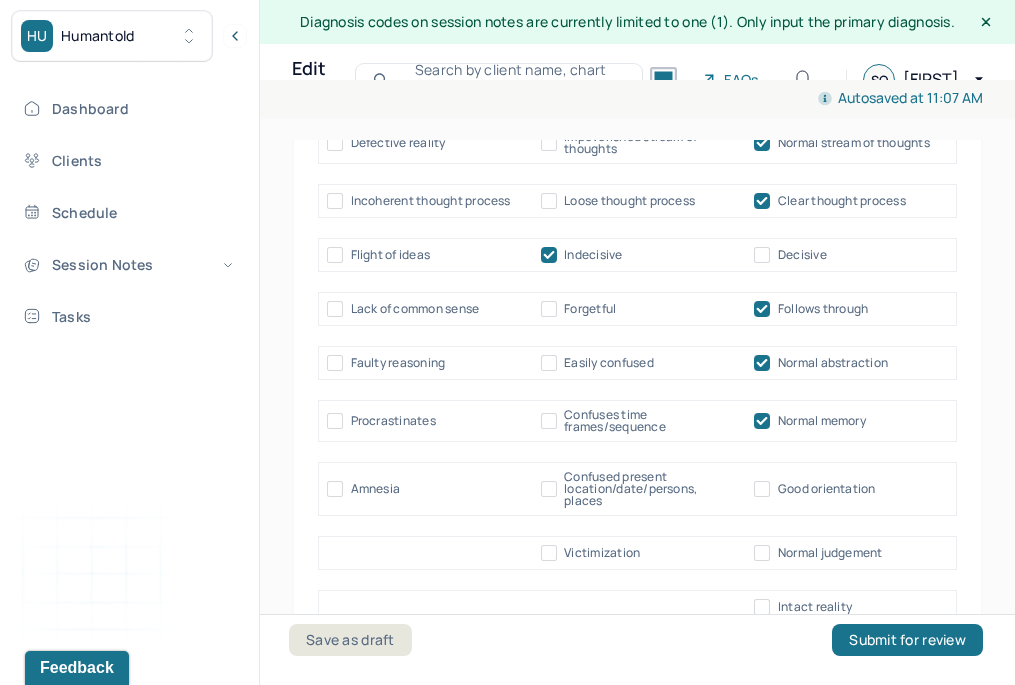 click on "Good orientation" at bounding box center (762, 489) 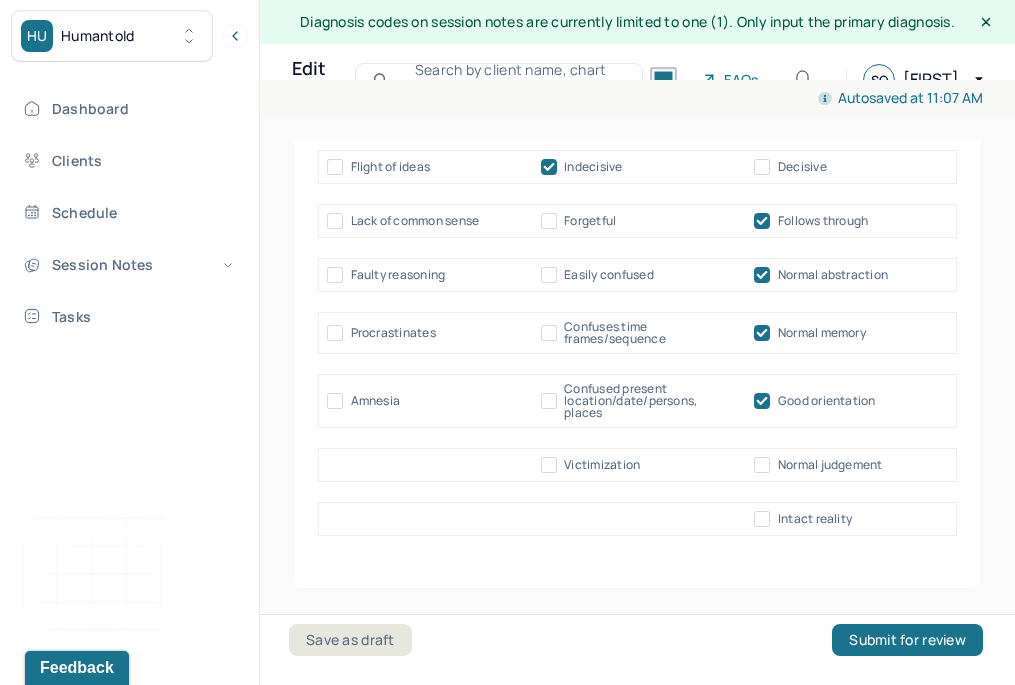 scroll, scrollTop: 11730, scrollLeft: 0, axis: vertical 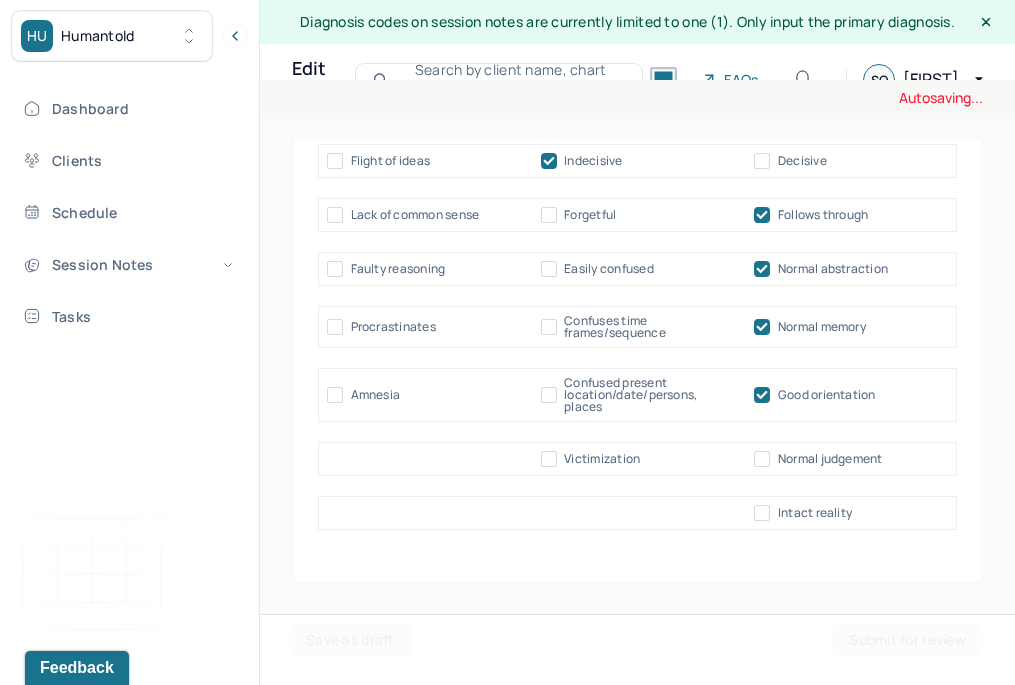click on "Normal judgement" at bounding box center (762, 459) 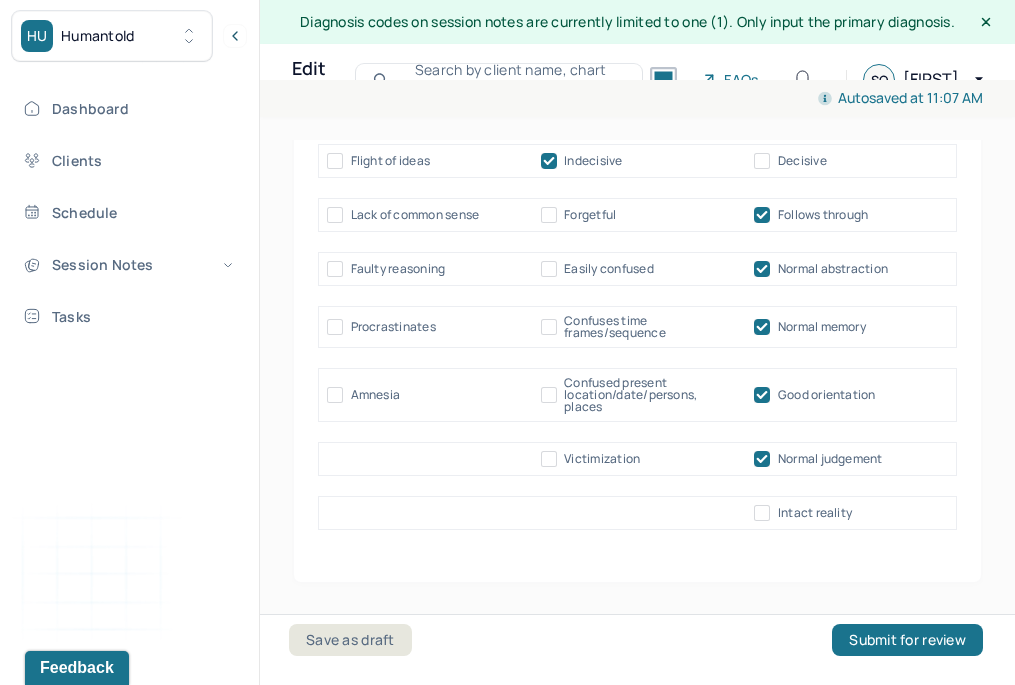 click on "Intact reality" at bounding box center [762, 513] 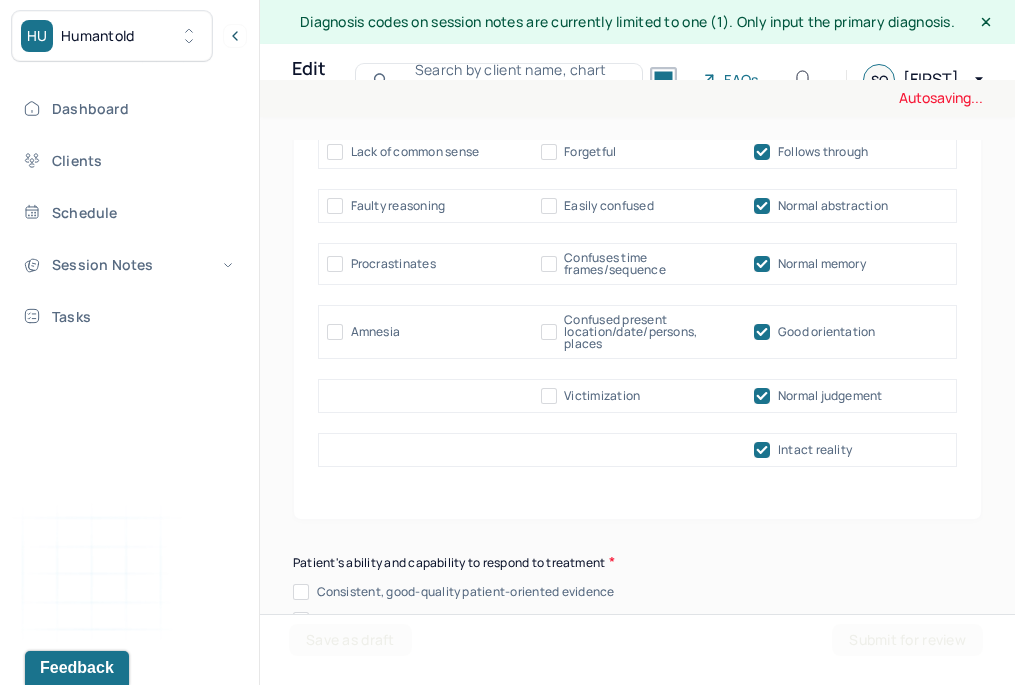 scroll, scrollTop: 11822, scrollLeft: 0, axis: vertical 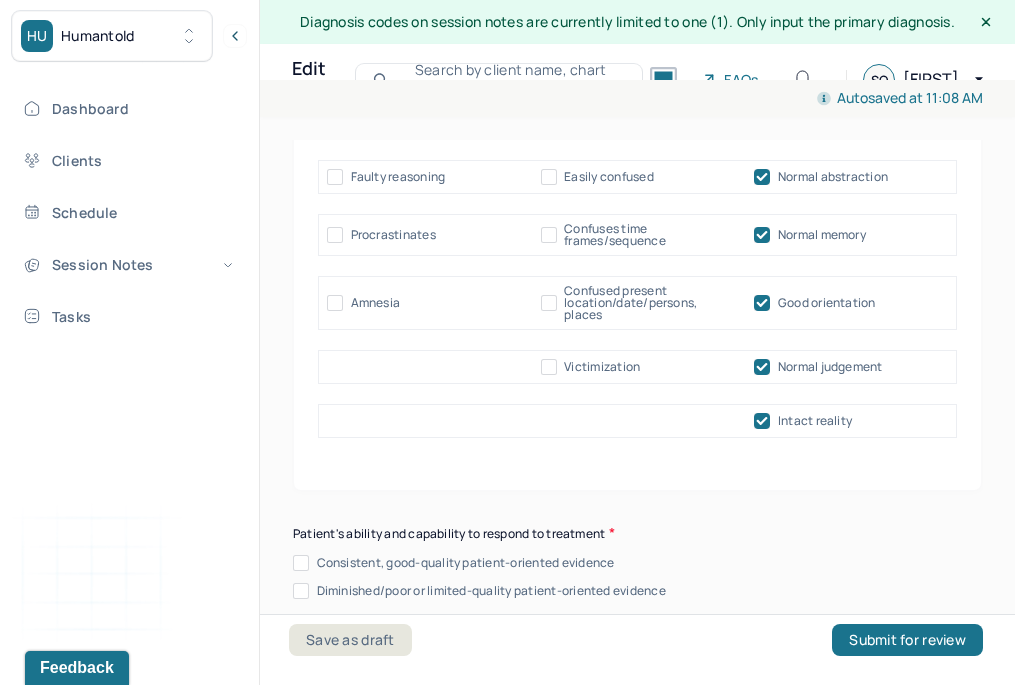click on "Consistent, good-quality patient-oriented evidence" at bounding box center [301, 563] 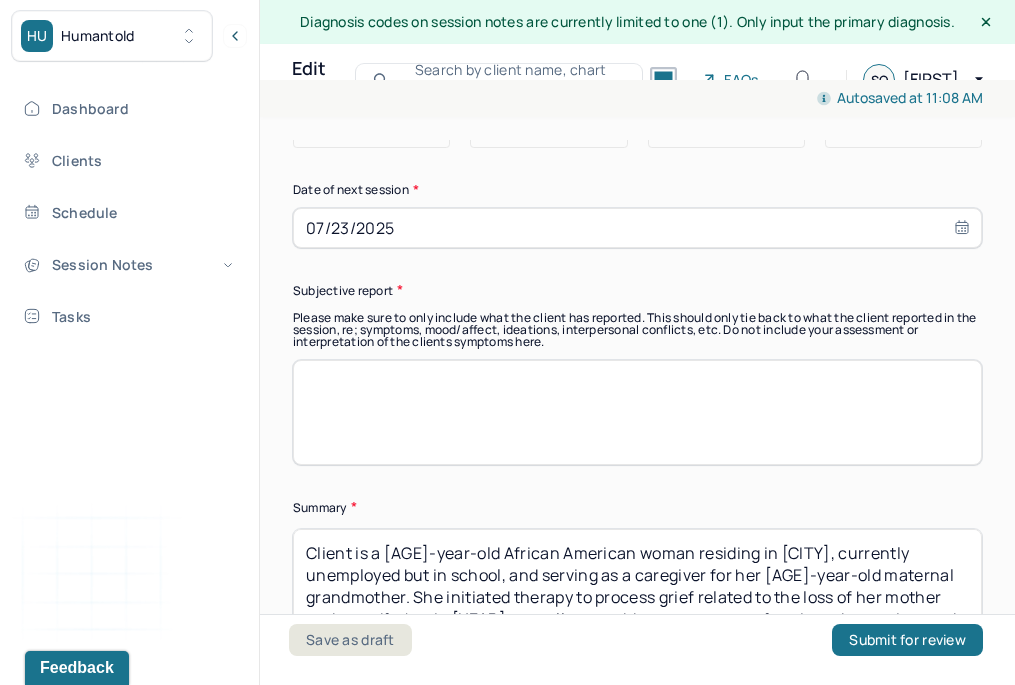 scroll, scrollTop: 13514, scrollLeft: 0, axis: vertical 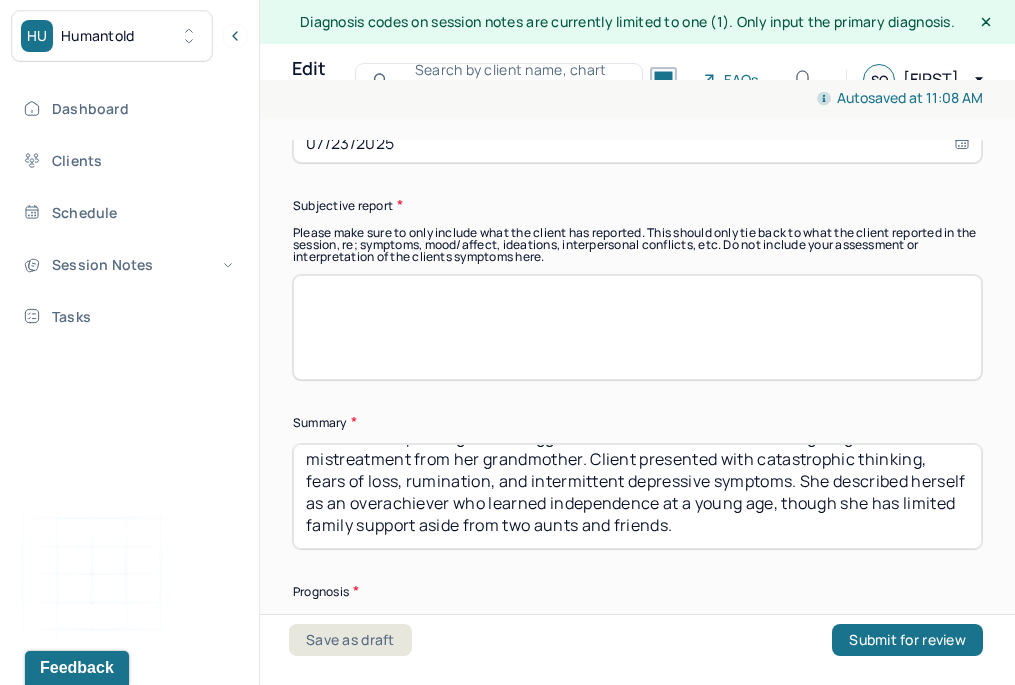 click at bounding box center (637, 327) 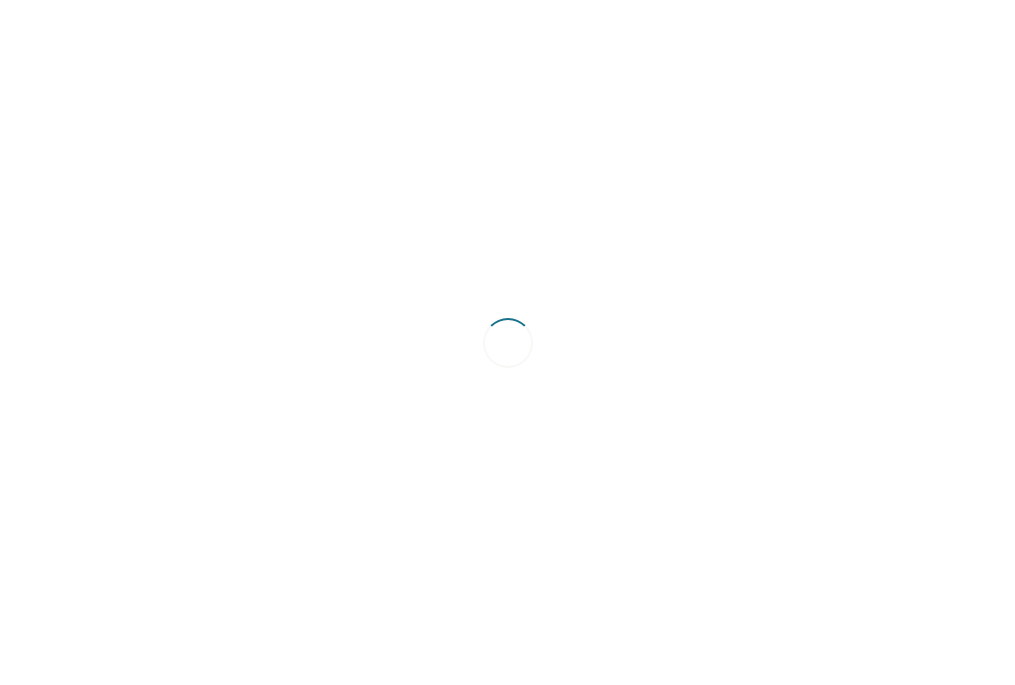 scroll, scrollTop: 0, scrollLeft: 0, axis: both 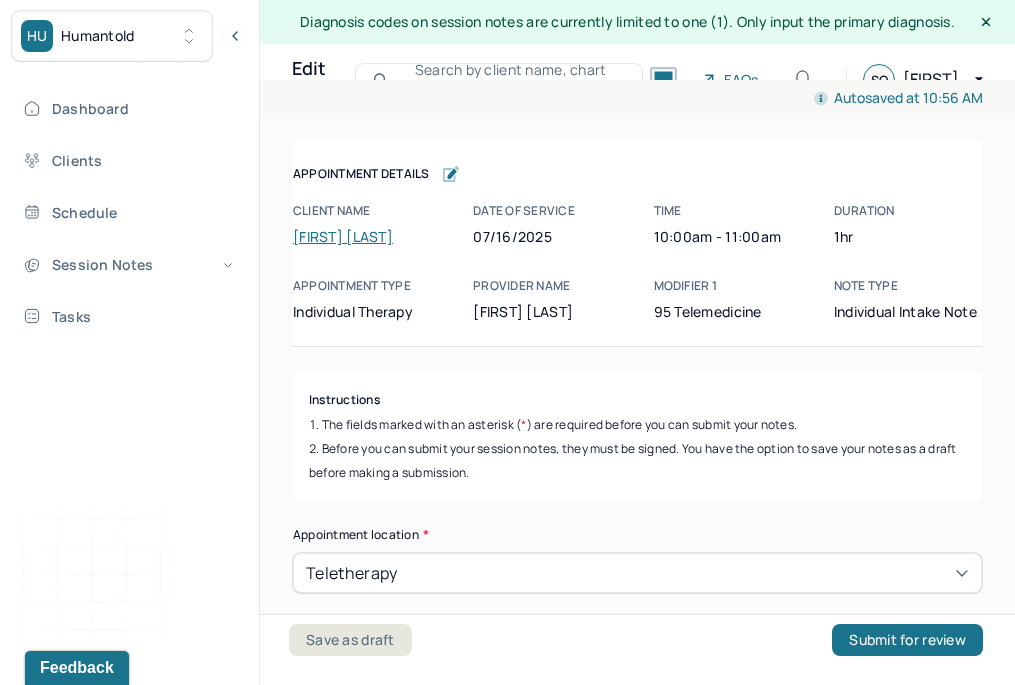 click on "Client name [FIRST] [LAST] Date of service [MM]/[DD]/[YYYY] Time [HH]:[MM] [AM/PM] - [HH]:[MM] [AM/PM] Duration [DURATION] Appointment type individual therapy Provider name [FIRST] [LAST] Modifier [NUMBER] [NUMBER] Telemedicine Note type Individual intake note" at bounding box center (637, 262) 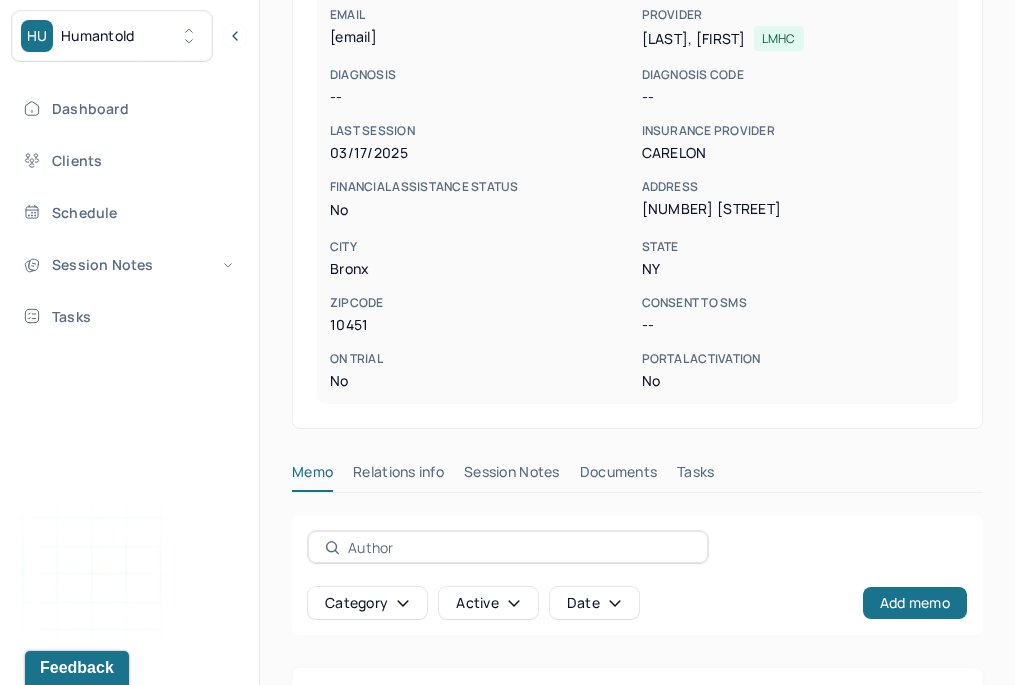 scroll, scrollTop: 491, scrollLeft: 0, axis: vertical 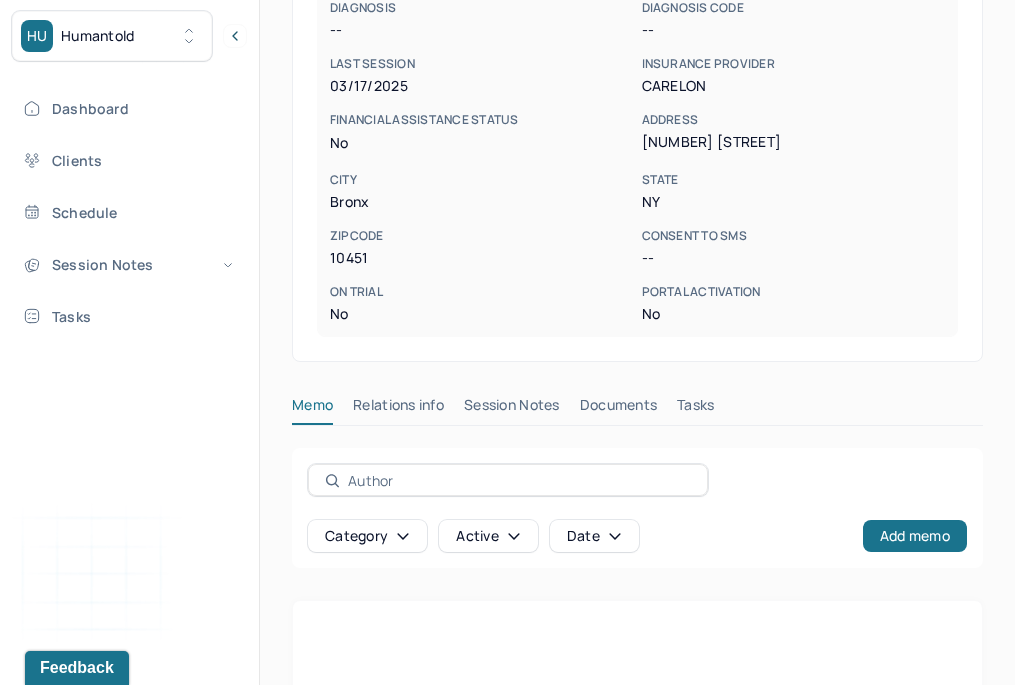 click on "Session Notes" at bounding box center [512, 409] 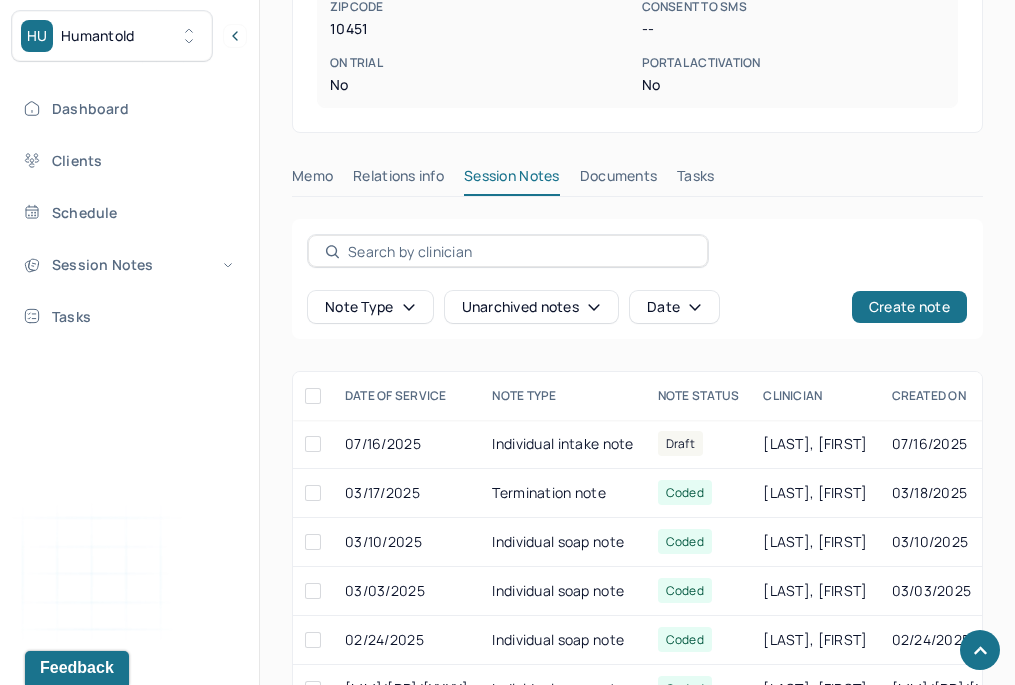 scroll, scrollTop: 722, scrollLeft: 0, axis: vertical 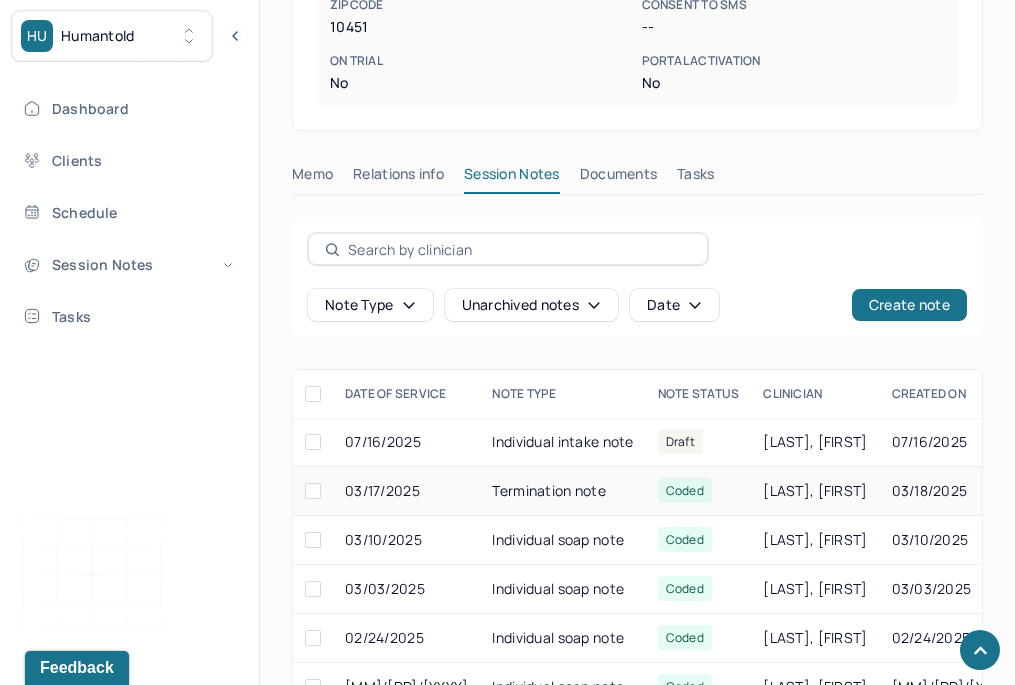 click on "Termination note" at bounding box center (562, 491) 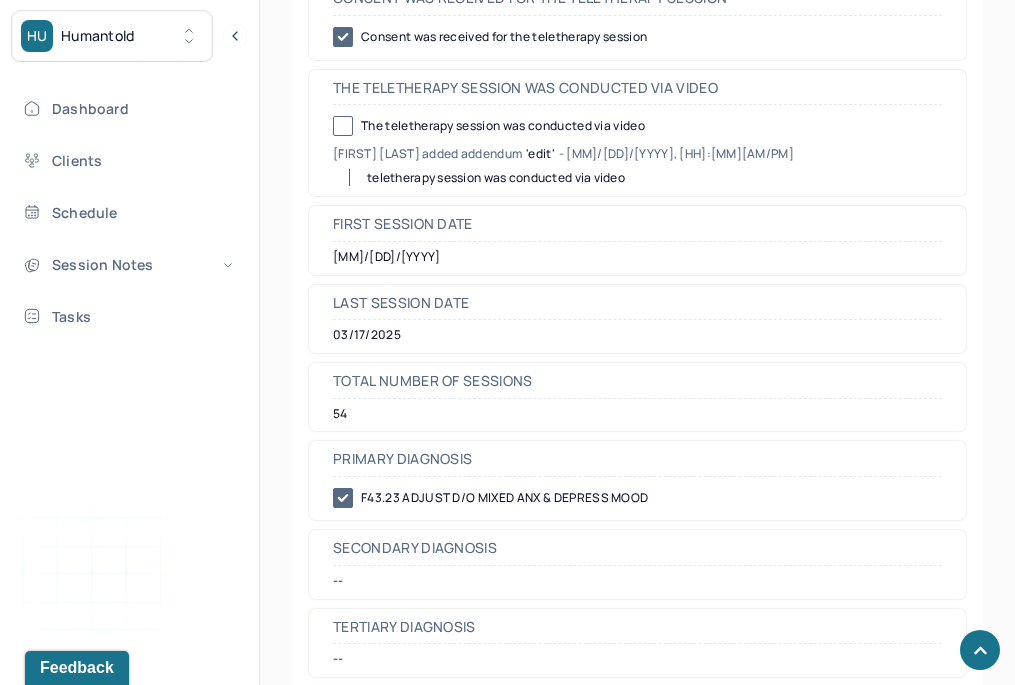 scroll, scrollTop: 1197, scrollLeft: 0, axis: vertical 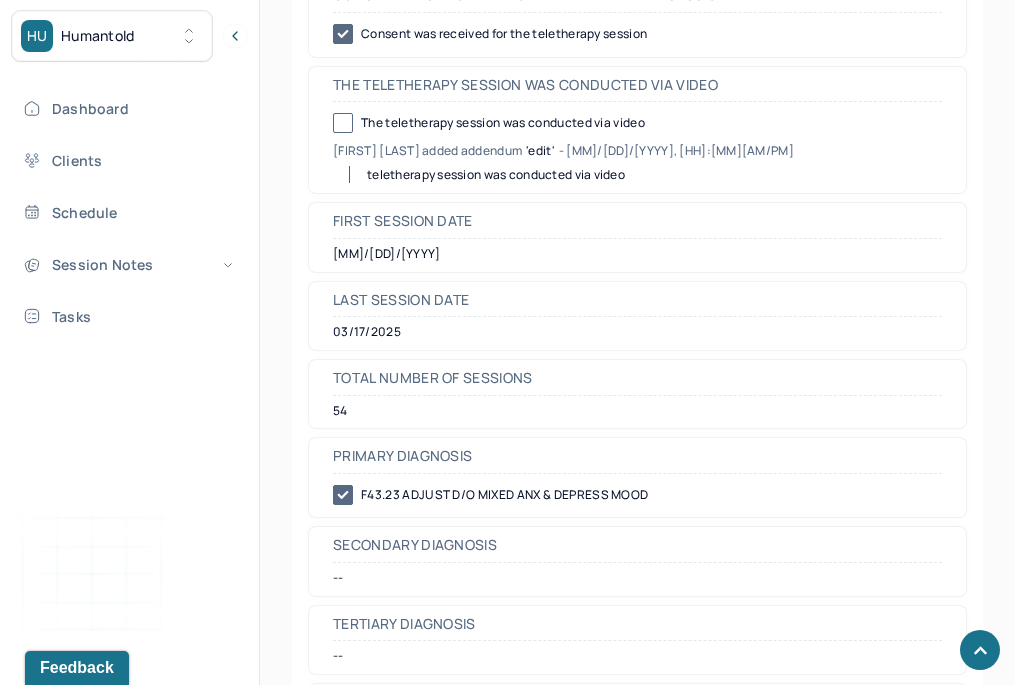 click on "F43.23 ADJUST D/O MIXED ANX & DEPRESS MOOD" at bounding box center (637, 495) 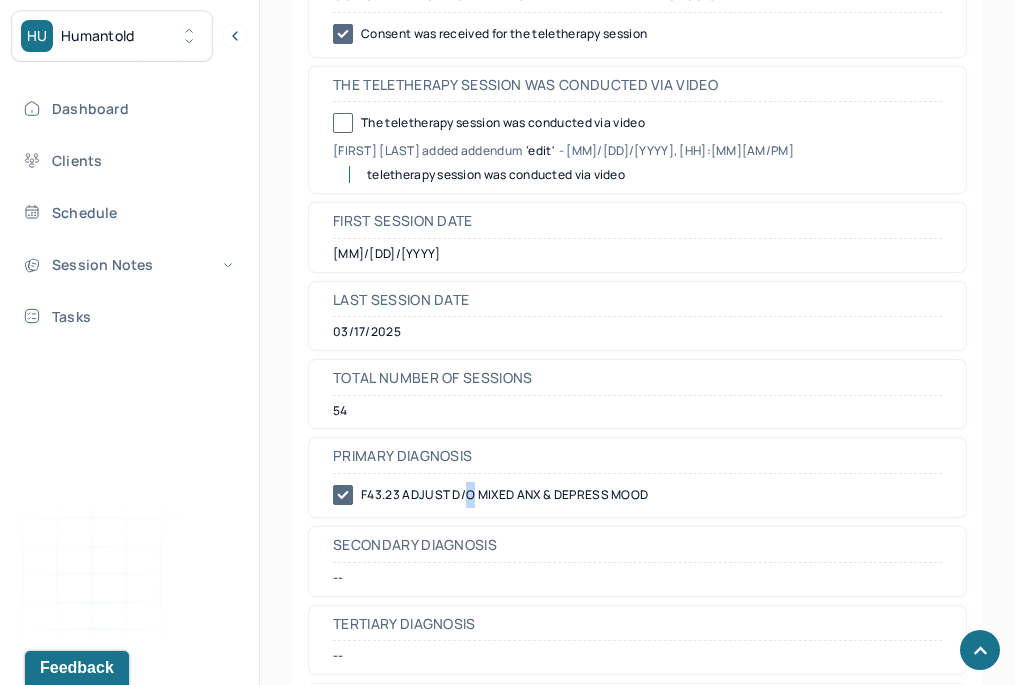click on "F43.23 ADJUST D/O MIXED ANX & DEPRESS MOOD" at bounding box center (637, 495) 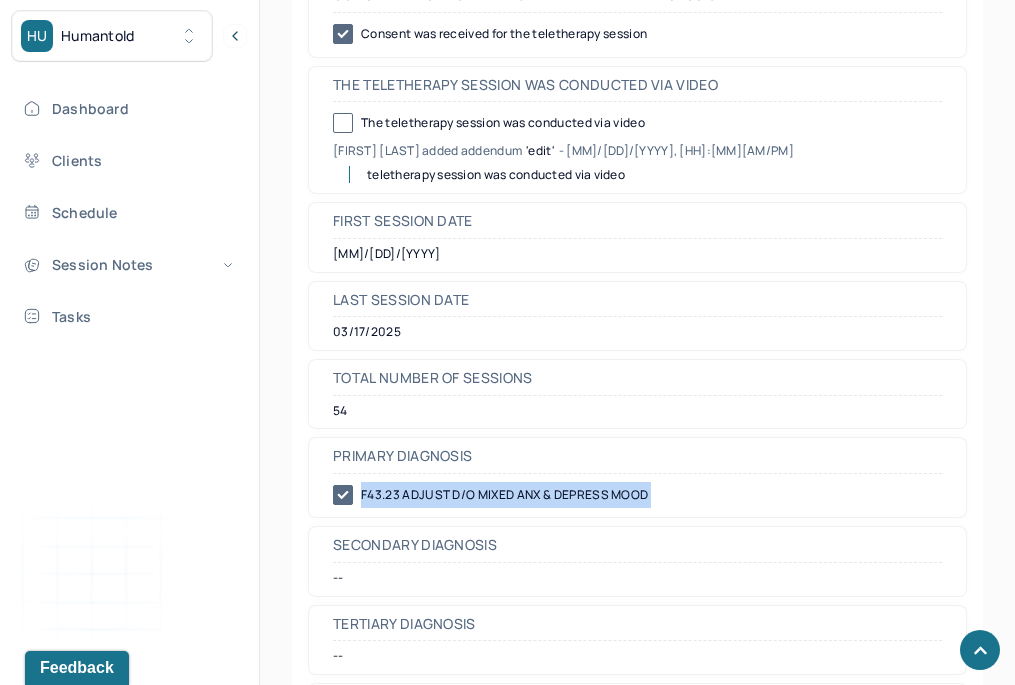 click on "F43.23 ADJUST D/O MIXED ANX & DEPRESS MOOD" at bounding box center (637, 495) 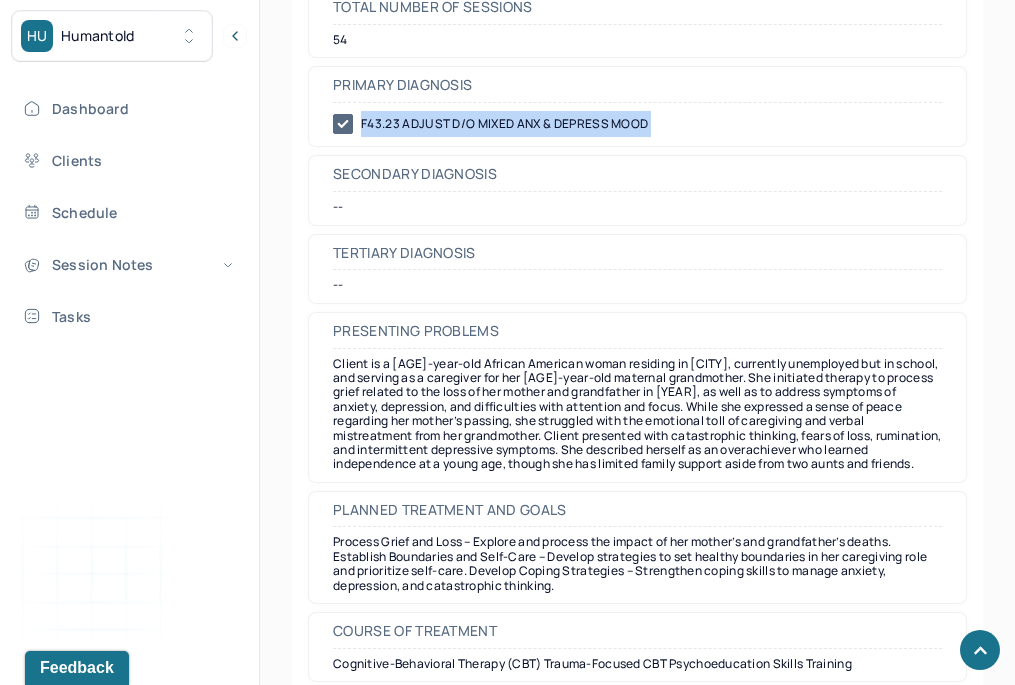 scroll, scrollTop: 1570, scrollLeft: 0, axis: vertical 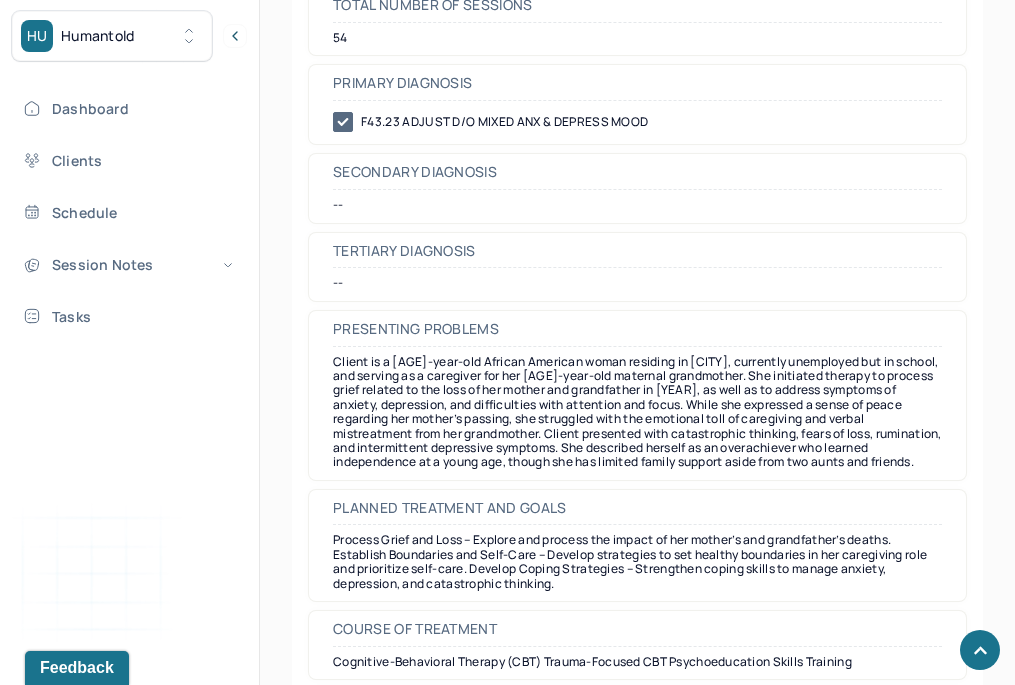 click on "Client is a [AGE]-year-old African American woman residing in [CITY], currently unemployed but in school, and serving as a caregiver for her [AGE]-year-old maternal grandmother. She initiated therapy to process grief related to the loss of her mother and grandfather in [YEAR], as well as to address symptoms of anxiety, depression, and difficulties with attention and focus. While she expressed a sense of peace regarding her mother’s passing, she struggled with the emotional toll of caregiving and verbal mistreatment from her grandmother. Client presented with catastrophic thinking, fears of loss, rumination, and intermittent depressive symptoms. She described herself as an overachiever who learned independence at a young age, though she has limited family support aside from two aunts and friends." at bounding box center (637, 412) 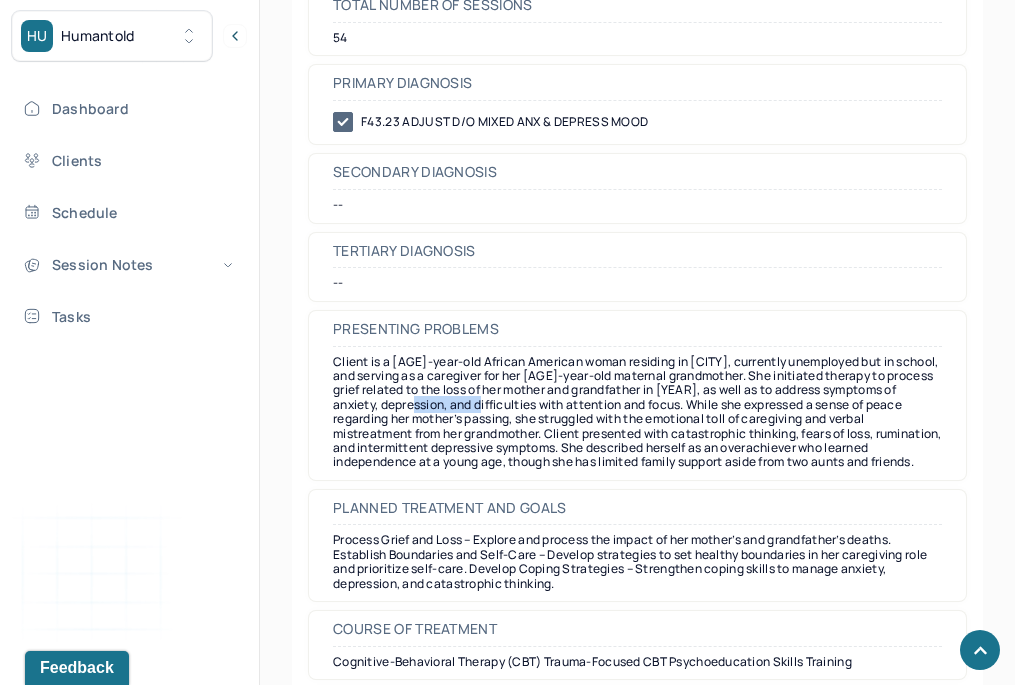 click on "Client is a [AGE]-year-old African American woman residing in [CITY], currently unemployed but in school, and serving as a caregiver for her [AGE]-year-old maternal grandmother. She initiated therapy to process grief related to the loss of her mother and grandfather in [YEAR], as well as to address symptoms of anxiety, depression, and difficulties with attention and focus. While she expressed a sense of peace regarding her mother’s passing, she struggled with the emotional toll of caregiving and verbal mistreatment from her grandmother. Client presented with catastrophic thinking, fears of loss, rumination, and intermittent depressive symptoms. She described herself as an overachiever who learned independence at a young age, though she has limited family support aside from two aunts and friends." at bounding box center (637, 412) 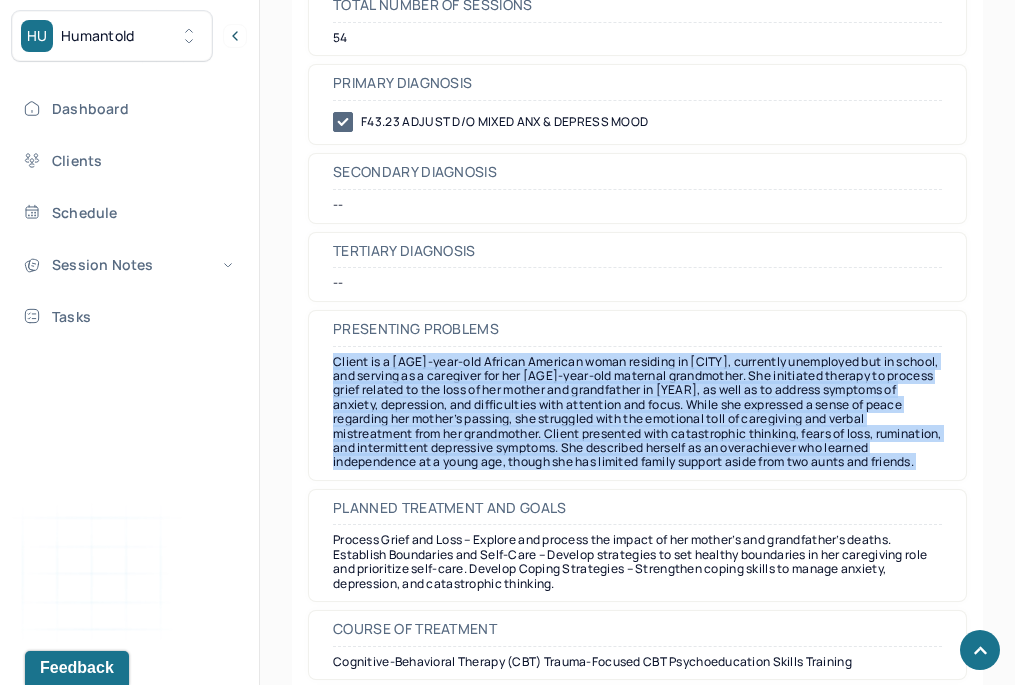 click on "Client is a [AGE]-year-old African American woman residing in [CITY], currently unemployed but in school, and serving as a caregiver for her [AGE]-year-old maternal grandmother. She initiated therapy to process grief related to the loss of her mother and grandfather in [YEAR], as well as to address symptoms of anxiety, depression, and difficulties with attention and focus. While she expressed a sense of peace regarding her mother’s passing, she struggled with the emotional toll of caregiving and verbal mistreatment from her grandmother. Client presented with catastrophic thinking, fears of loss, rumination, and intermittent depressive symptoms. She described herself as an overachiever who learned independence at a young age, though she has limited family support aside from two aunts and friends." at bounding box center (637, 412) 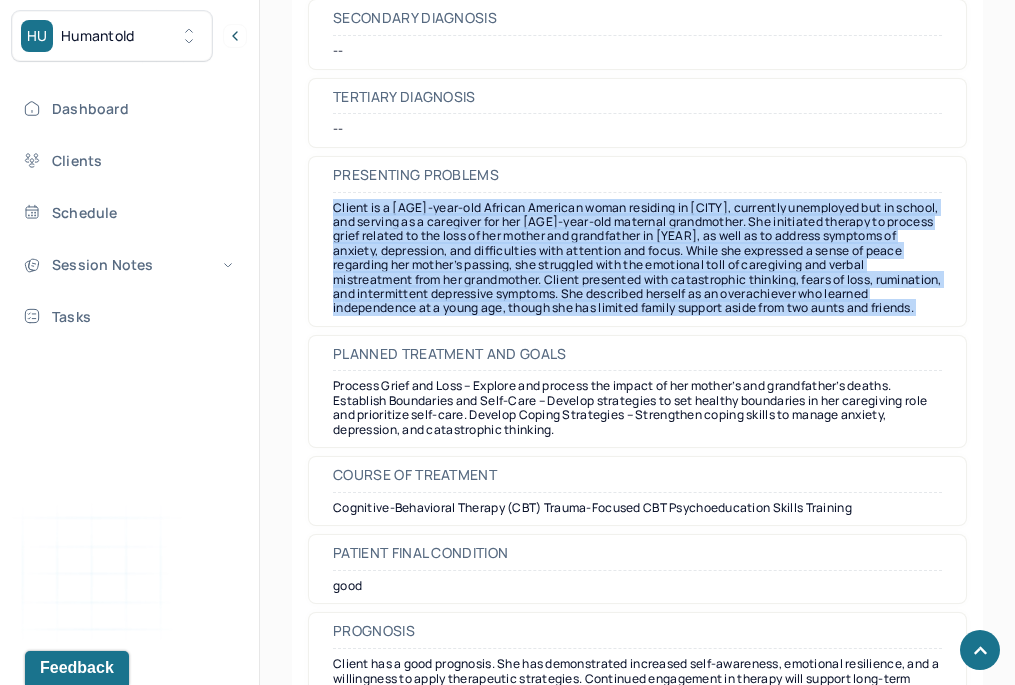 scroll, scrollTop: 1723, scrollLeft: 0, axis: vertical 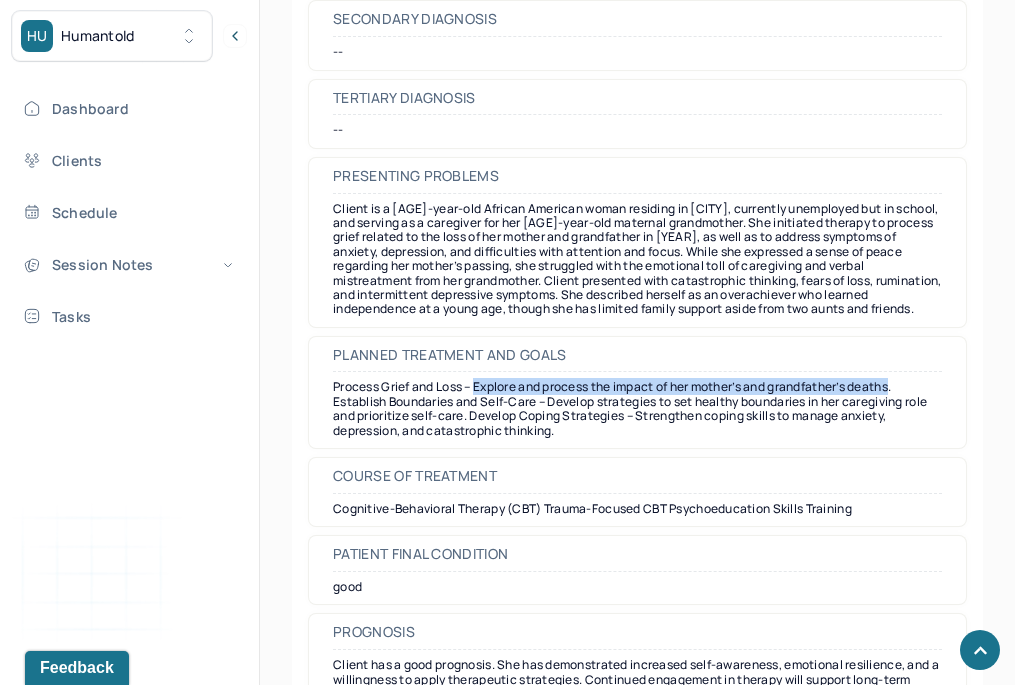 drag, startPoint x: 477, startPoint y: 371, endPoint x: 906, endPoint y: 376, distance: 429.02914 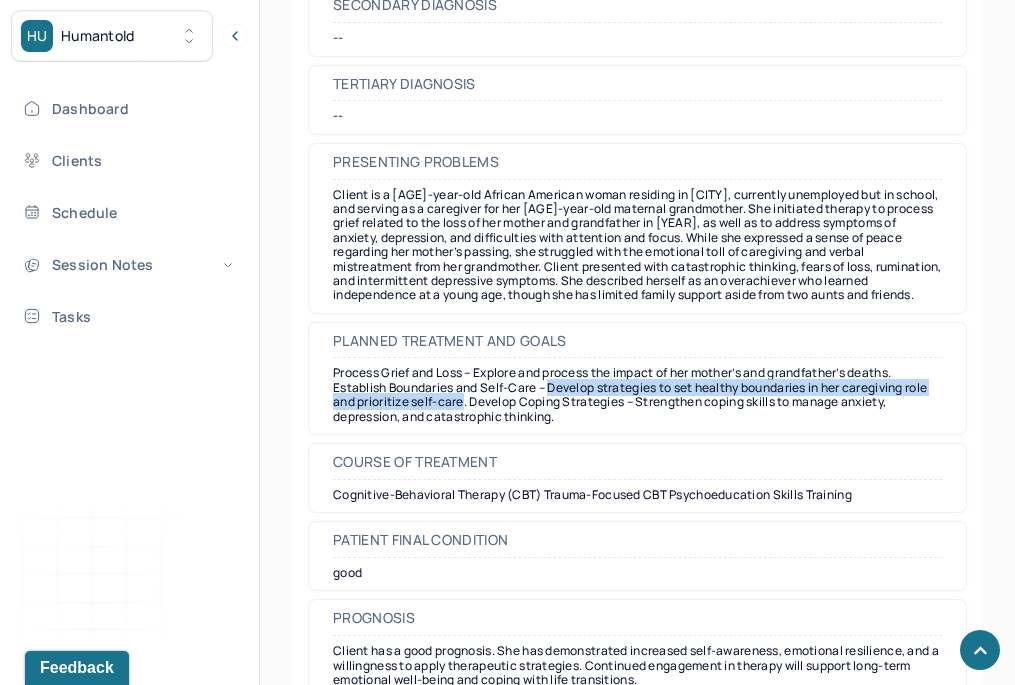 drag, startPoint x: 556, startPoint y: 374, endPoint x: 491, endPoint y: 392, distance: 67.44627 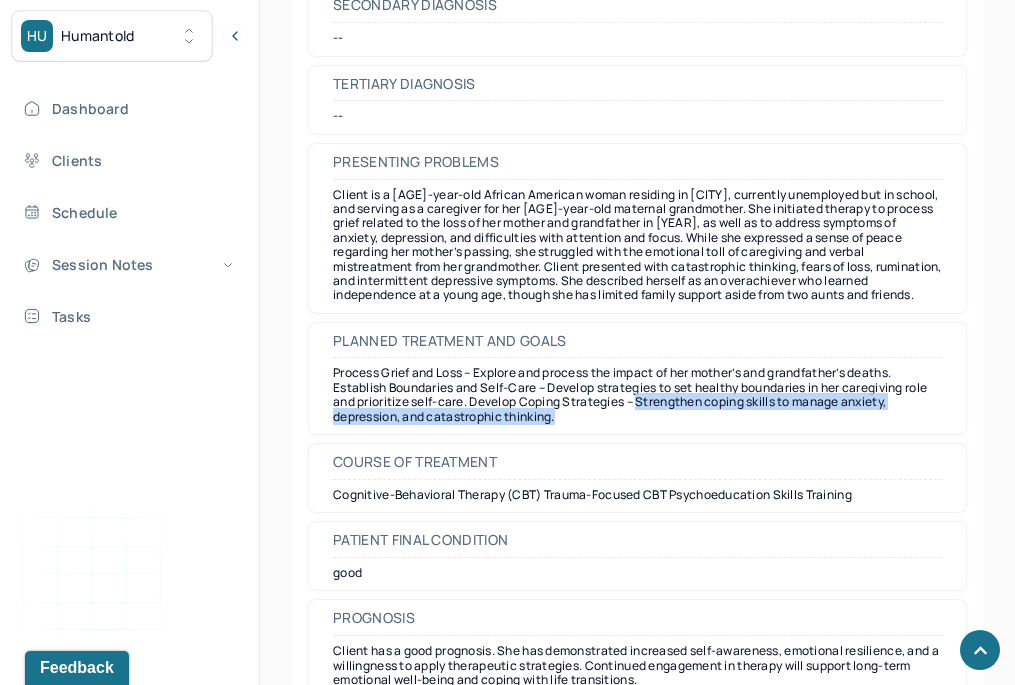 drag, startPoint x: 668, startPoint y: 388, endPoint x: 668, endPoint y: 403, distance: 15 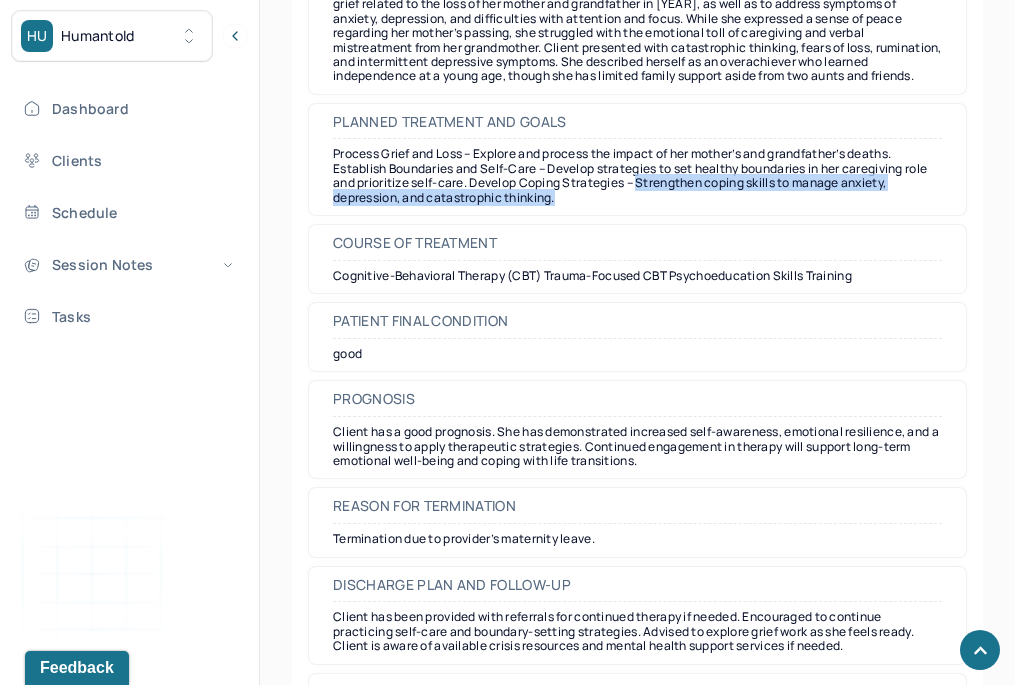 scroll, scrollTop: 1975, scrollLeft: 0, axis: vertical 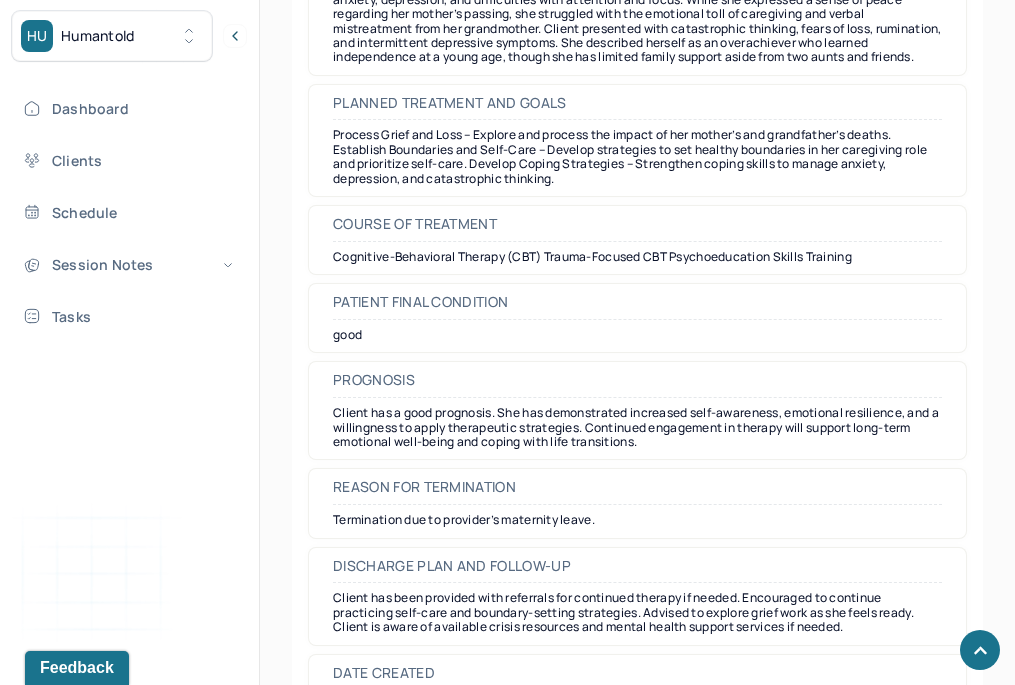 click on "Client has a good prognosis. She has demonstrated increased self-awareness, emotional resilience, and a willingness to apply therapeutic strategies. Continued engagement in therapy will support long-term emotional well-being and coping with life transitions." at bounding box center (637, 427) 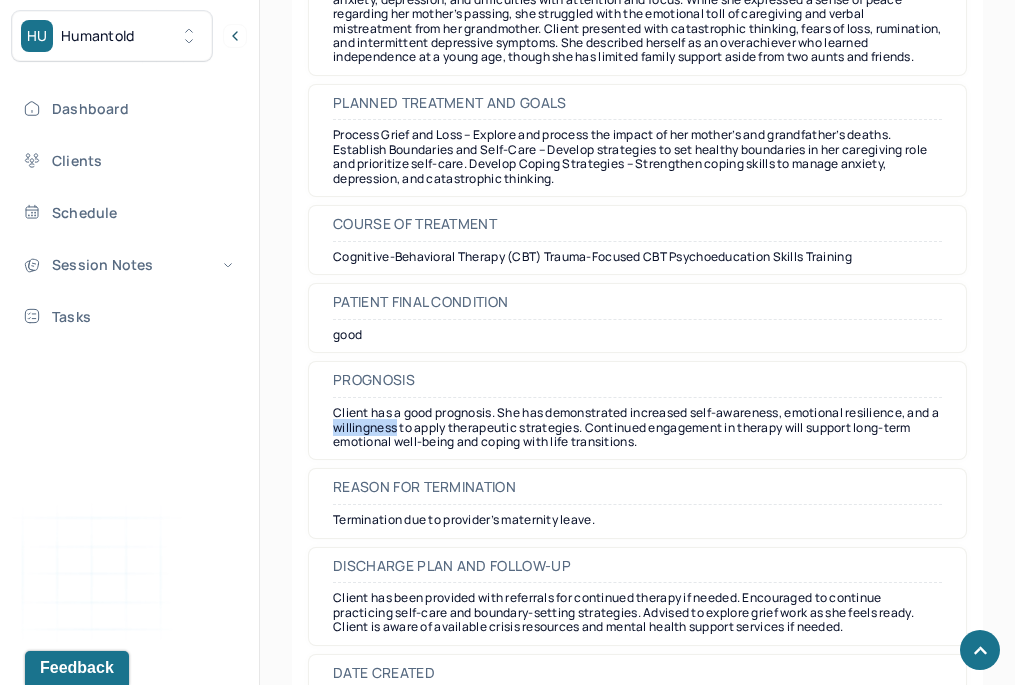 click on "Client has a good prognosis. She has demonstrated increased self-awareness, emotional resilience, and a willingness to apply therapeutic strategies. Continued engagement in therapy will support long-term emotional well-being and coping with life transitions." at bounding box center (637, 427) 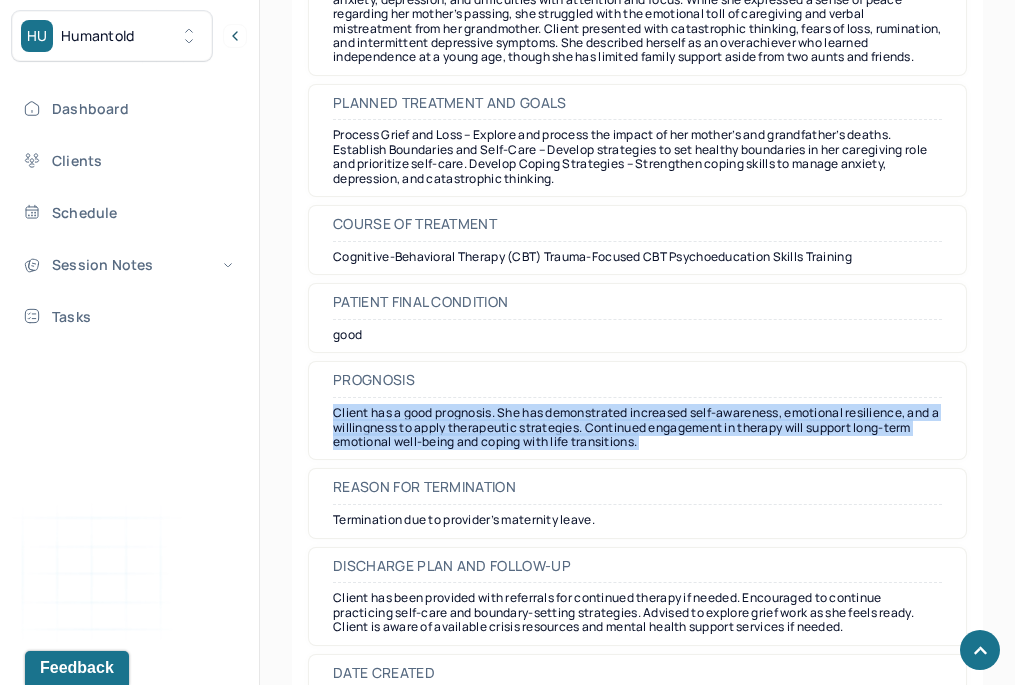 click on "Client has a good prognosis. She has demonstrated increased self-awareness, emotional resilience, and a willingness to apply therapeutic strategies. Continued engagement in therapy will support long-term emotional well-being and coping with life transitions." at bounding box center [637, 427] 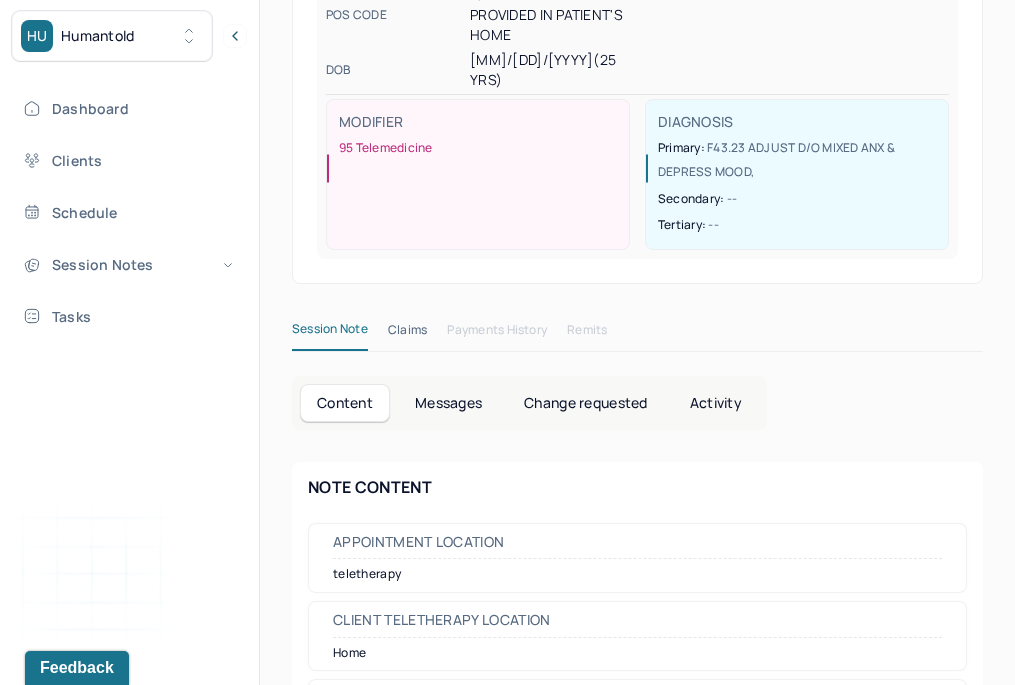 scroll, scrollTop: 411, scrollLeft: 0, axis: vertical 